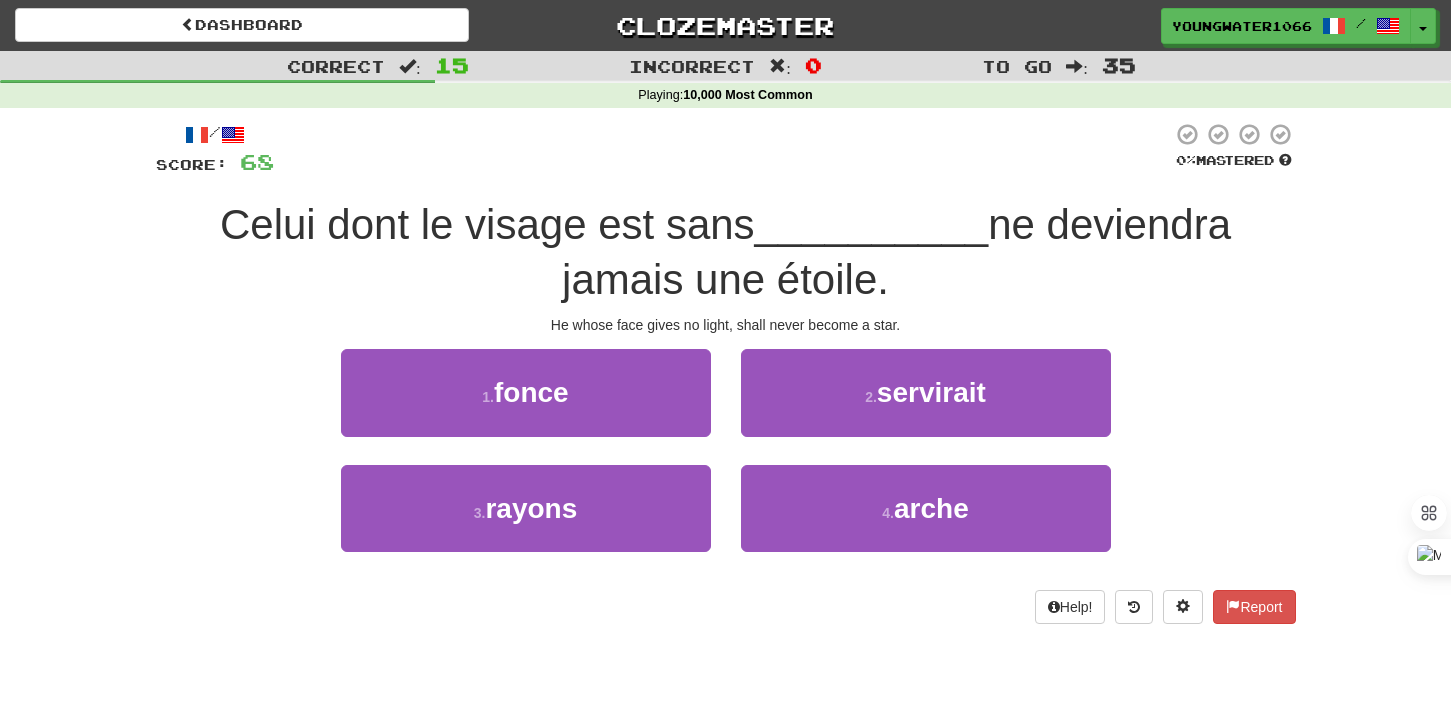 scroll, scrollTop: 0, scrollLeft: 0, axis: both 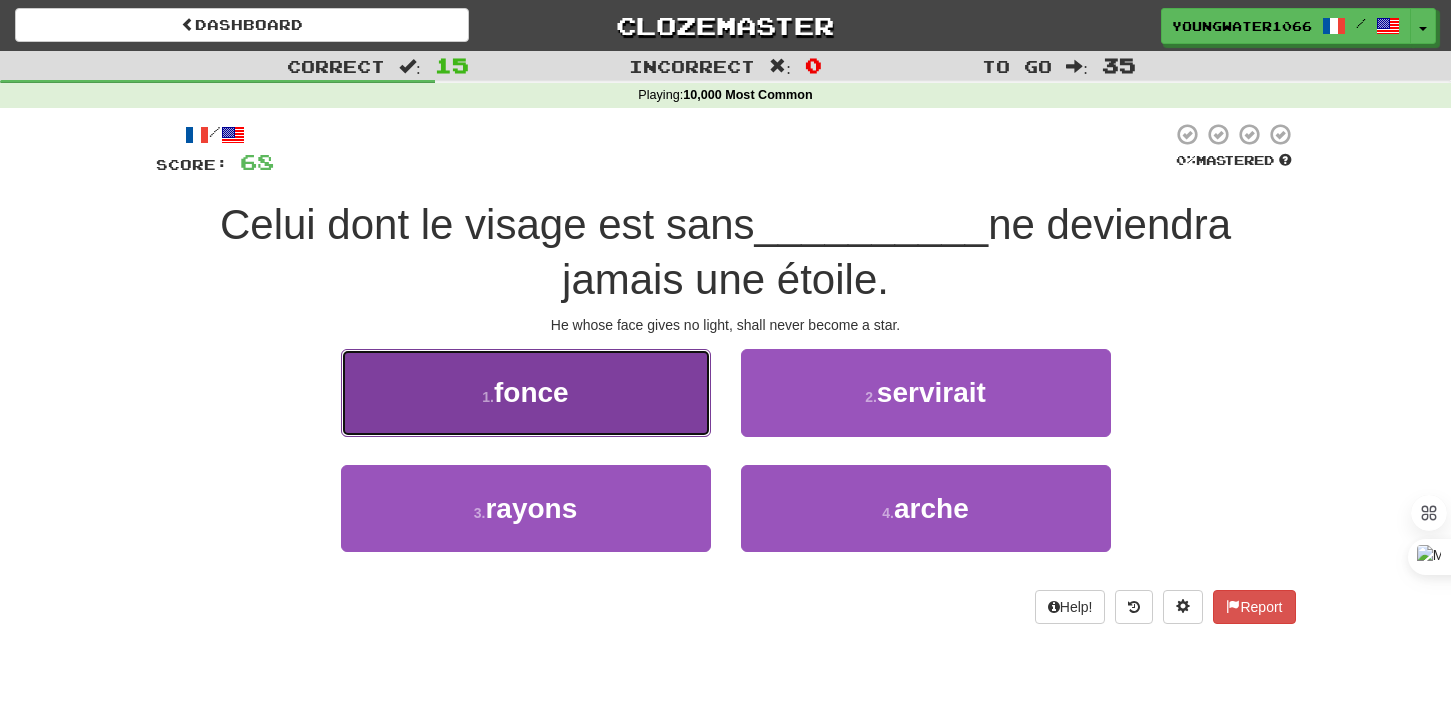 click on "1 .  fonce" at bounding box center (526, 392) 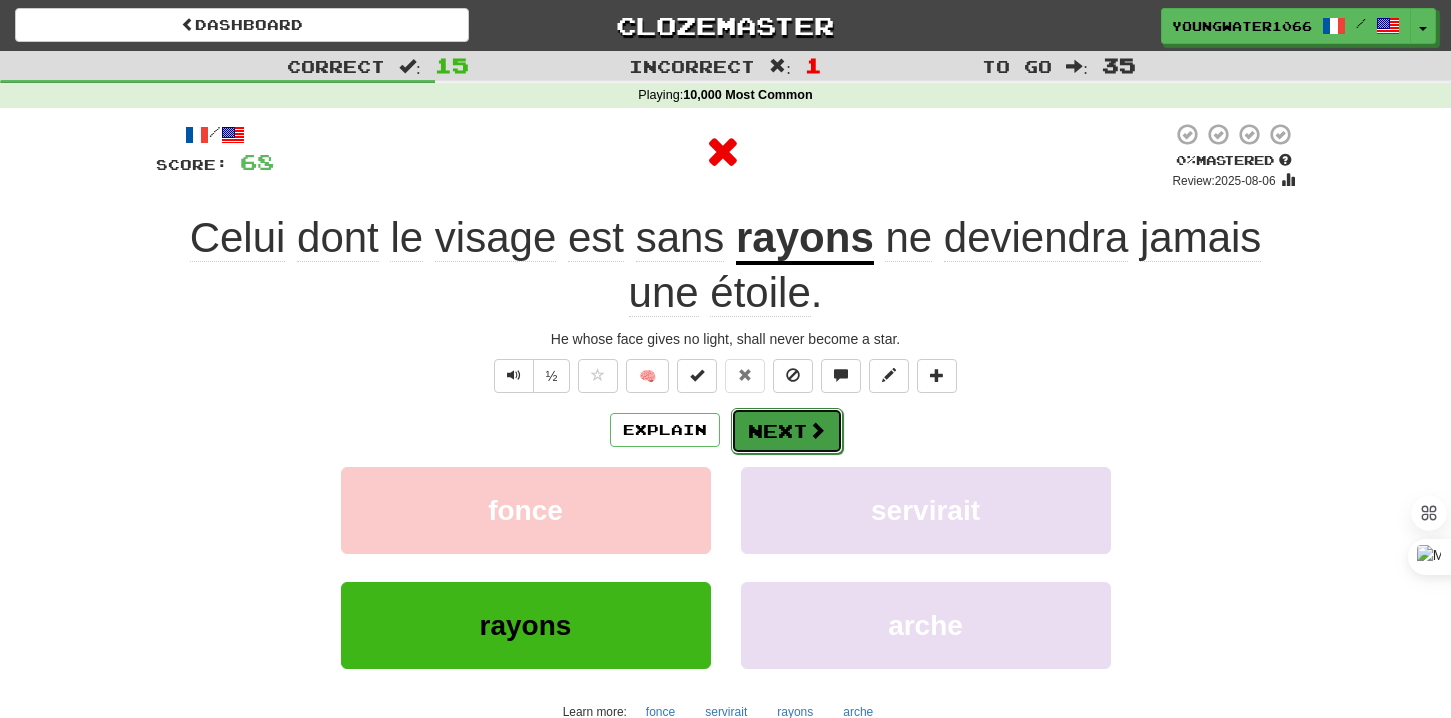 click at bounding box center (817, 430) 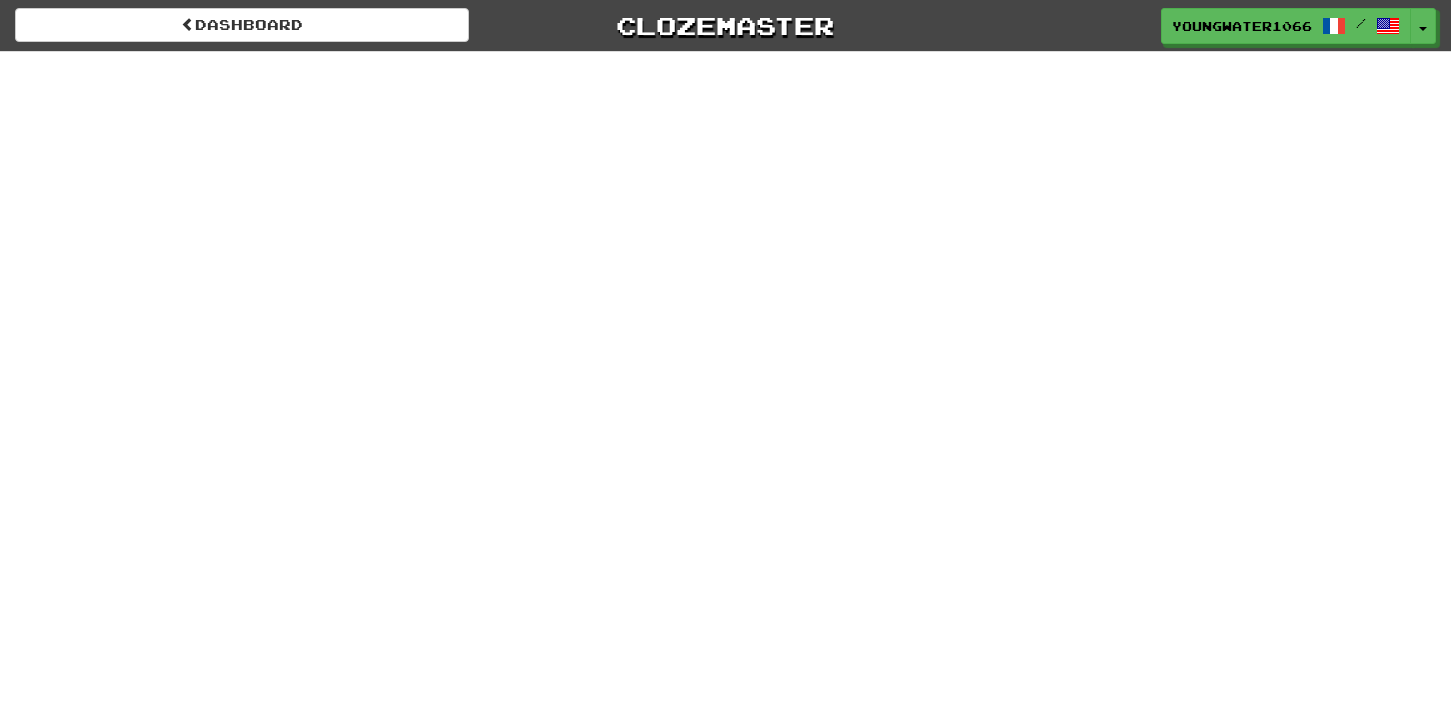 scroll, scrollTop: 0, scrollLeft: 0, axis: both 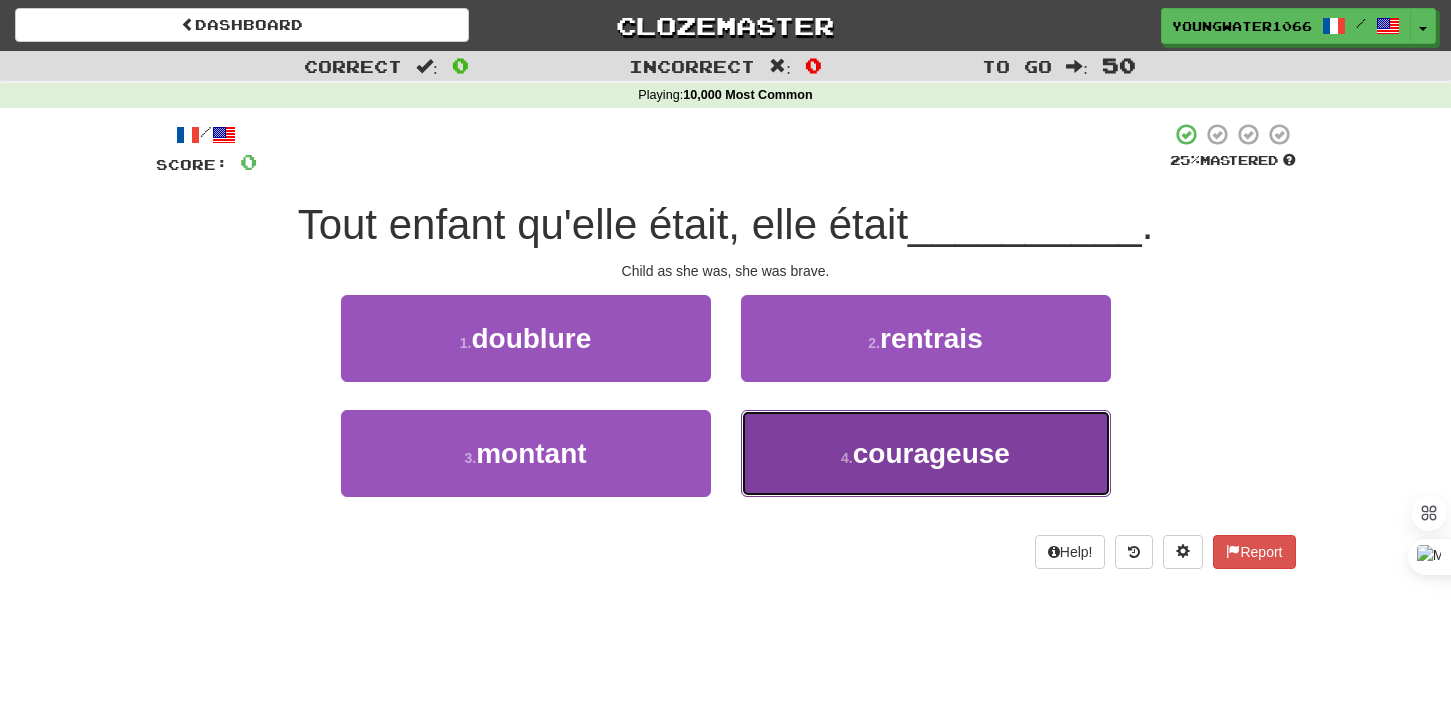 click on "4 ." at bounding box center [847, 458] 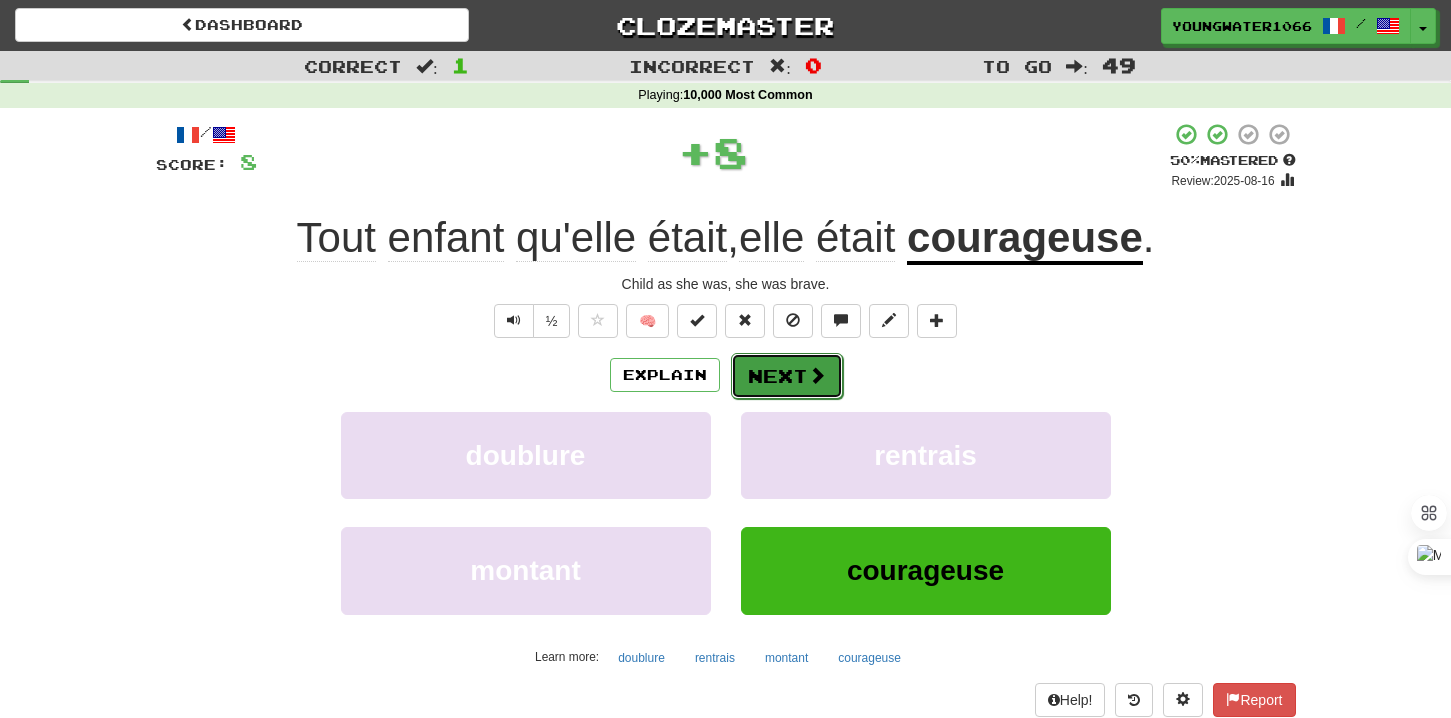 click on "Next" at bounding box center (787, 376) 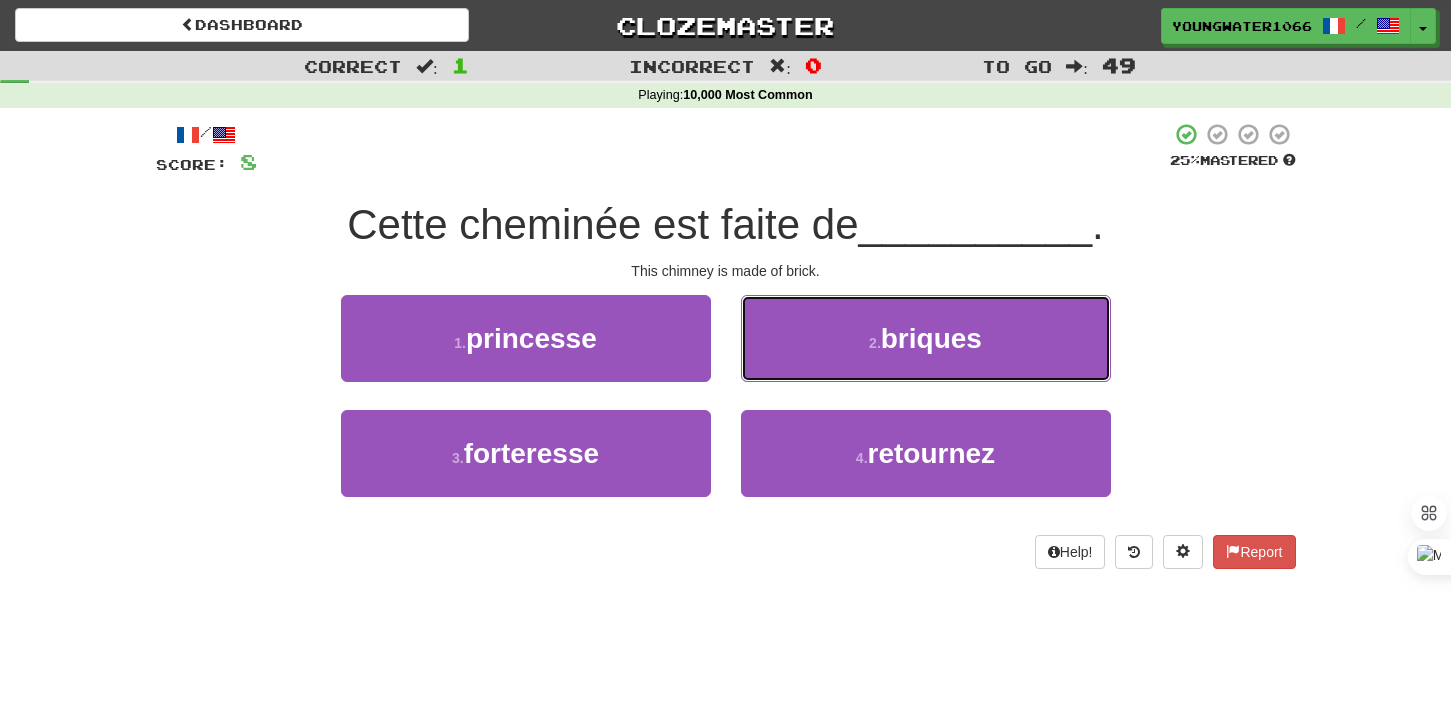 click on "2 .  briques" at bounding box center [926, 338] 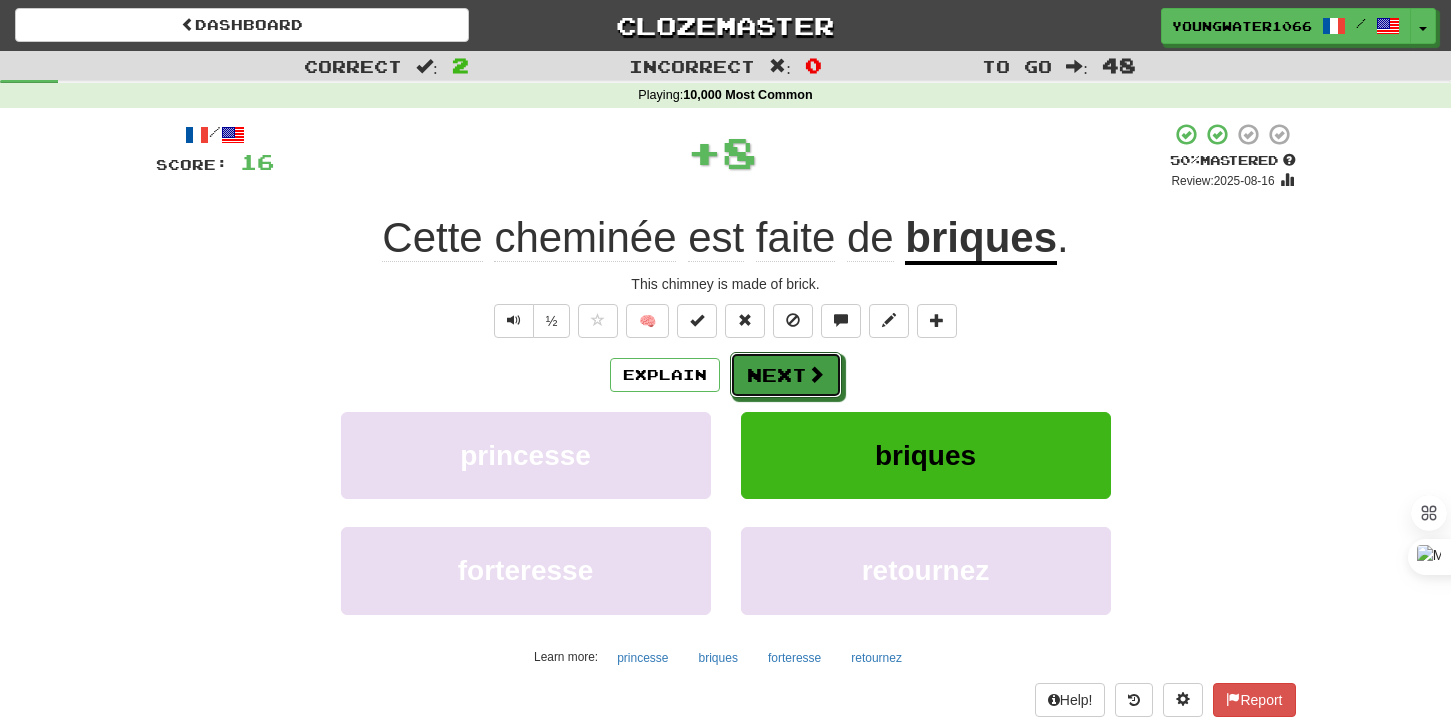 click on "Next" at bounding box center (786, 375) 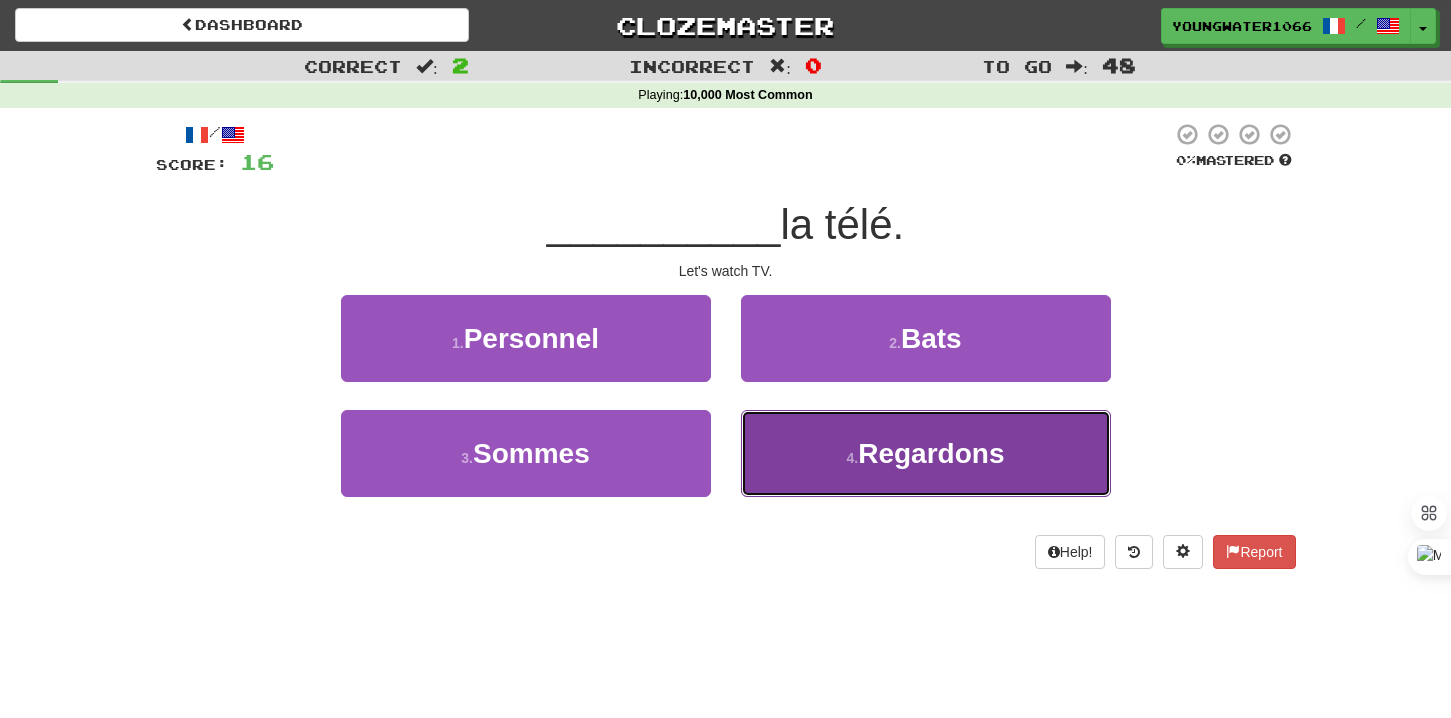 click on "4 .  Regardons" at bounding box center (926, 453) 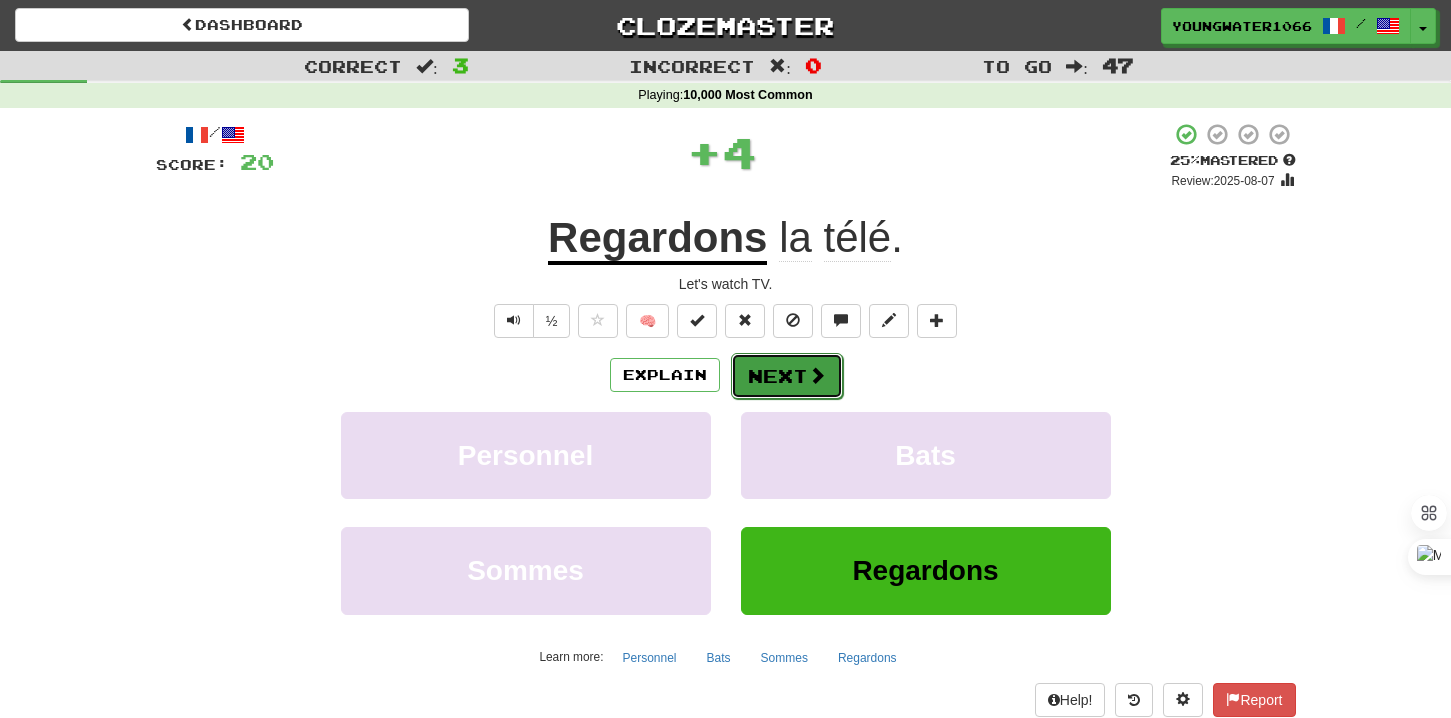 click on "Next" at bounding box center [787, 376] 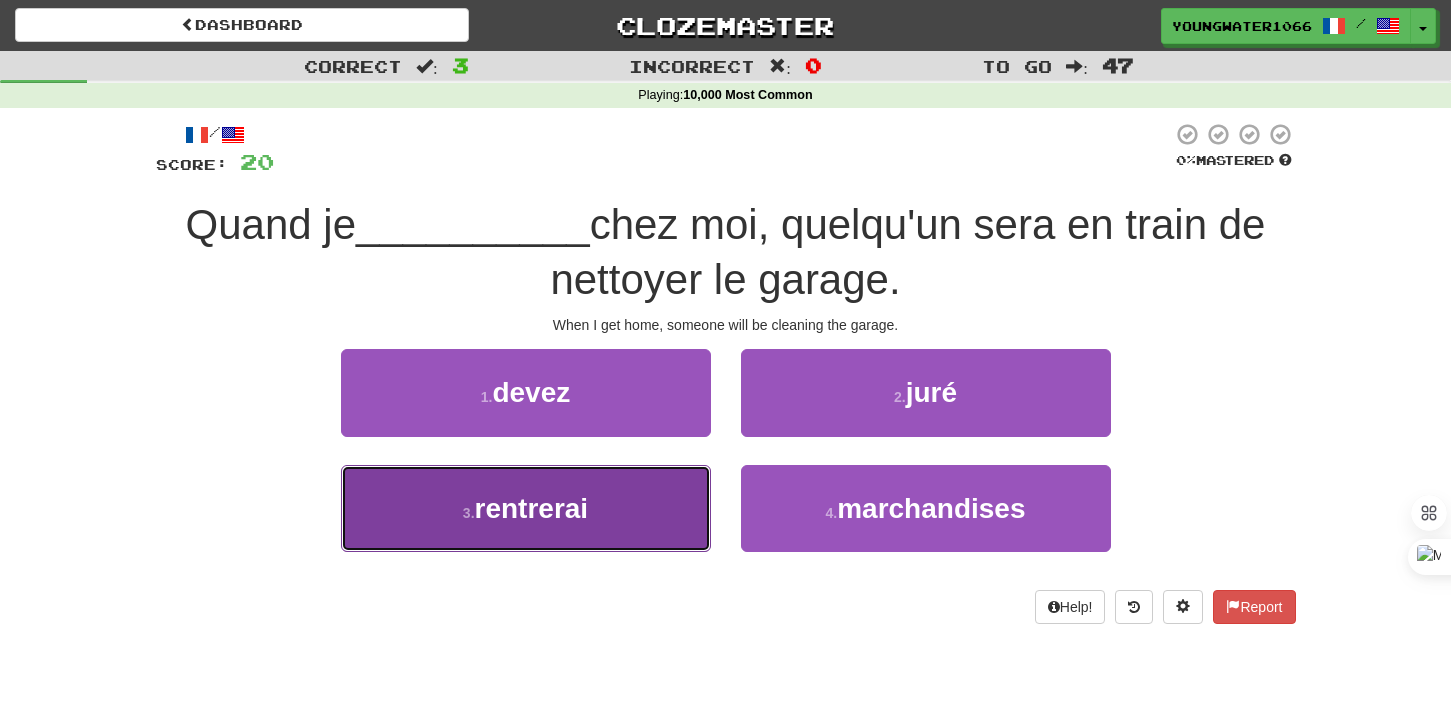 click on "3 .  rentrerai" at bounding box center [526, 508] 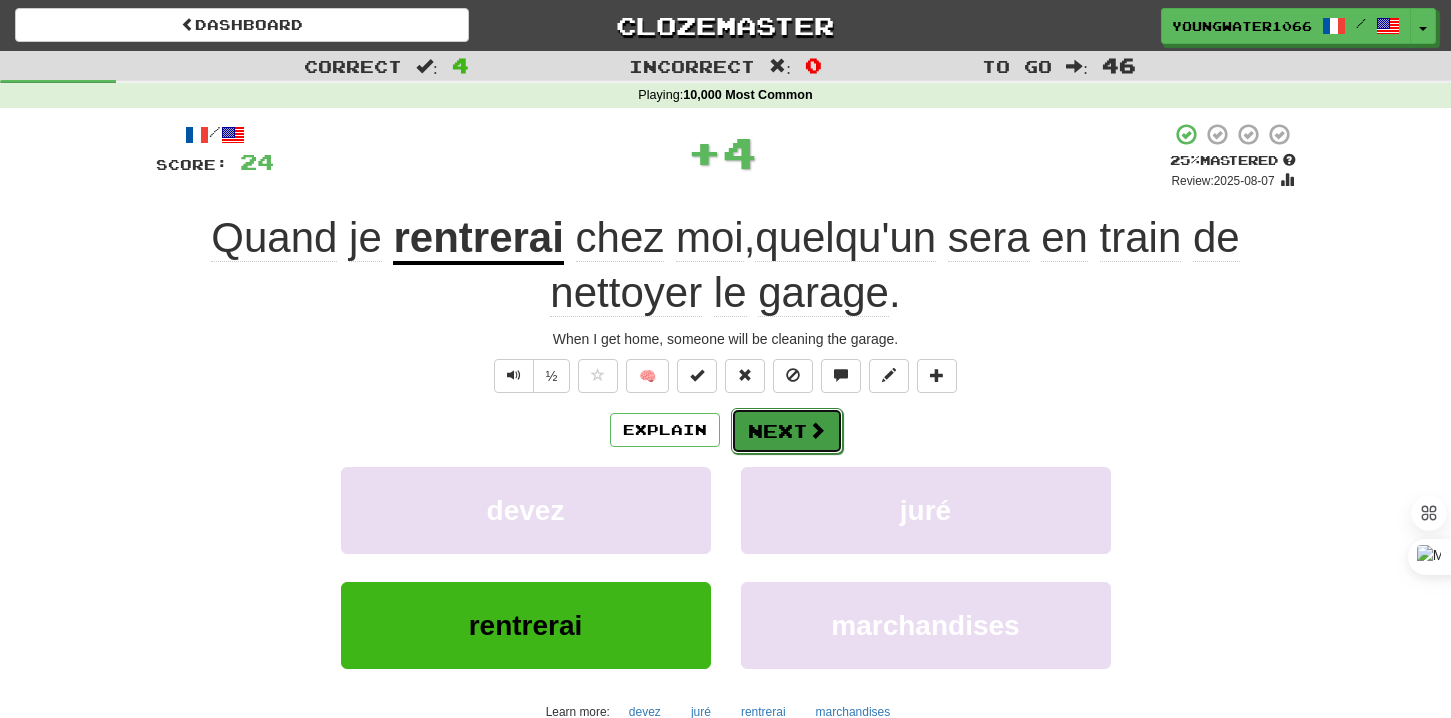 click on "Next" at bounding box center [787, 431] 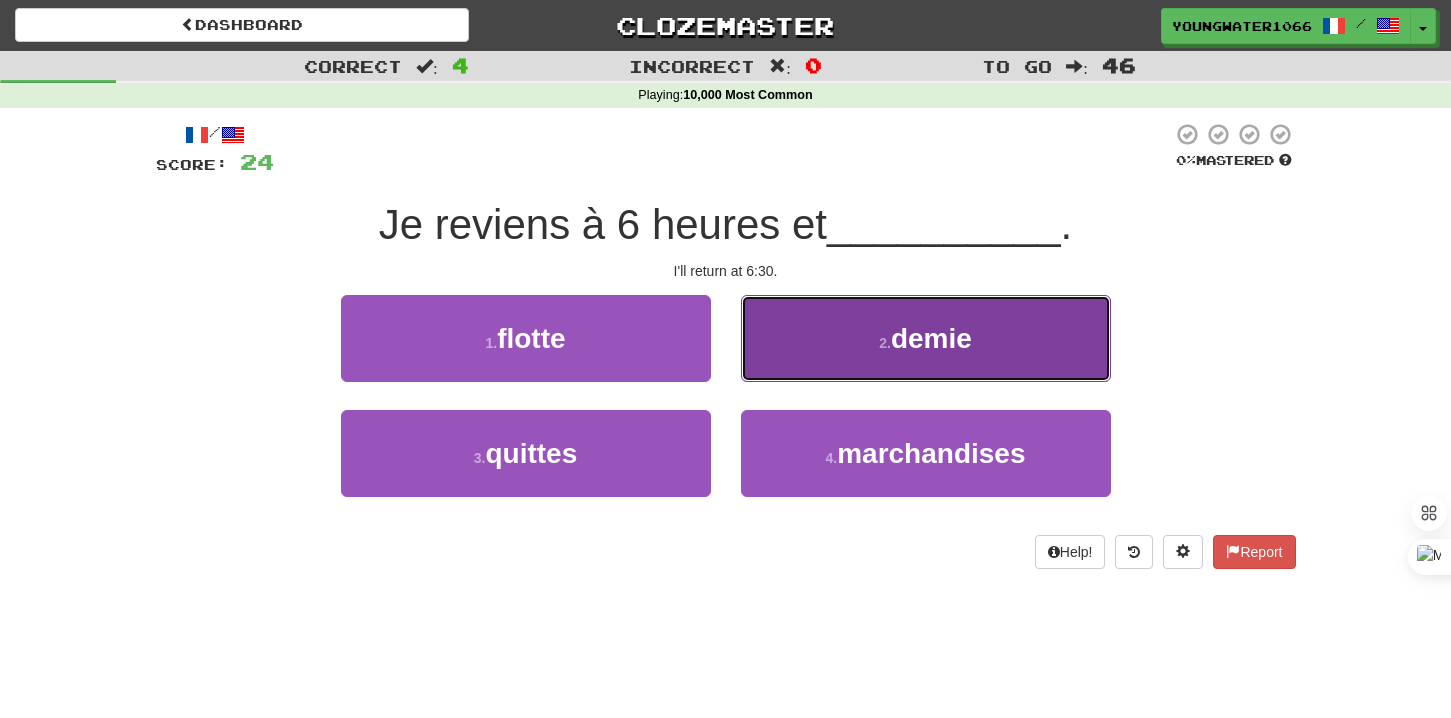 click on "2 .  demie" at bounding box center [926, 338] 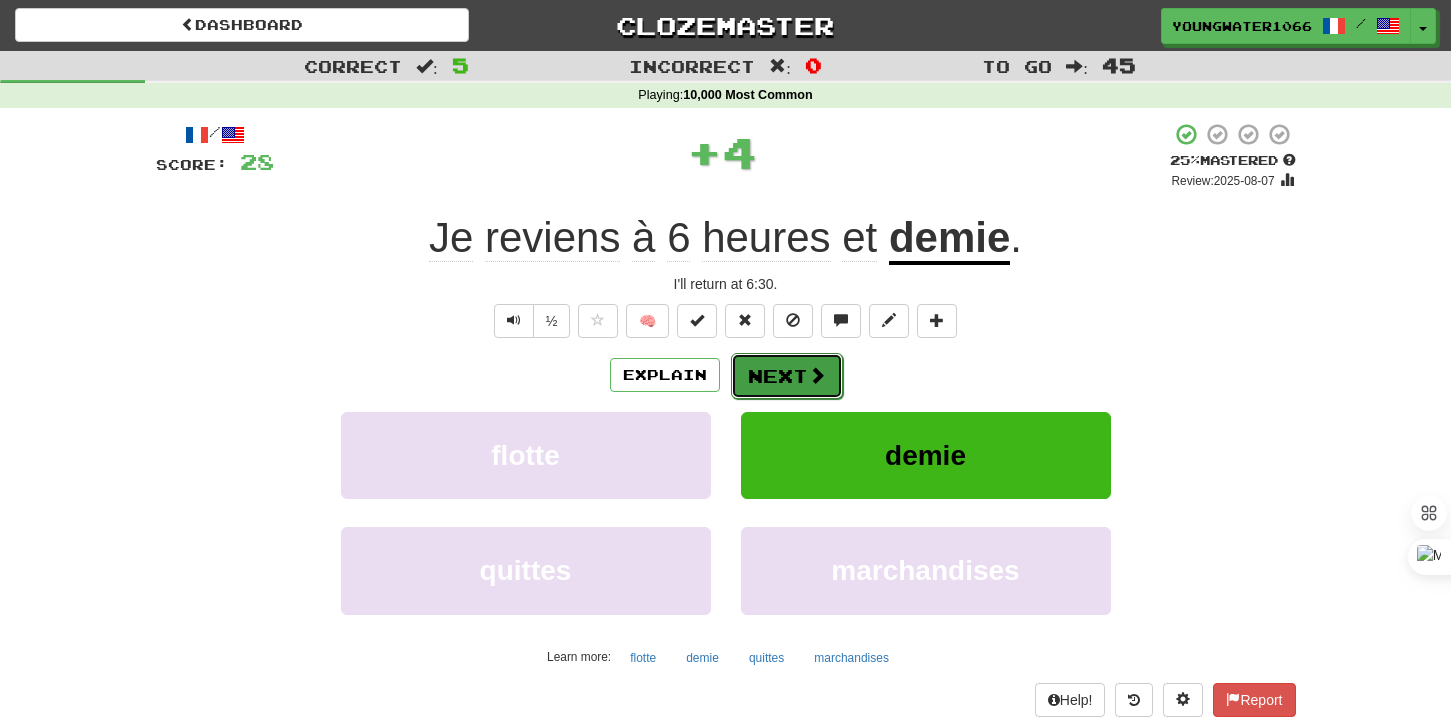 click on "Next" at bounding box center [787, 376] 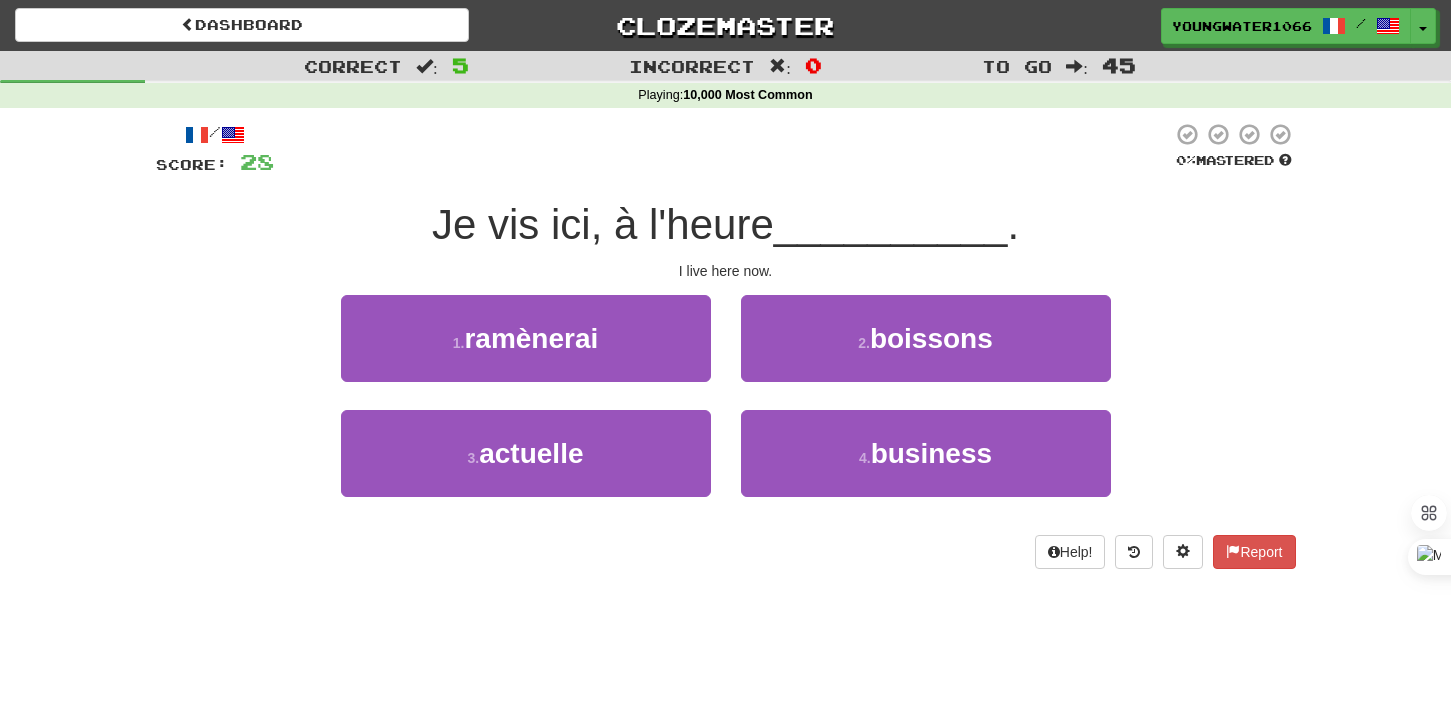 click on "3 .  actuelle" at bounding box center [526, 467] 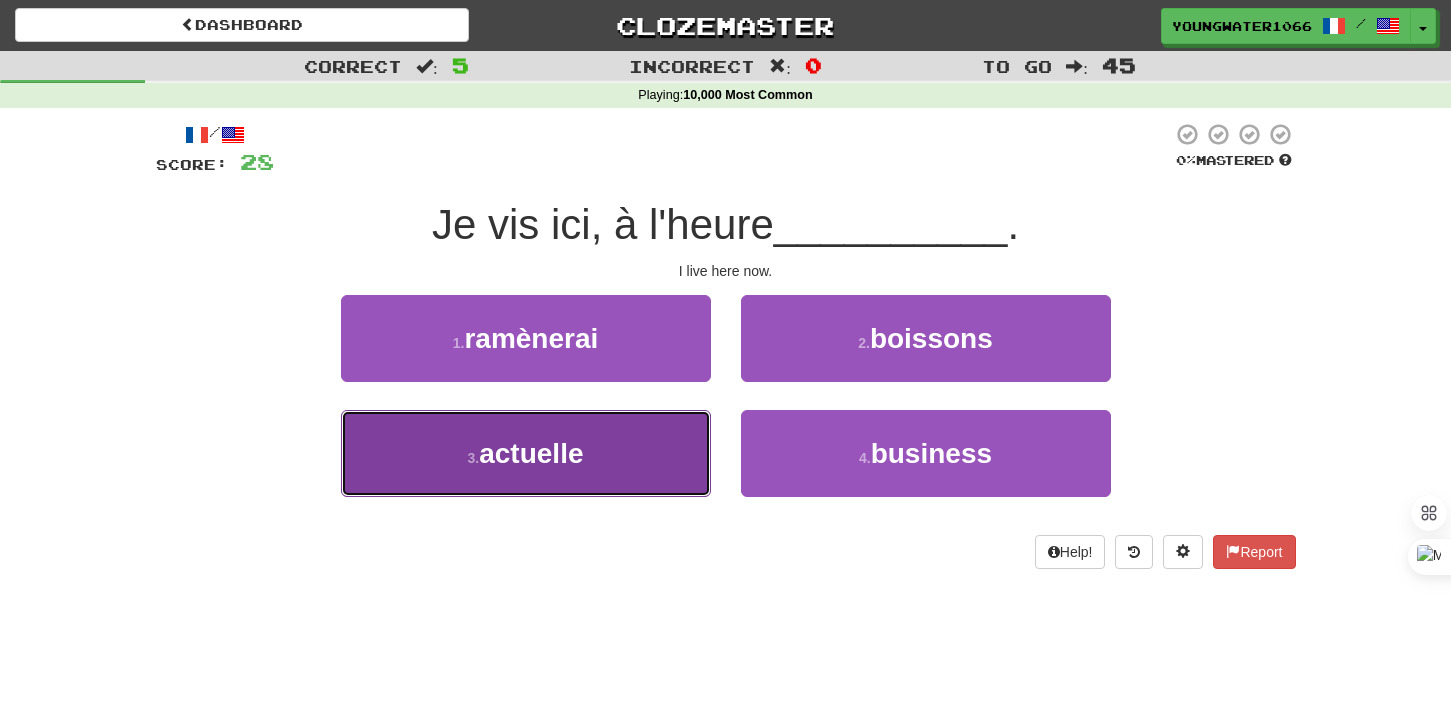 click on "3 .  actuelle" at bounding box center (526, 453) 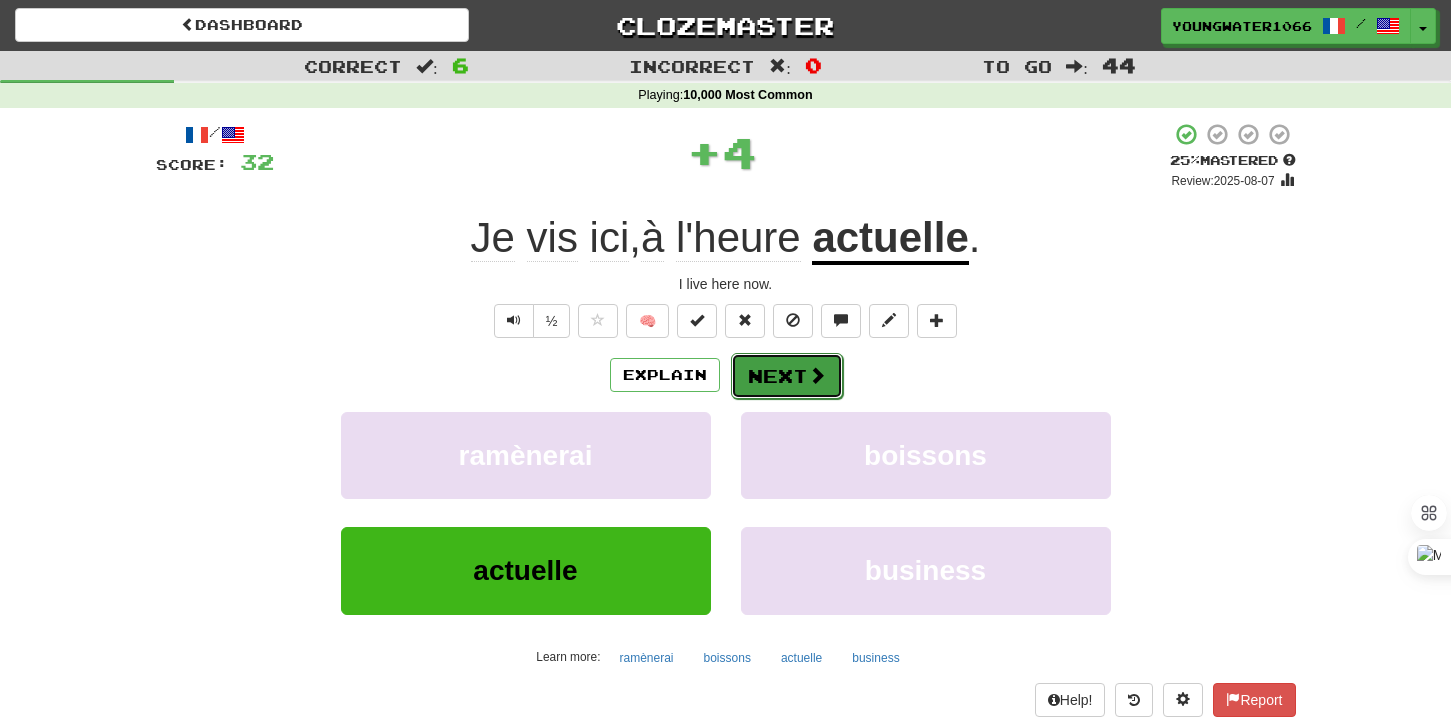 click on "Next" at bounding box center [787, 376] 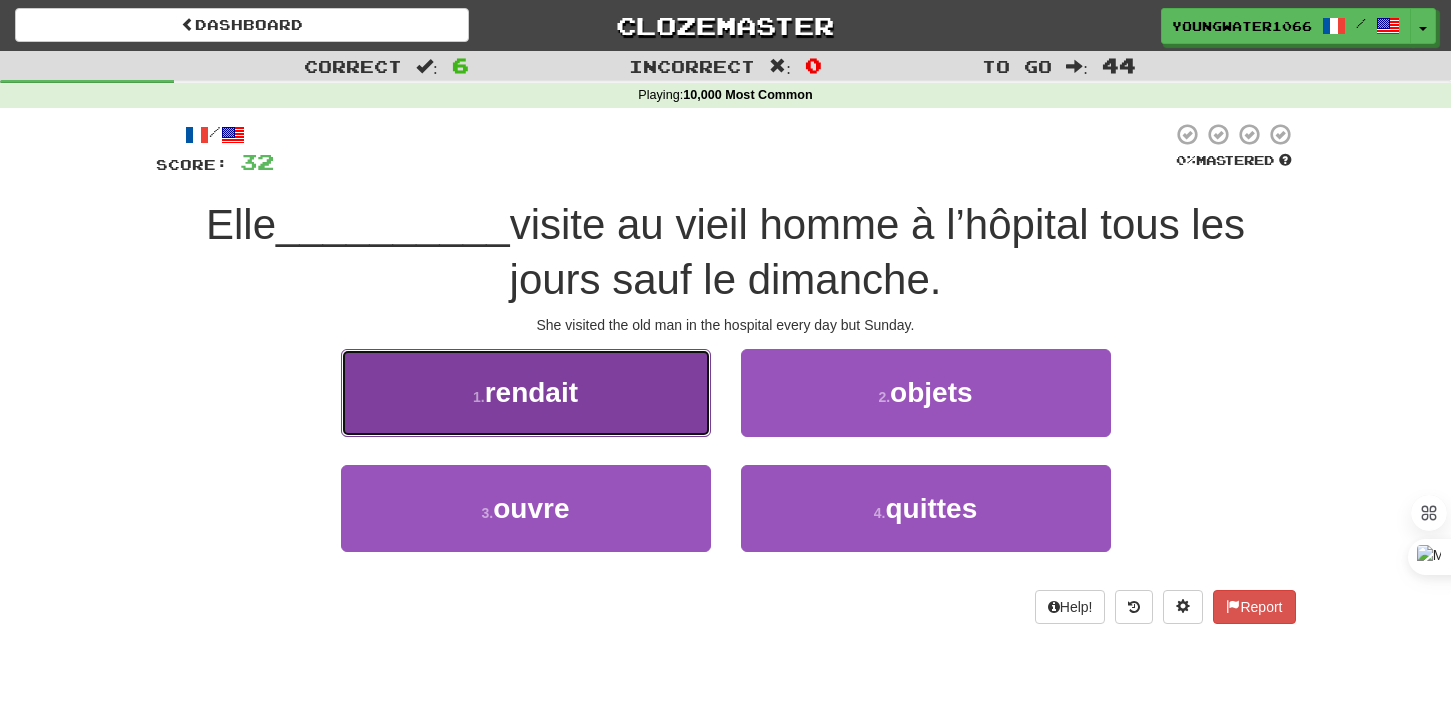 click on "1 .  rendait" at bounding box center (526, 392) 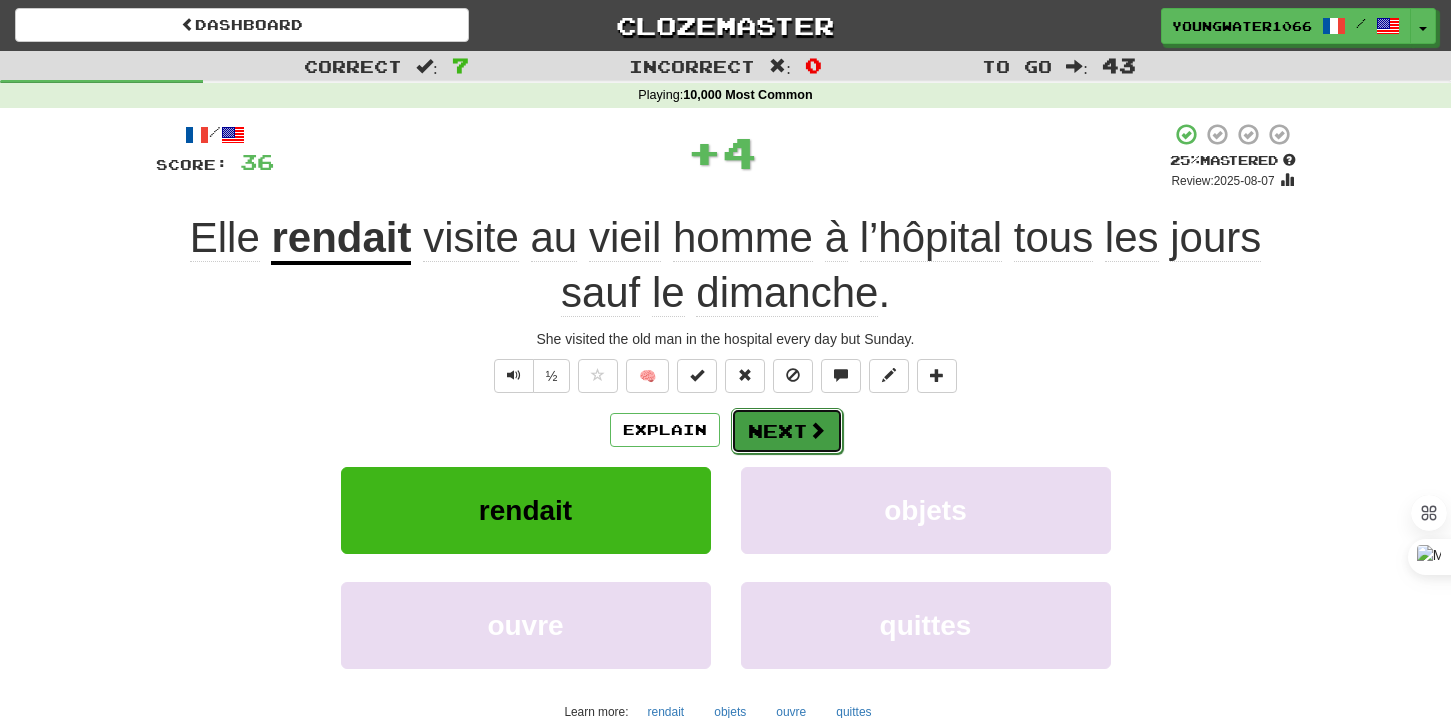 click on "Next" at bounding box center (787, 431) 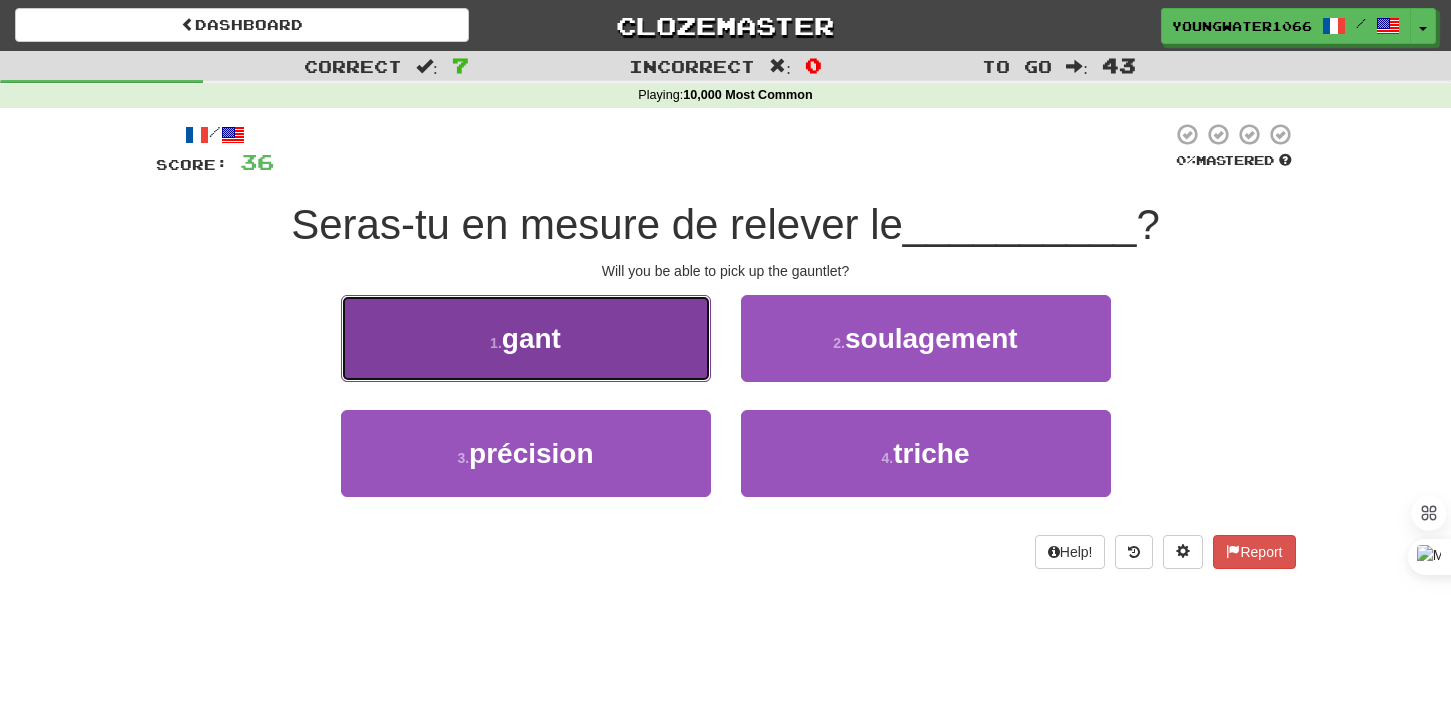 click on "1 .  gant" at bounding box center (526, 338) 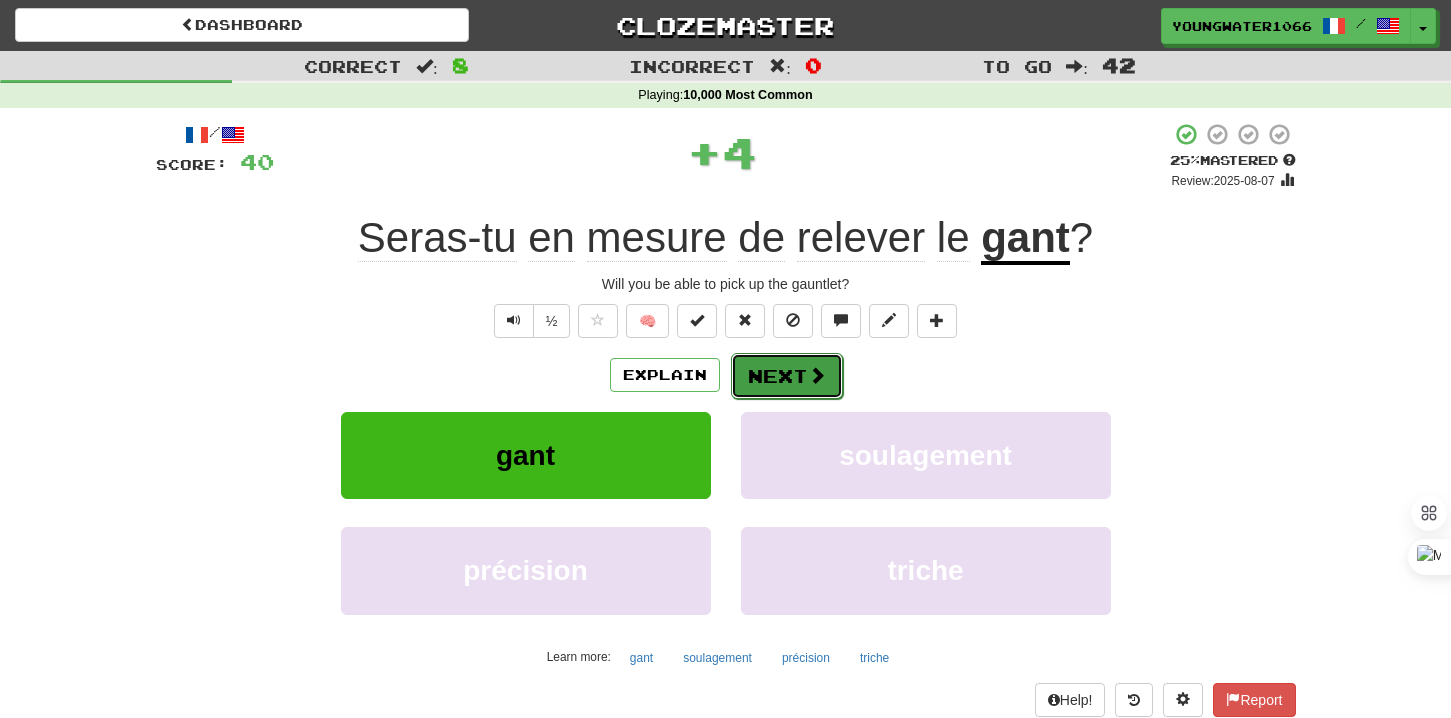 click on "Next" at bounding box center (787, 376) 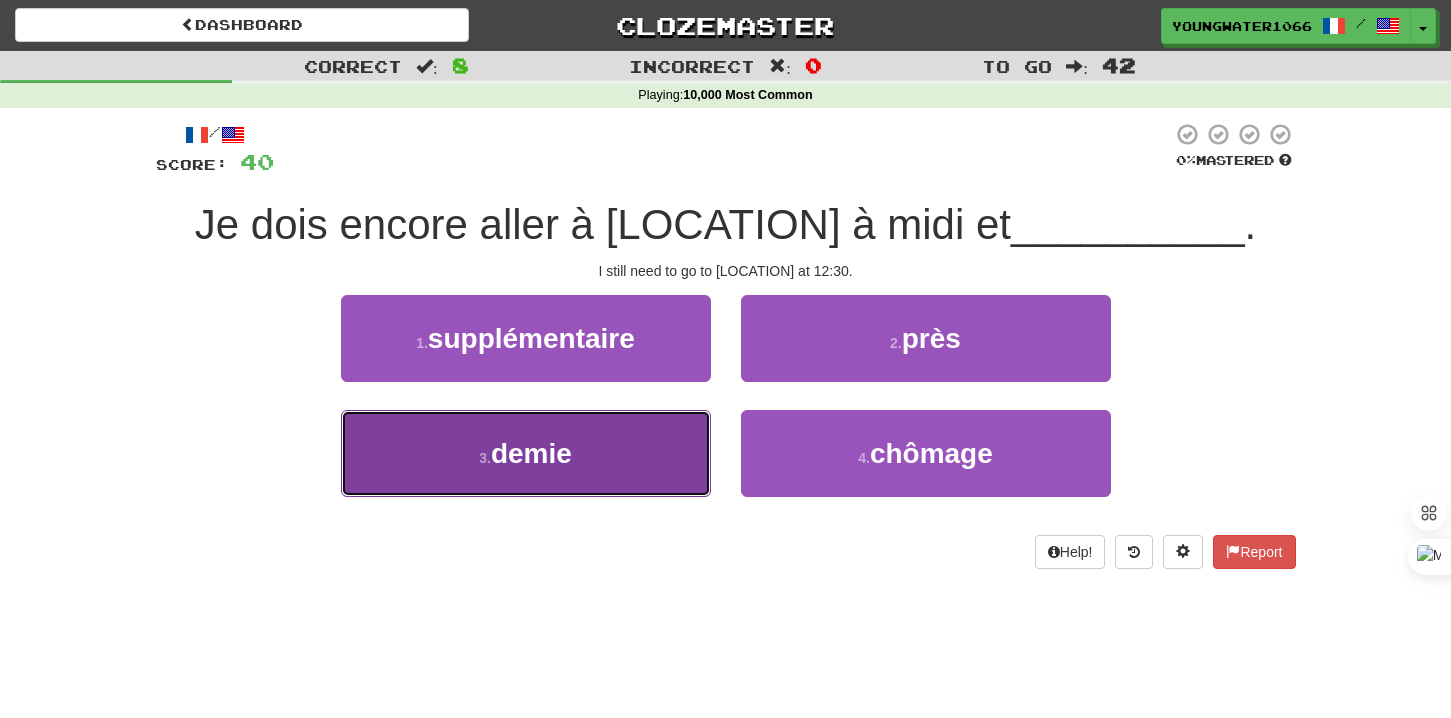 click on "3 .  demie" at bounding box center (526, 453) 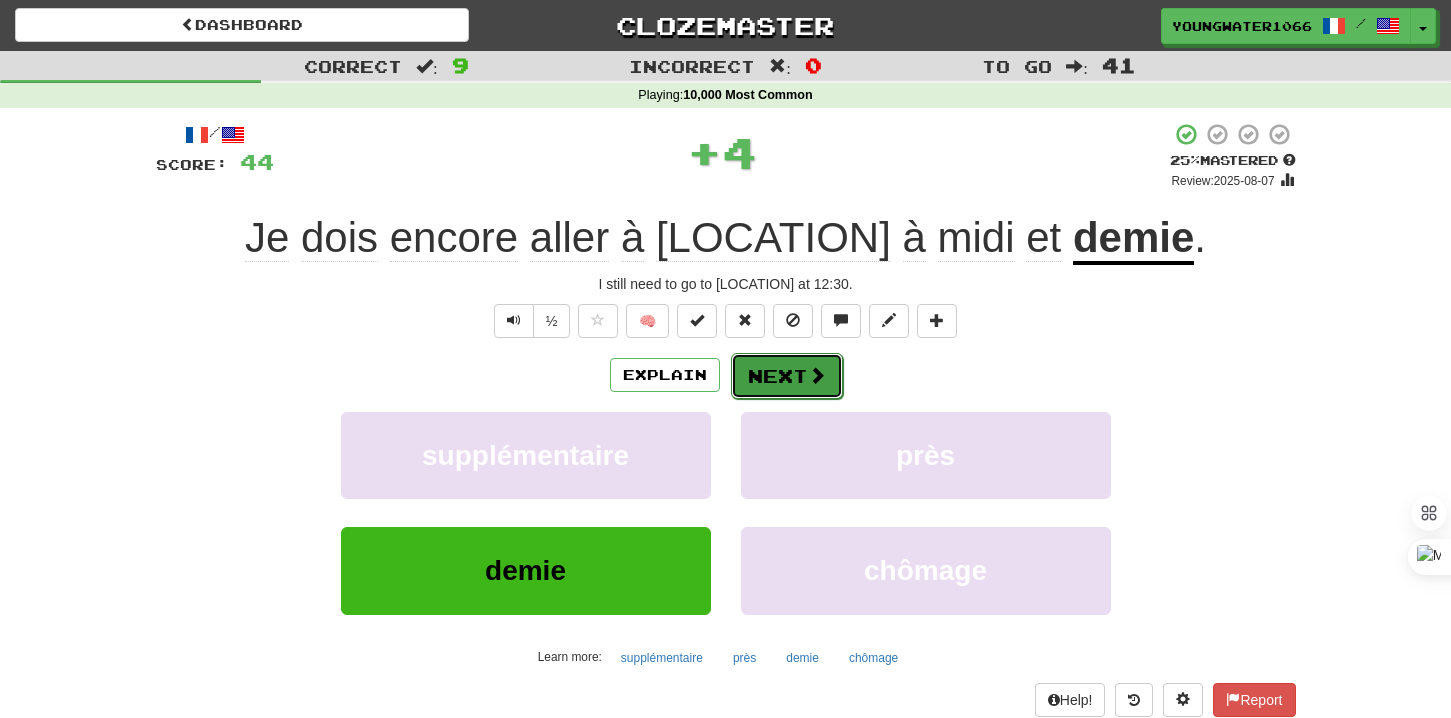 click on "Next" at bounding box center (787, 376) 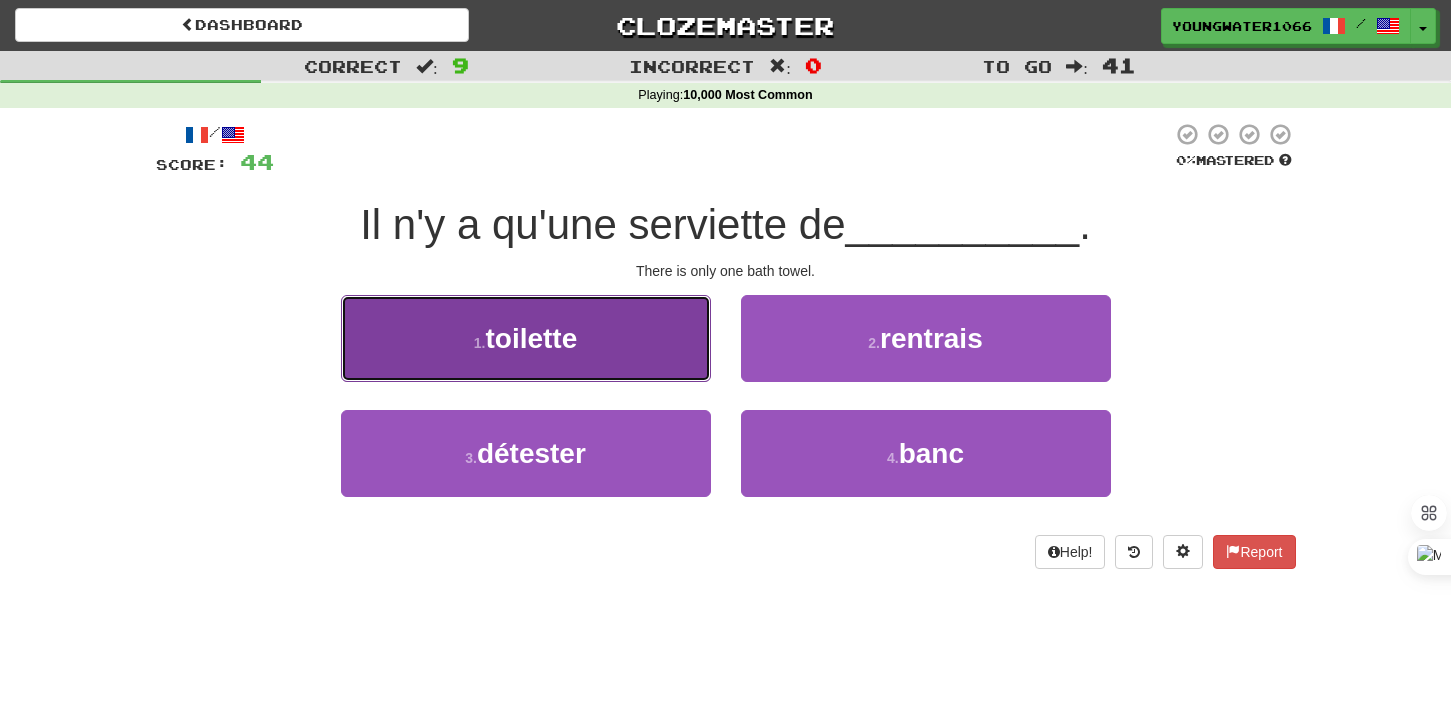 click on "1 .  toilette" at bounding box center (526, 338) 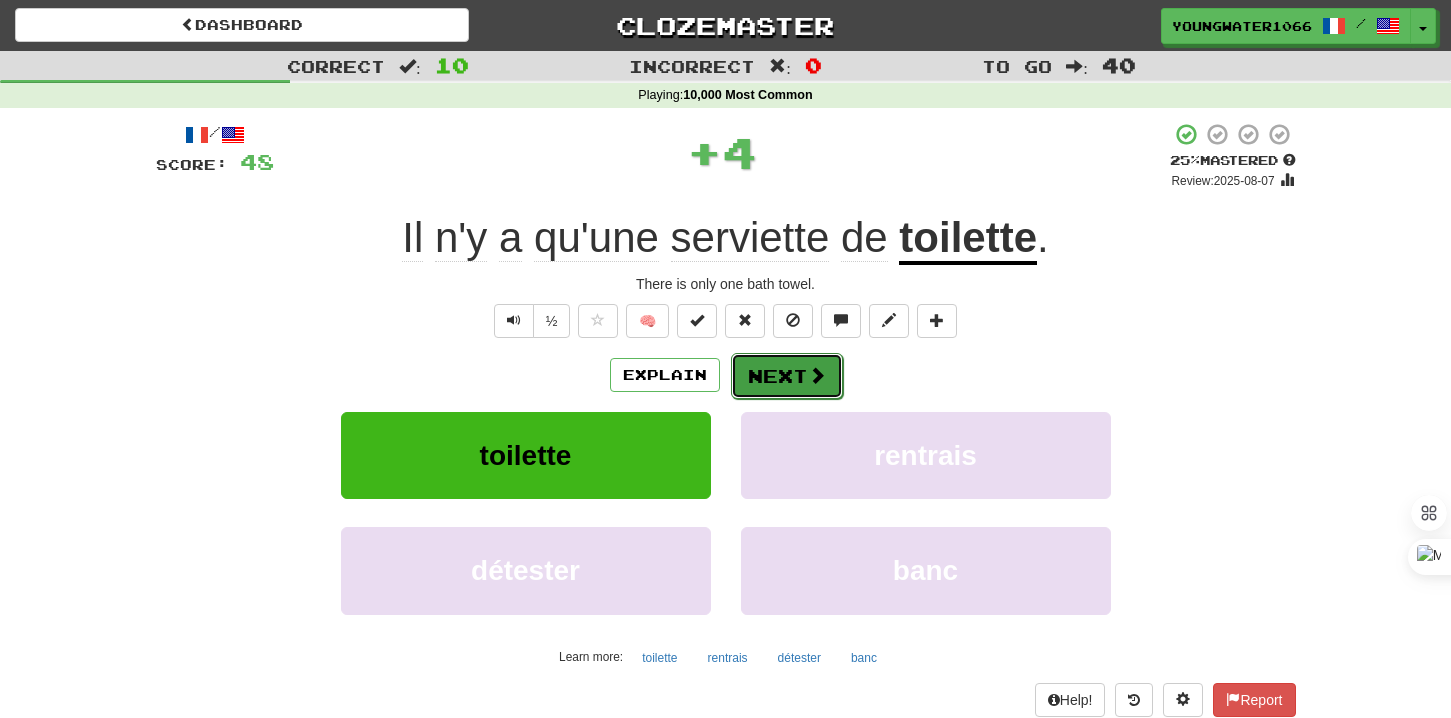 click on "Next" at bounding box center (787, 376) 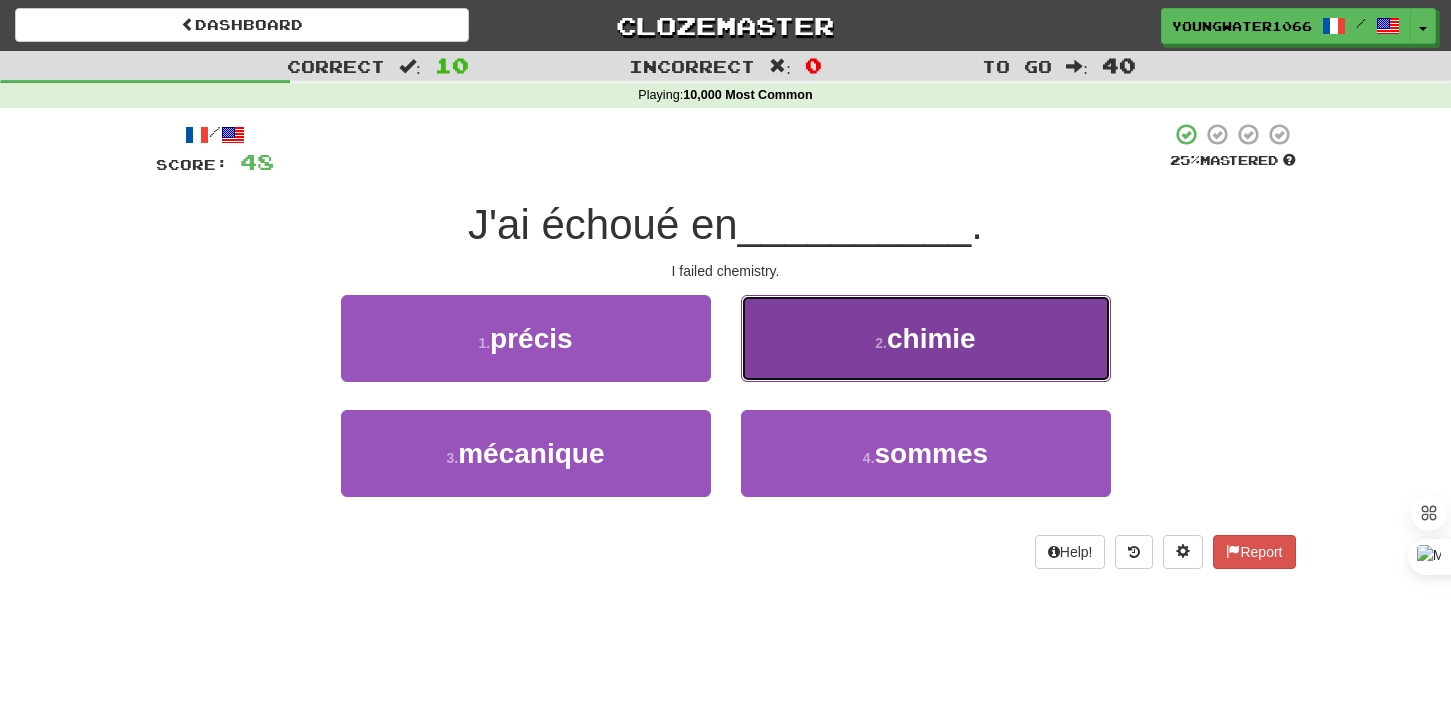 click on "2 .  chimie" at bounding box center [926, 338] 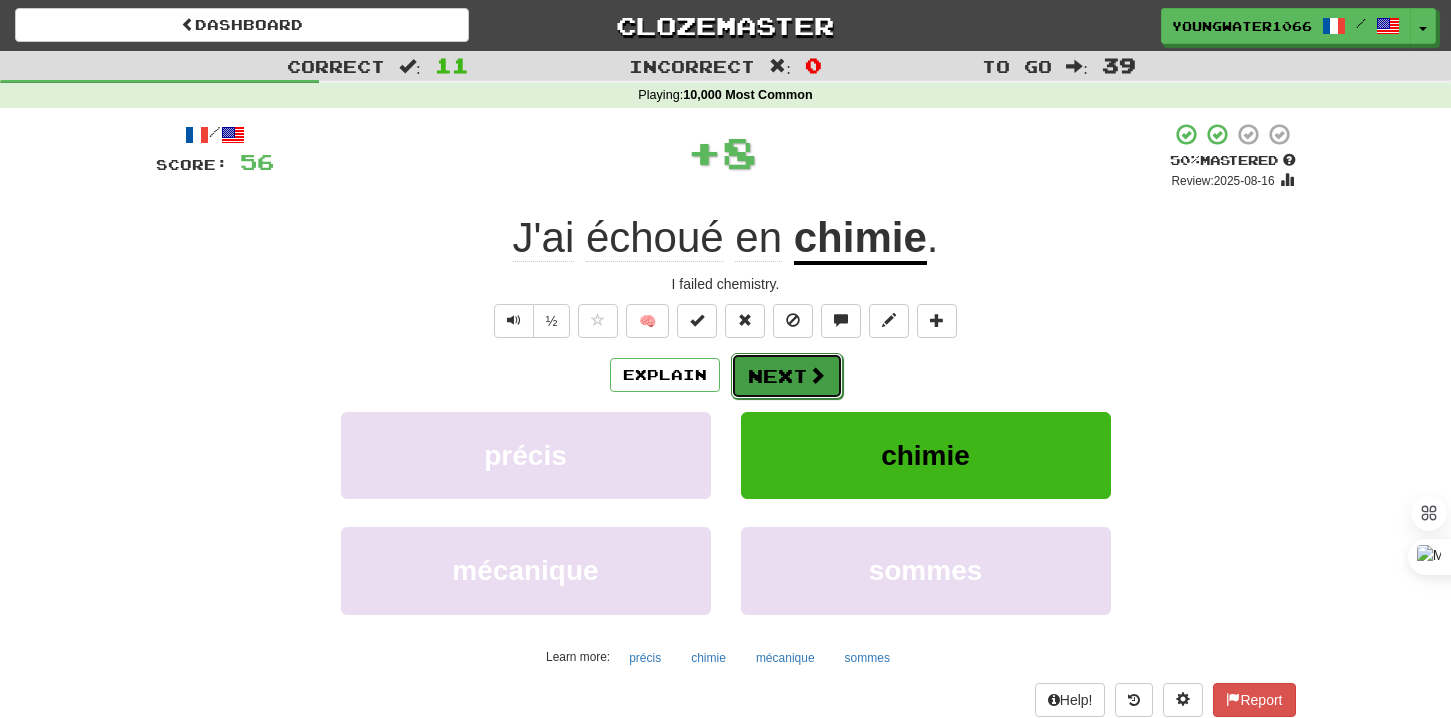 click on "Next" at bounding box center [787, 376] 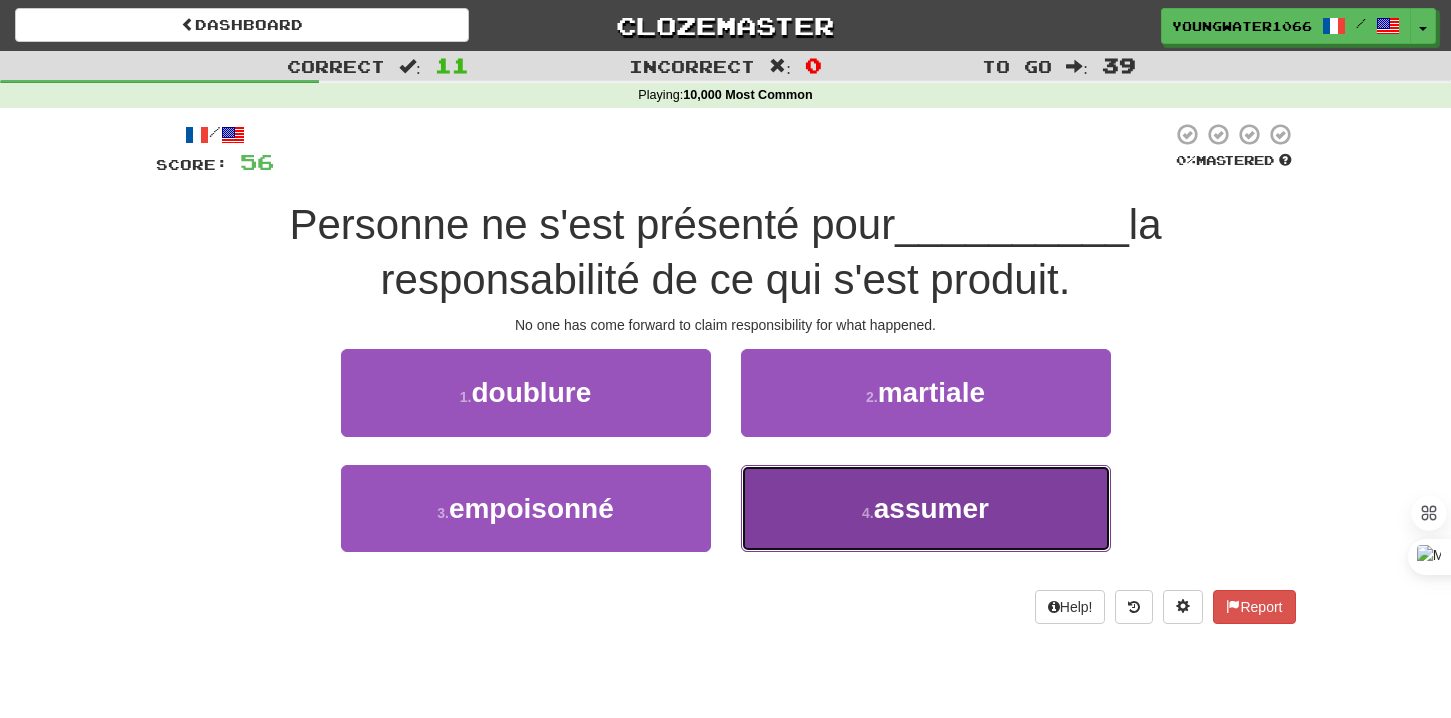 click on "4 .  assumer" at bounding box center (926, 508) 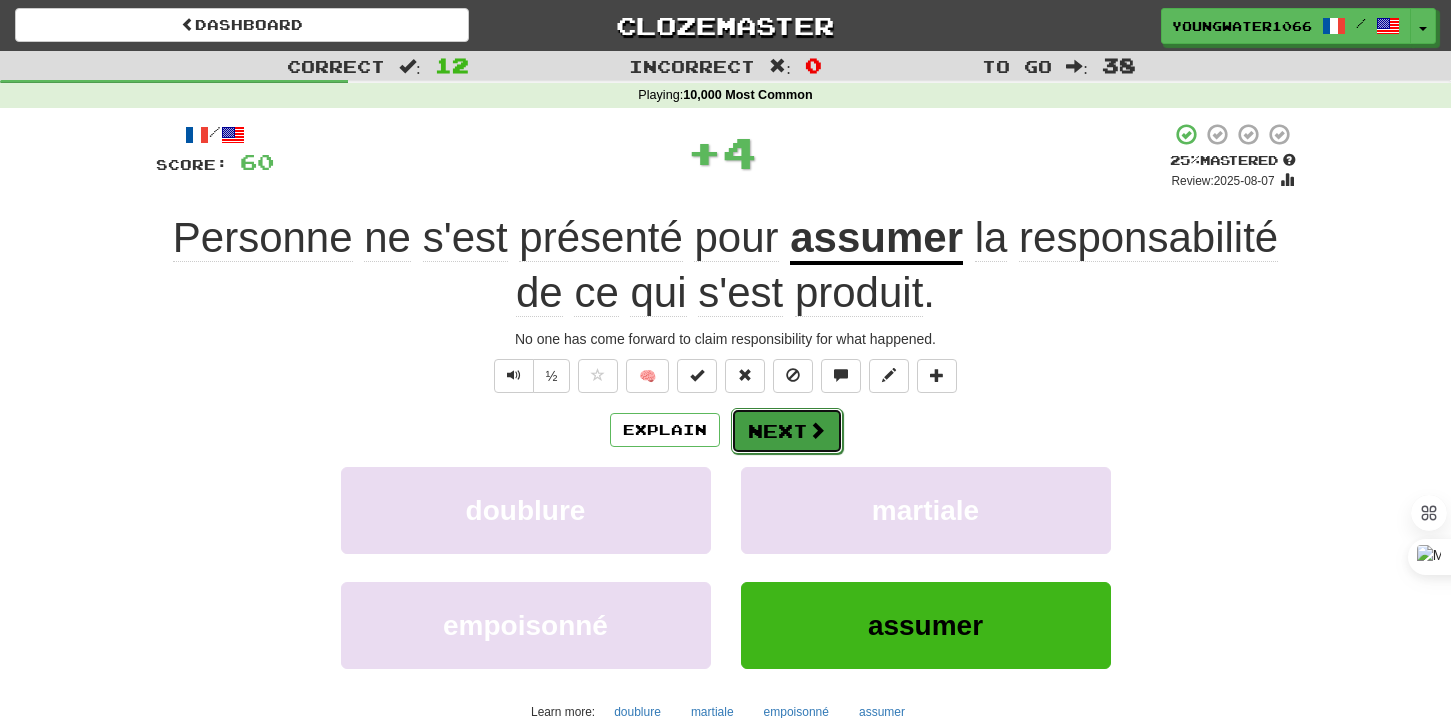 click on "Next" at bounding box center (787, 431) 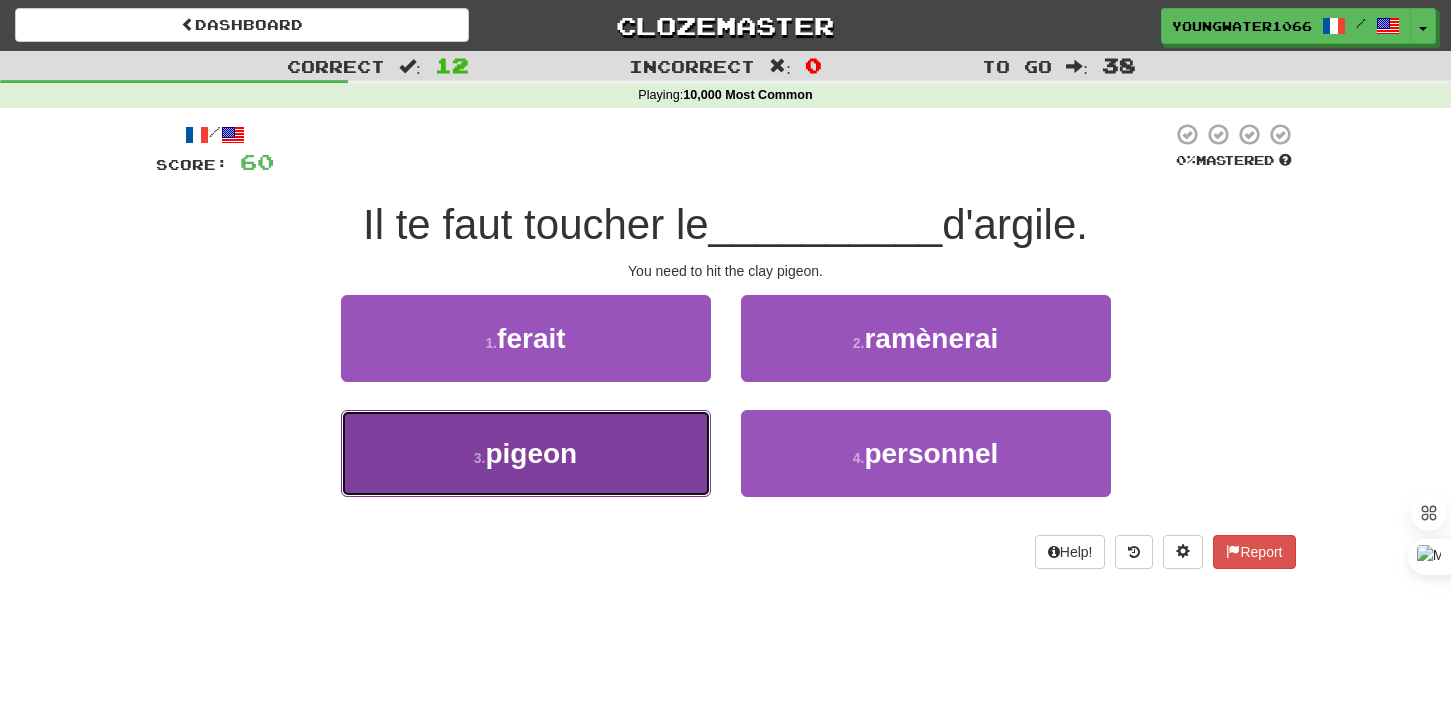 click on "3 .  pigeon" at bounding box center [526, 453] 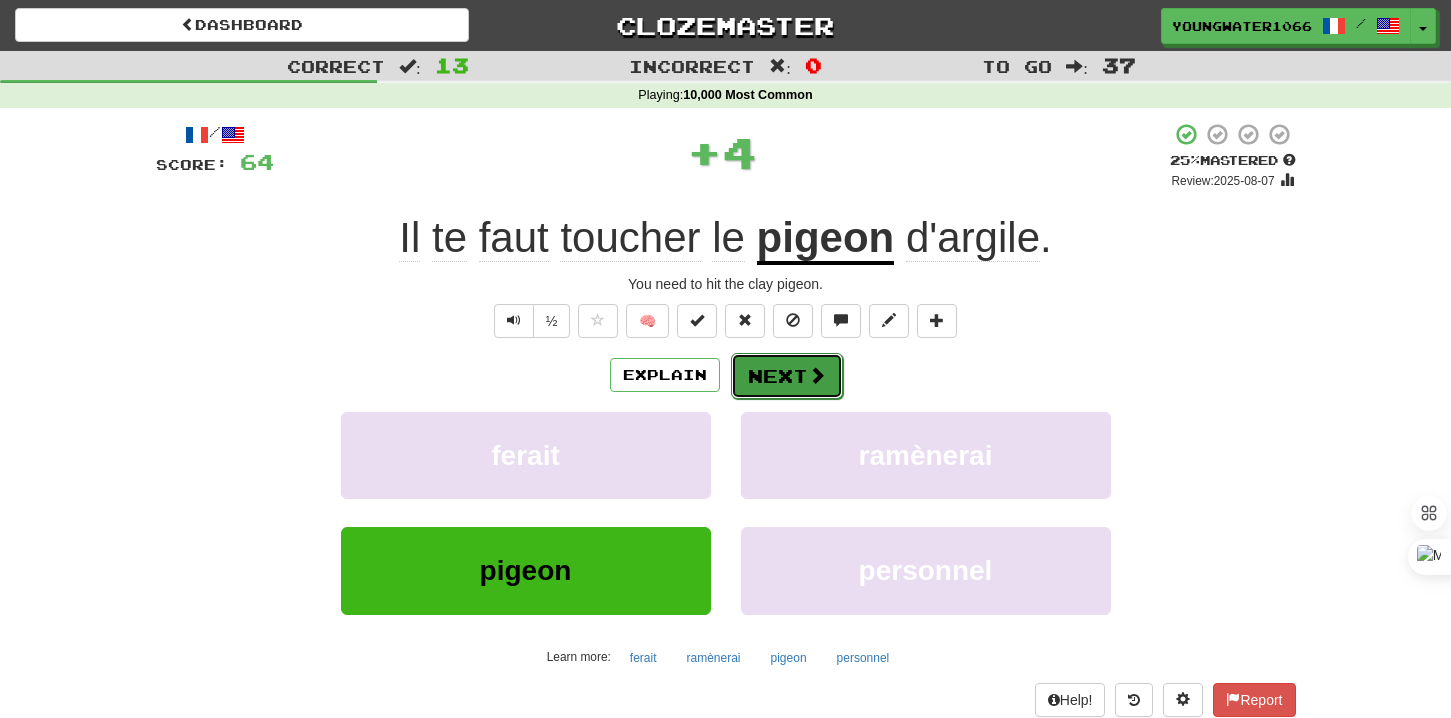 click on "Next" at bounding box center [787, 376] 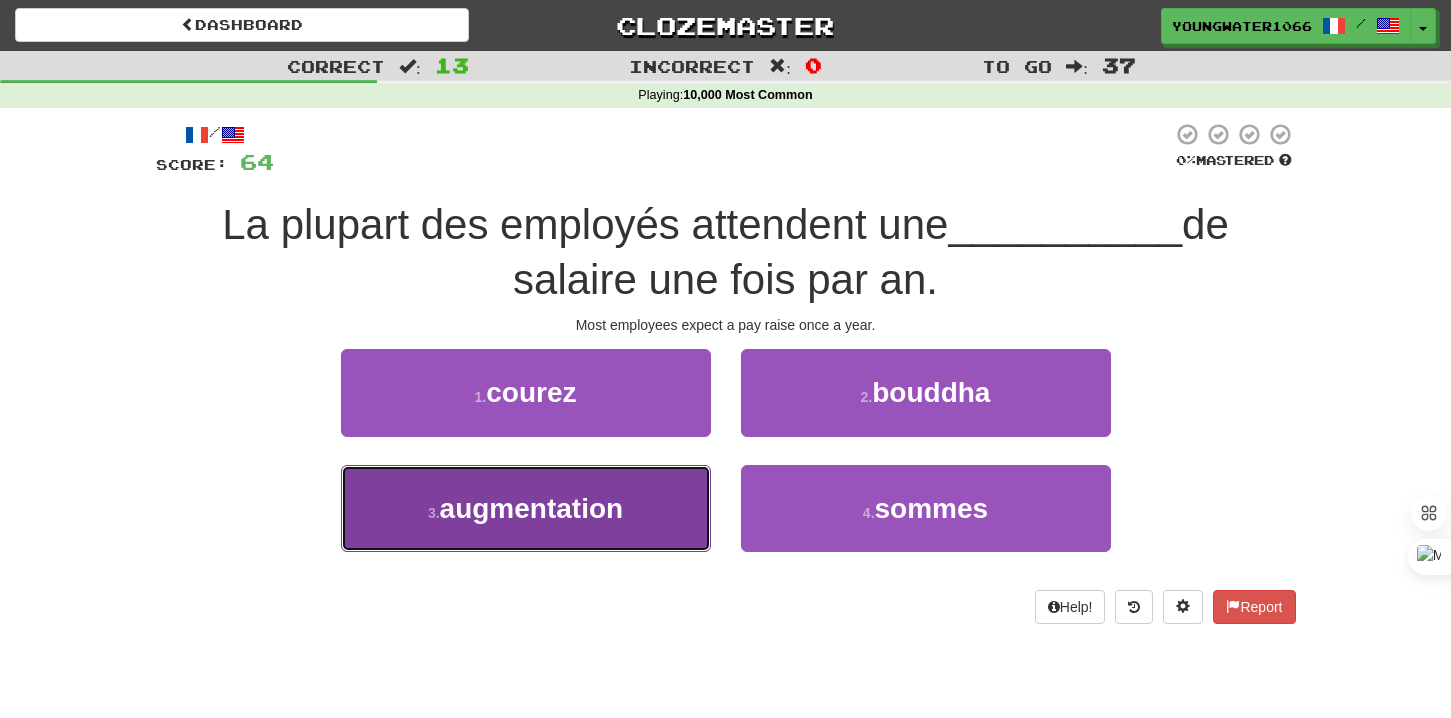 click on "3 .  augmentation" at bounding box center [526, 508] 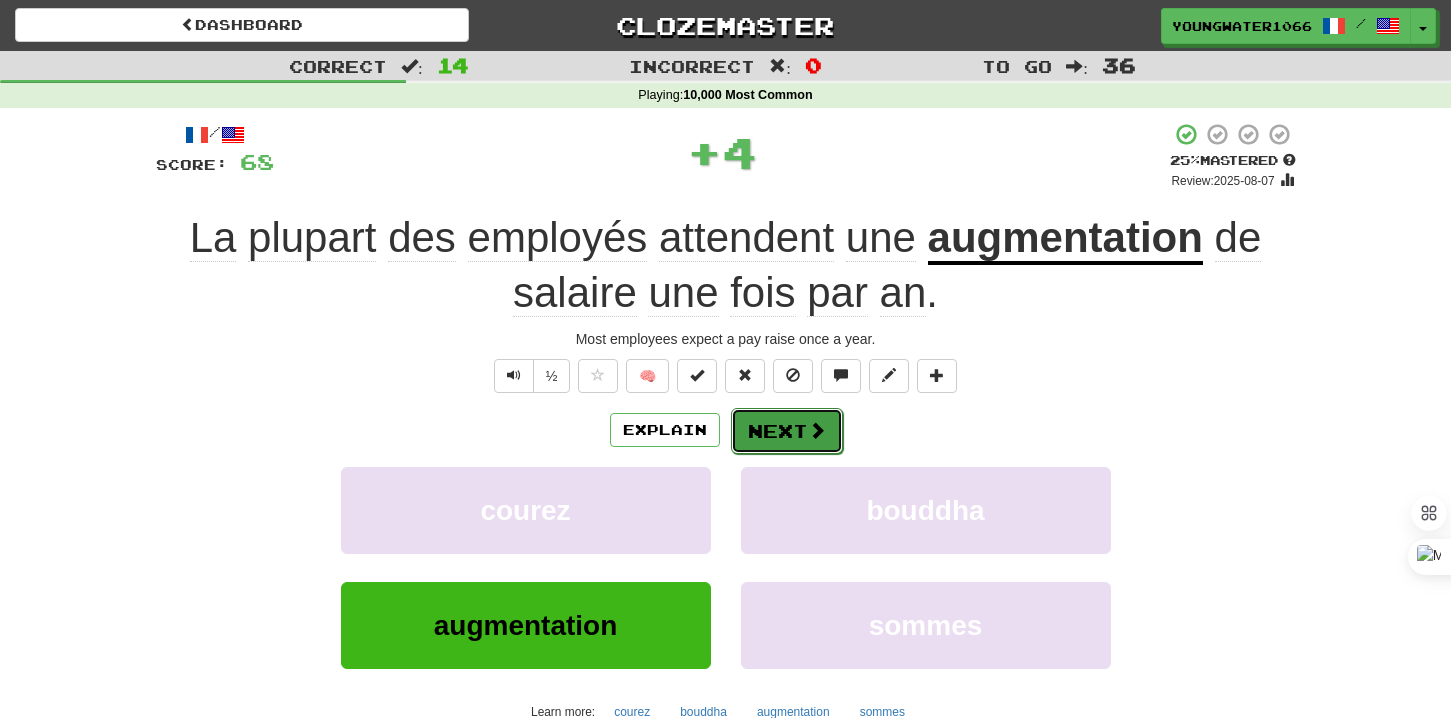 click on "Next" at bounding box center [787, 431] 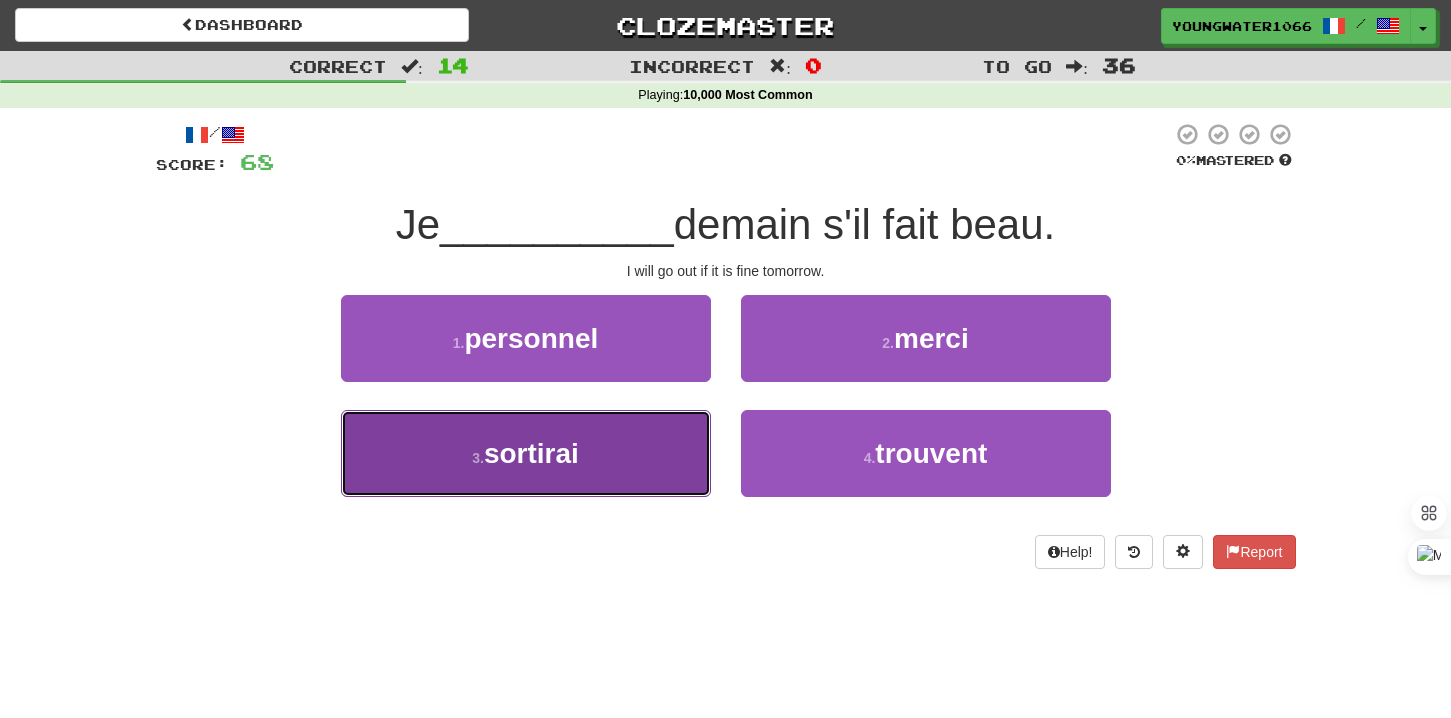 click on "3 .  sortirai" at bounding box center (526, 453) 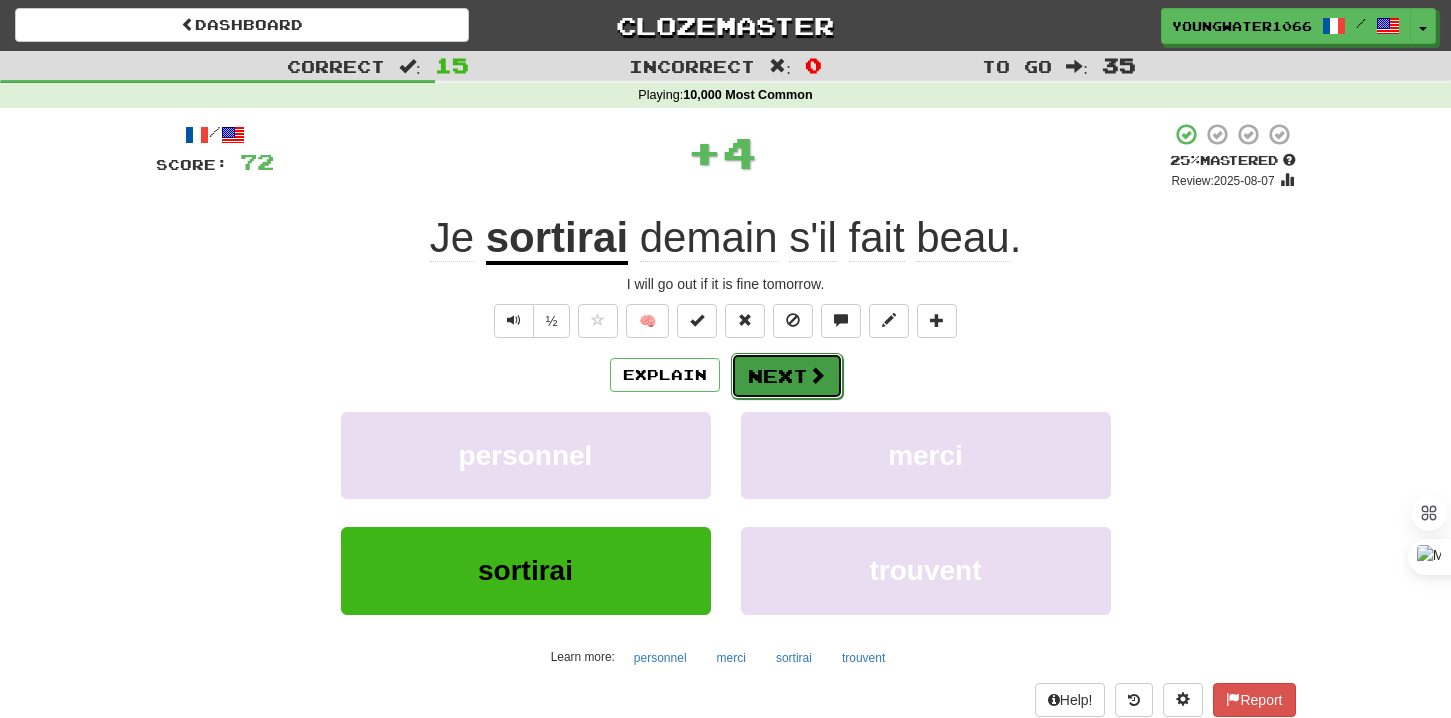 click on "Next" at bounding box center [787, 376] 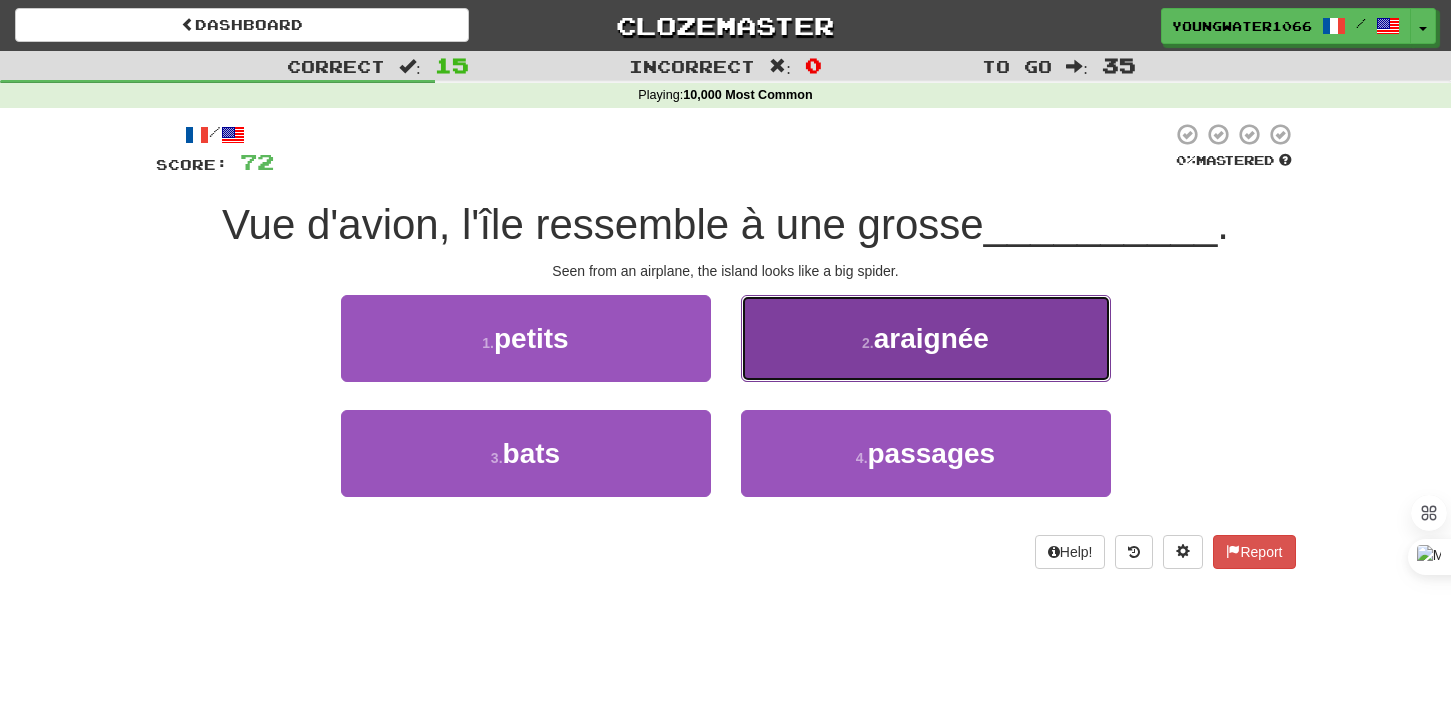 click on "2 .  araignée" at bounding box center (926, 338) 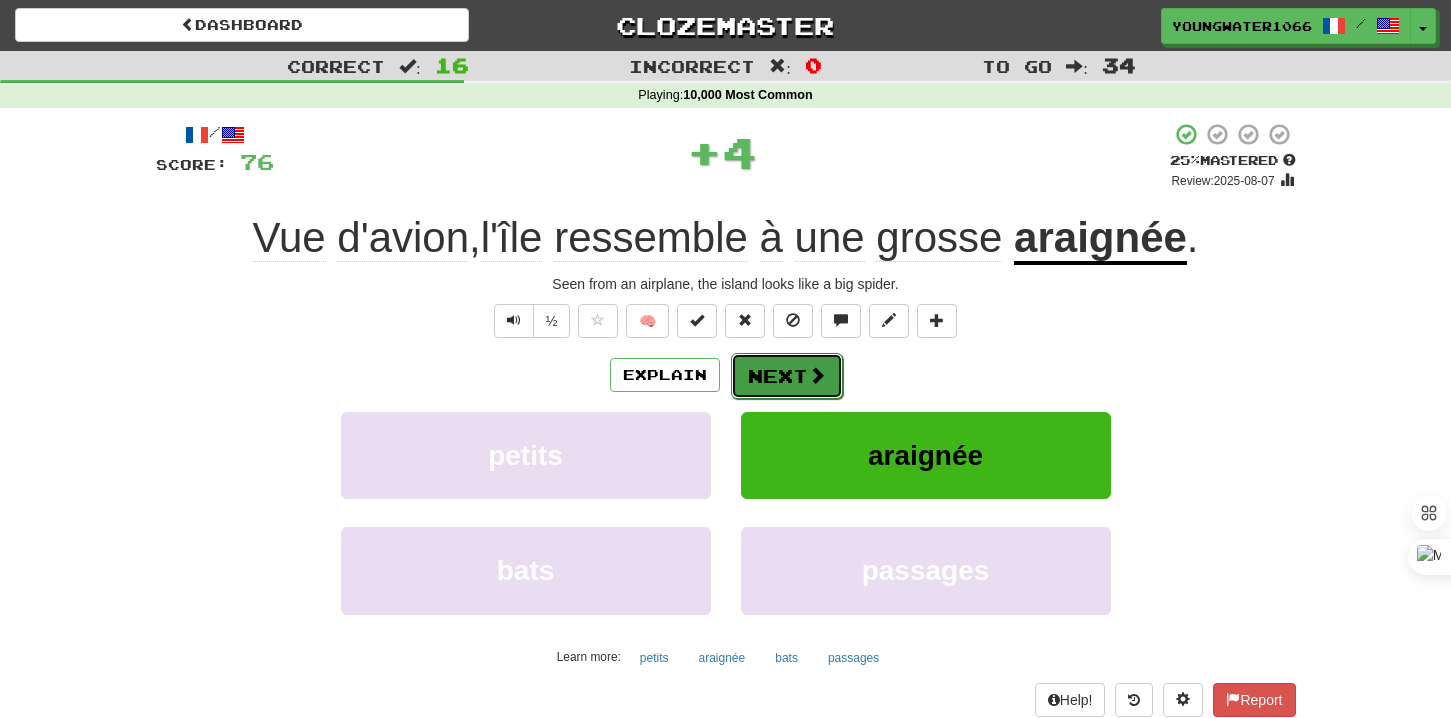 click on "Next" at bounding box center (787, 376) 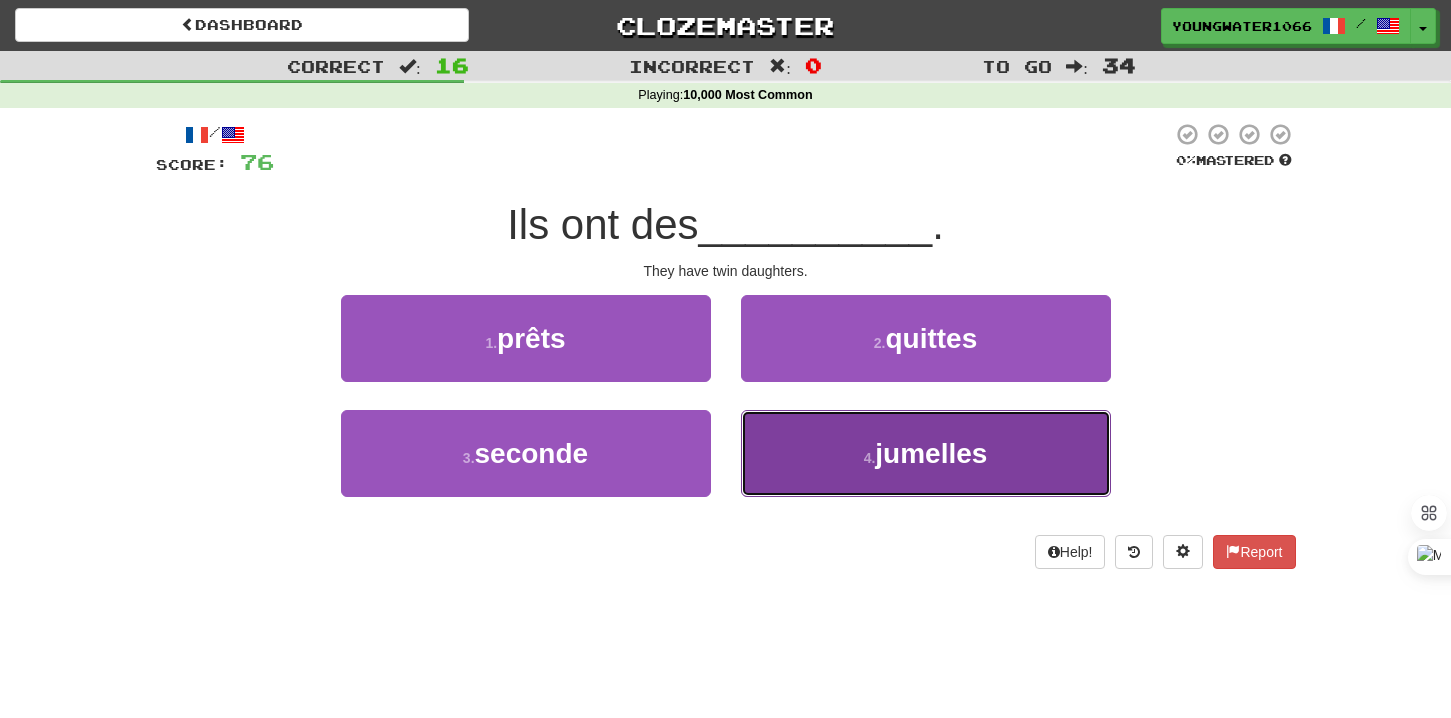 click on "4 .  jumelles" at bounding box center (926, 453) 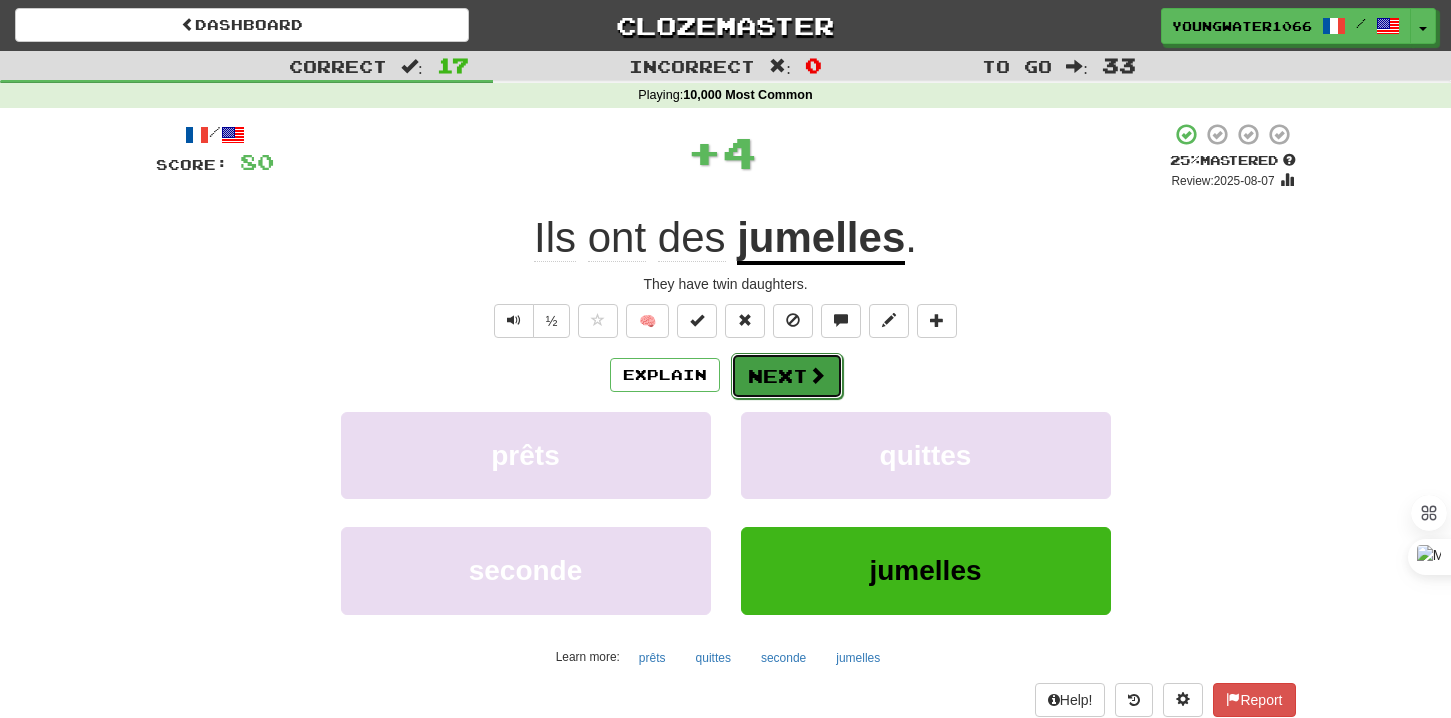 click on "Next" at bounding box center [787, 376] 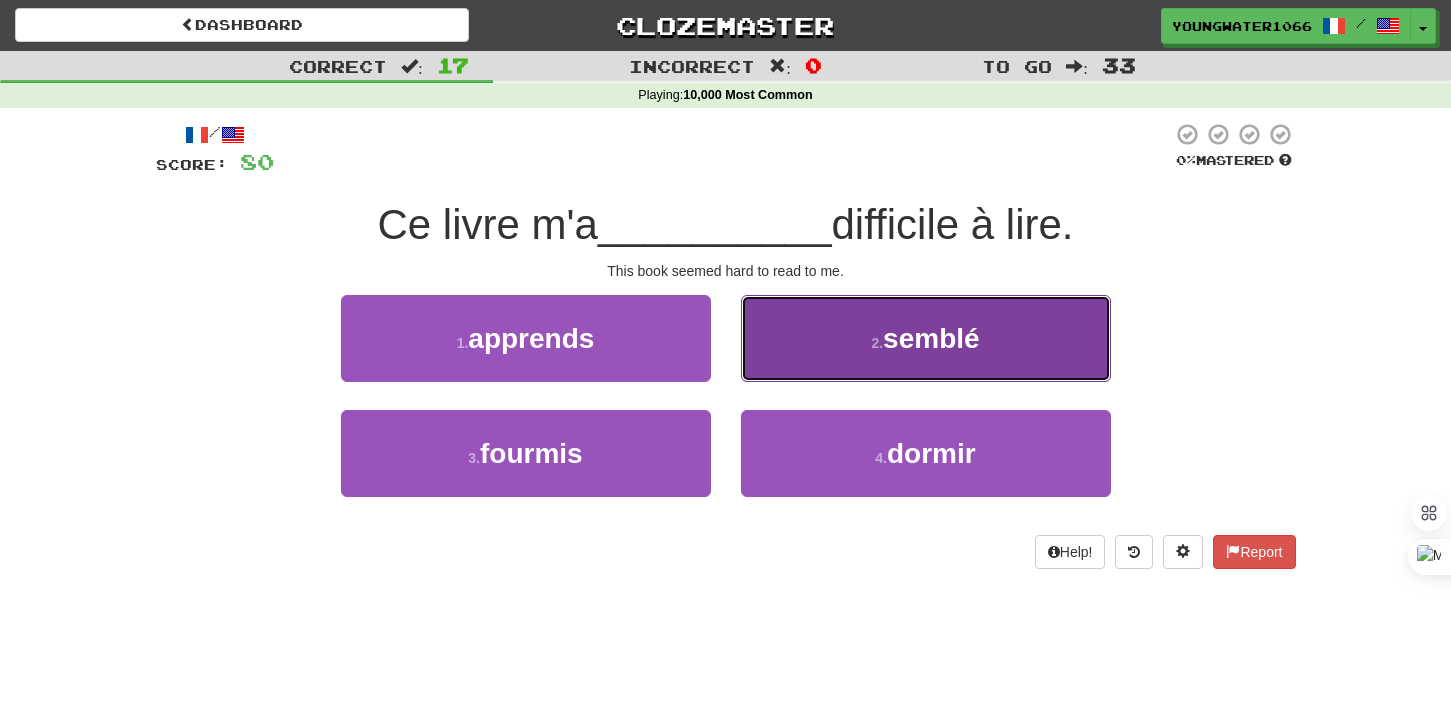 click on "2 .  semblé" at bounding box center [926, 338] 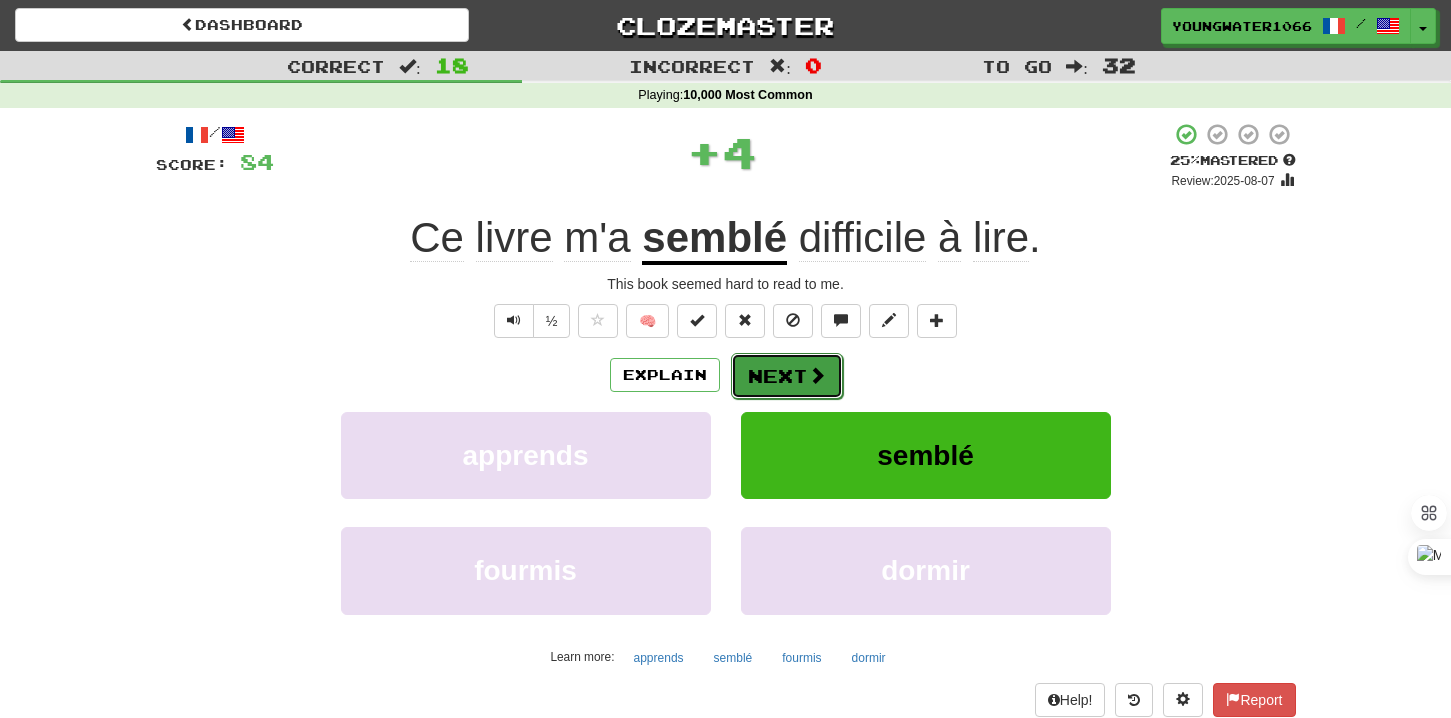 click on "Next" at bounding box center [787, 376] 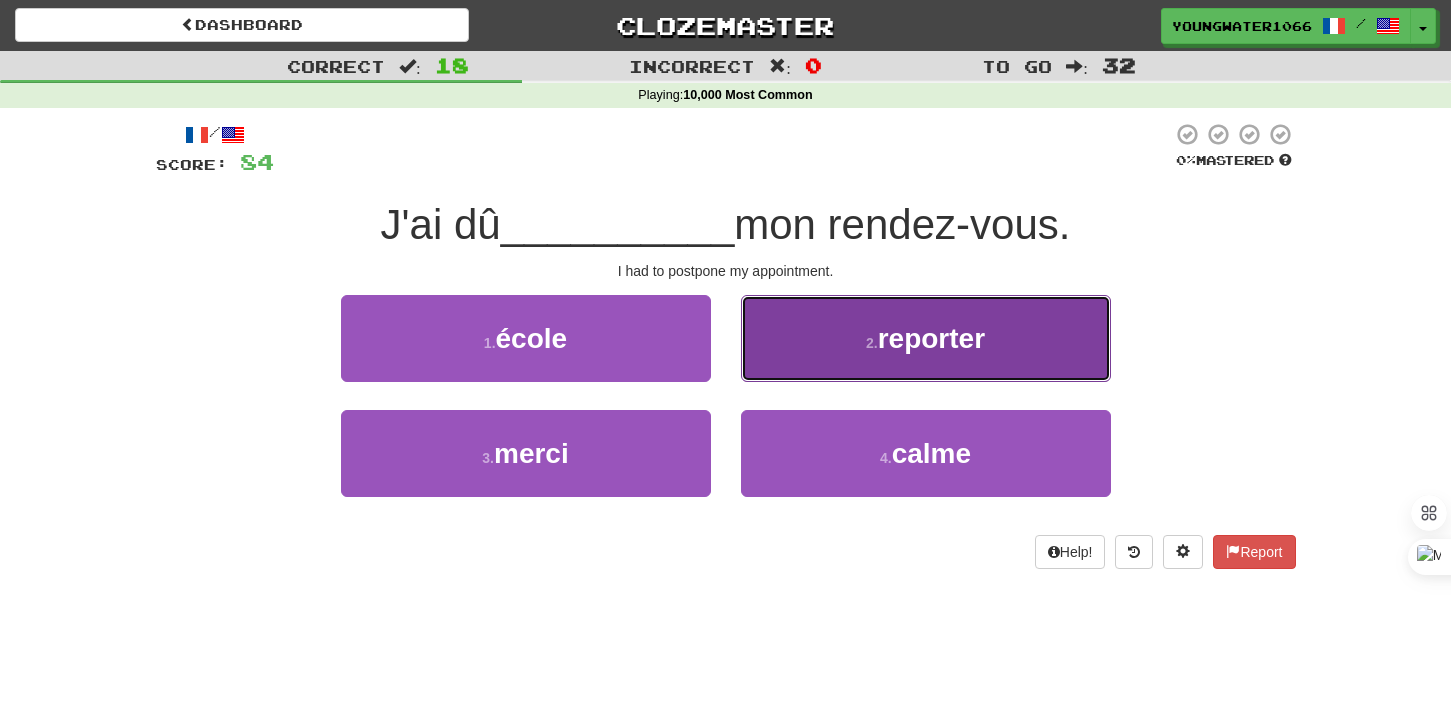 click on "2 .  reporter" at bounding box center [926, 338] 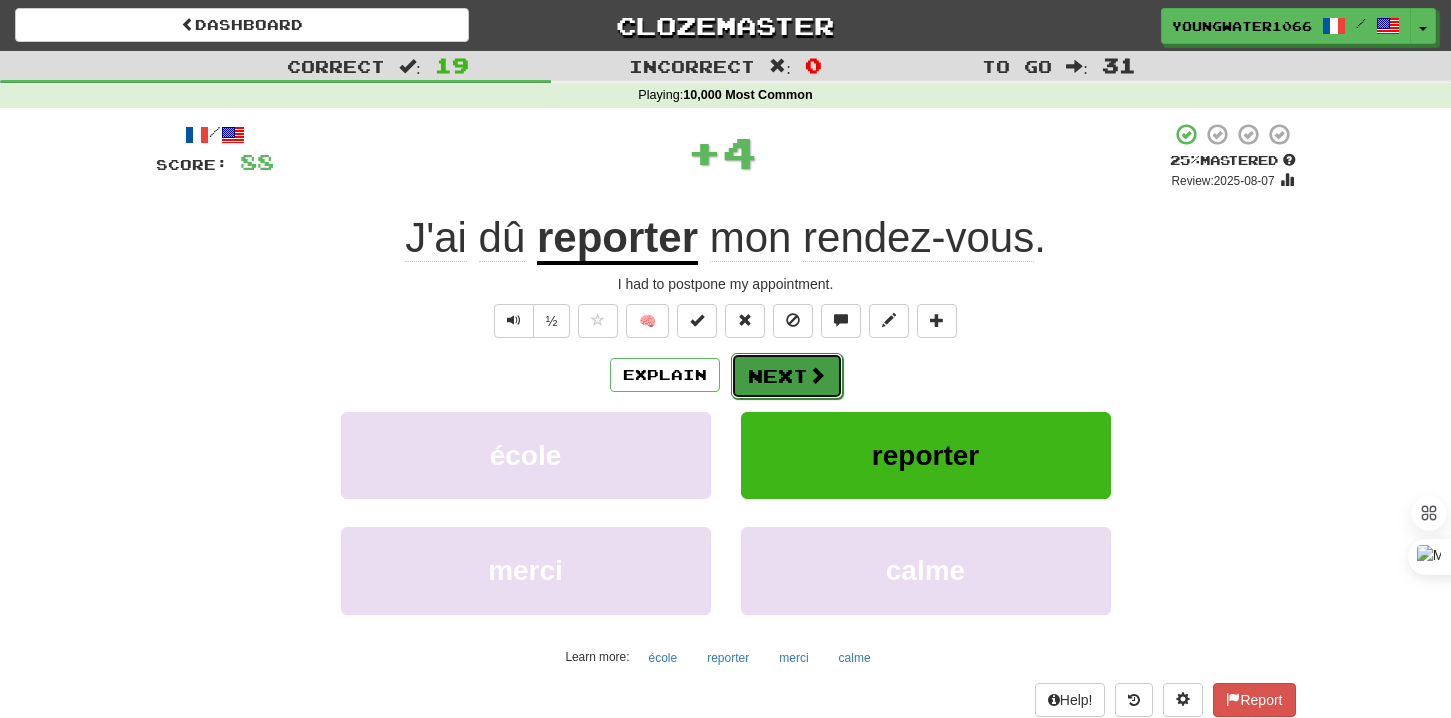 click on "Next" at bounding box center [787, 376] 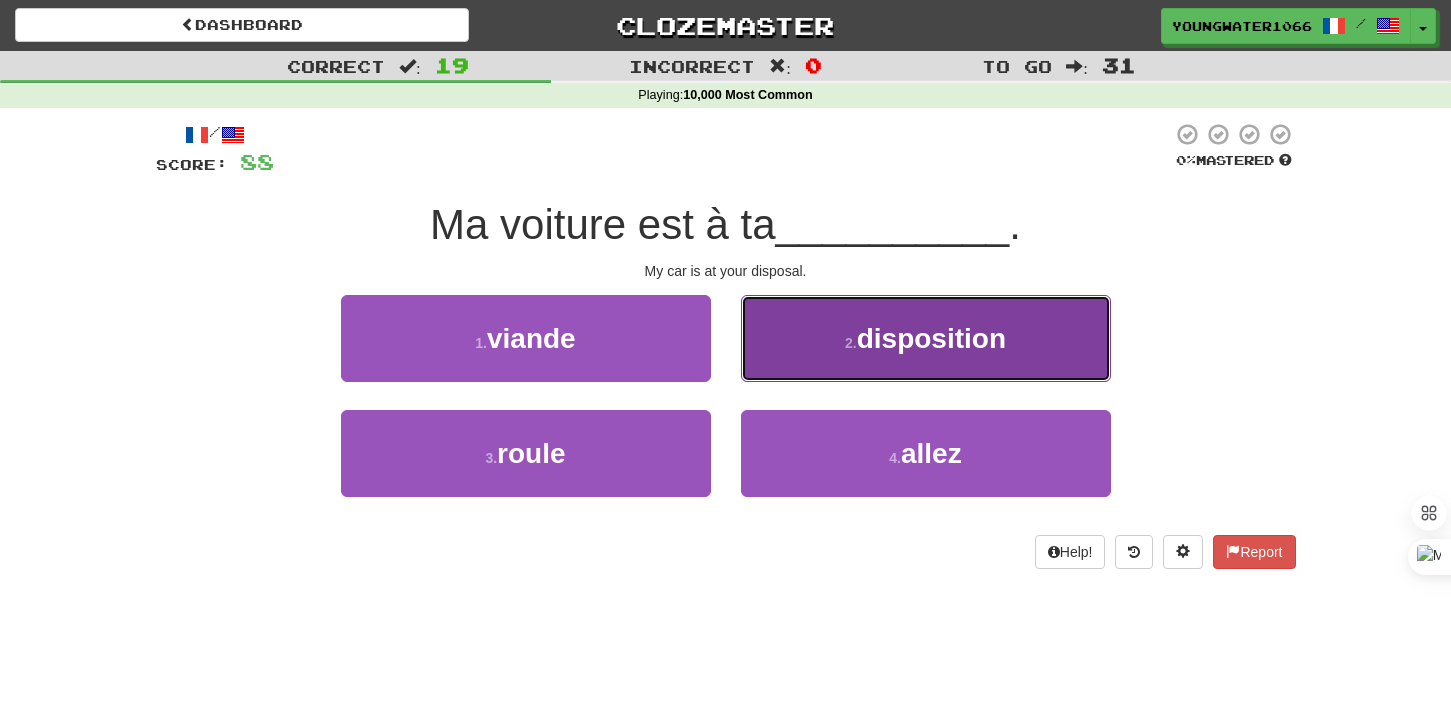 click on "2 .  disposition" at bounding box center (926, 338) 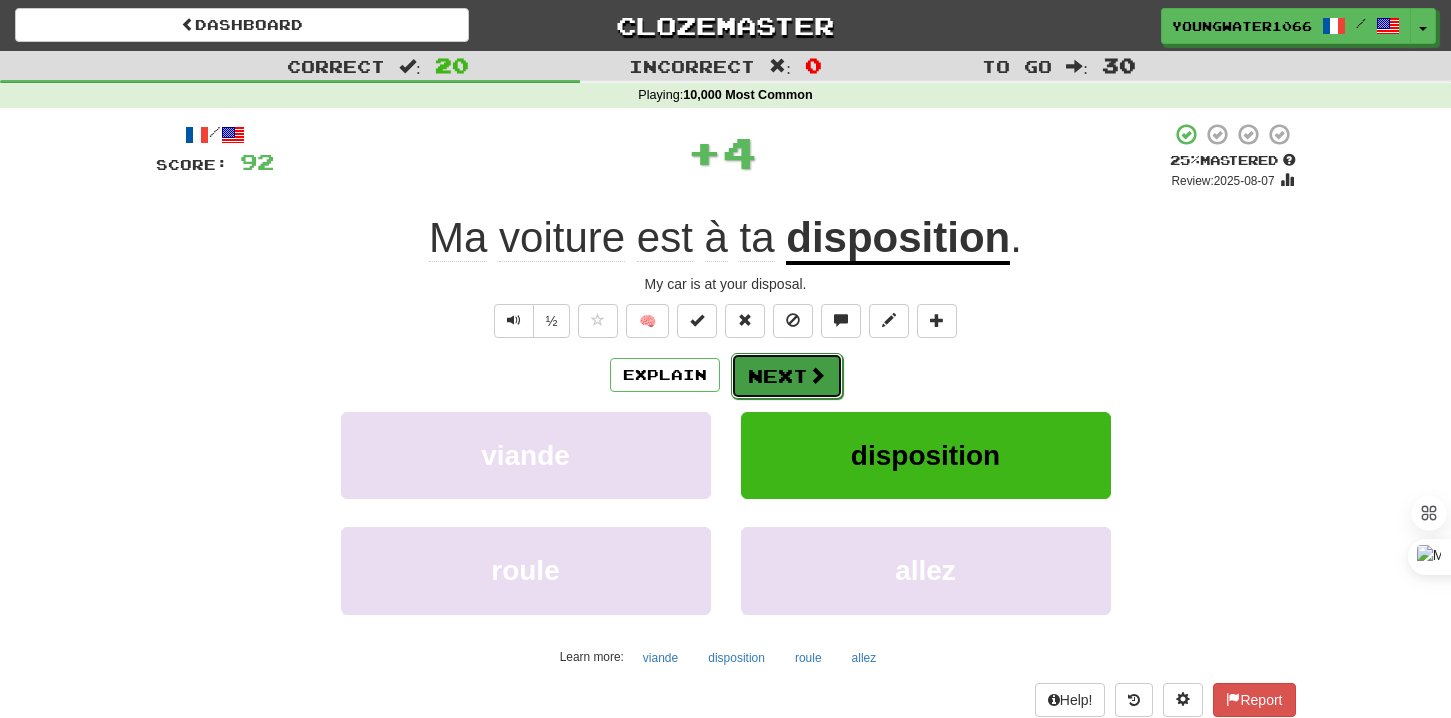 click at bounding box center (817, 375) 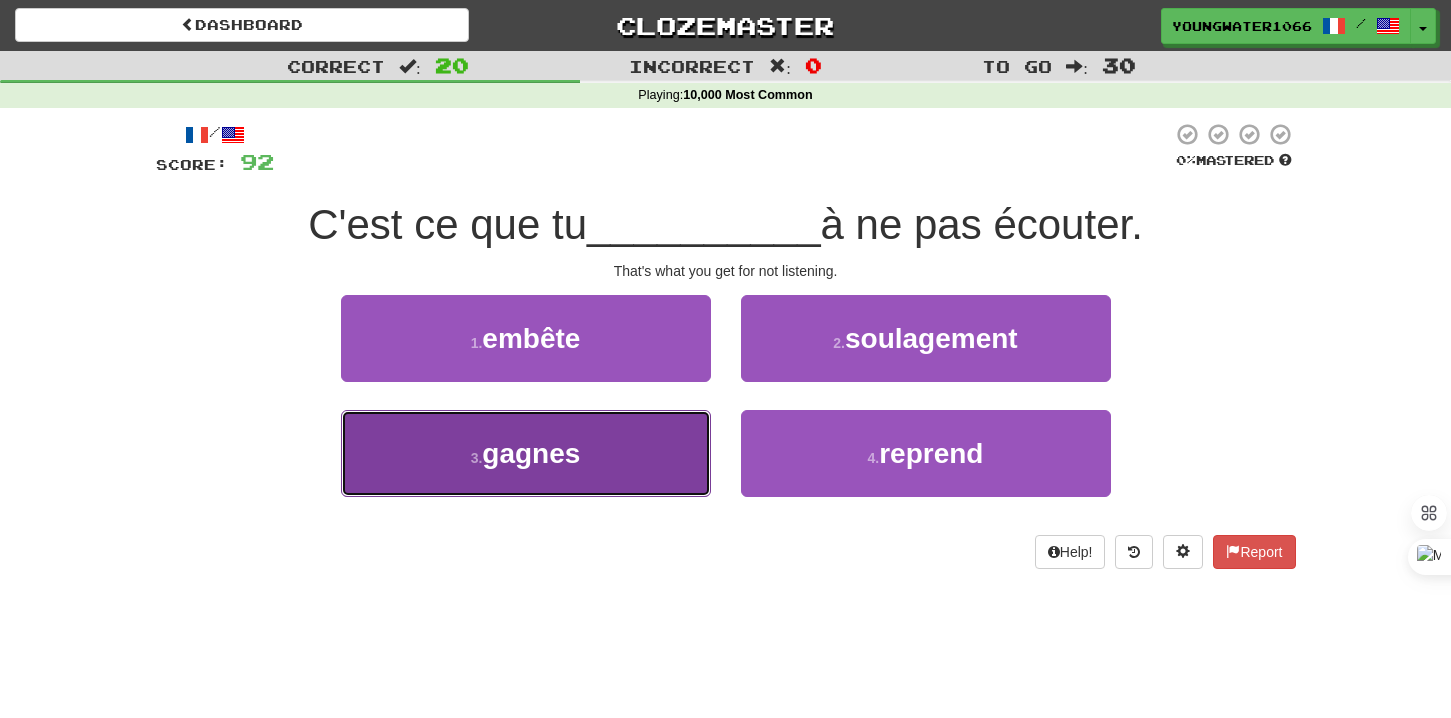 click on "3 .  gagnes" at bounding box center [526, 453] 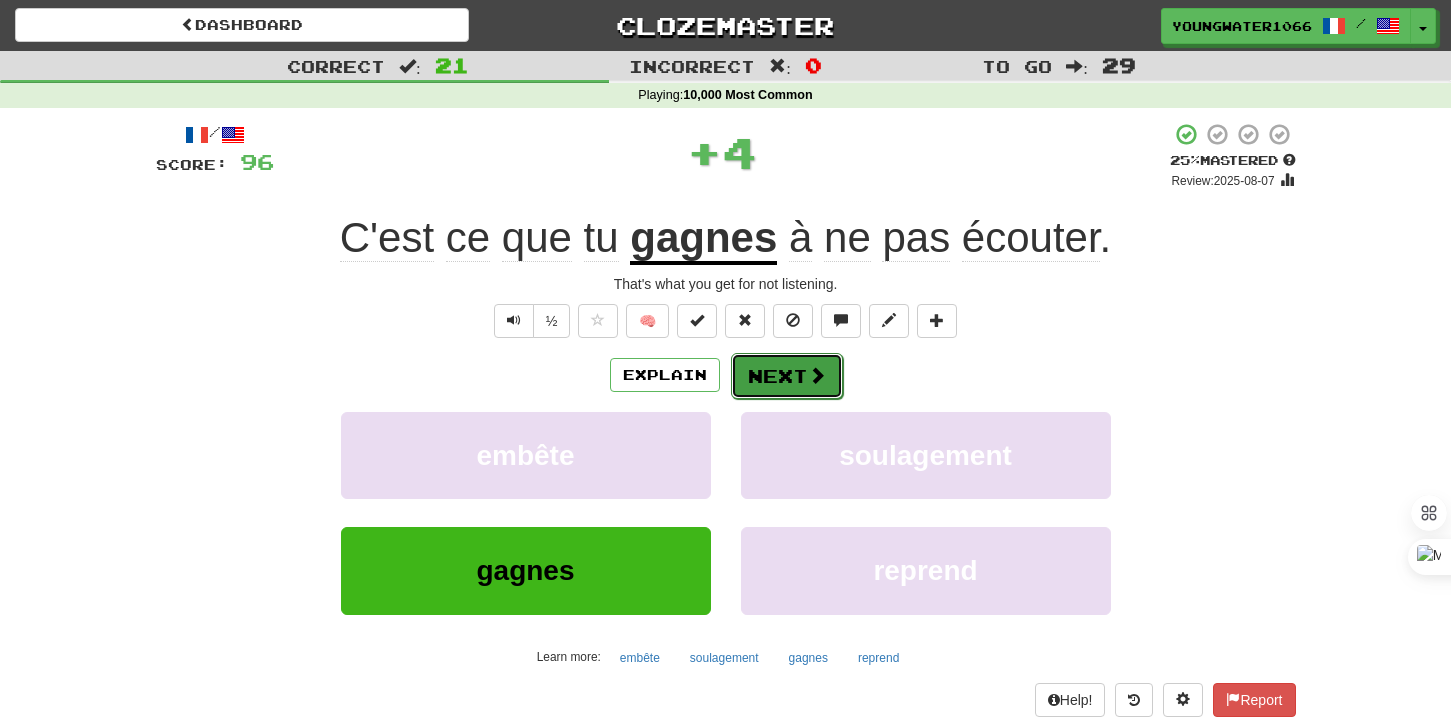 click on "Next" at bounding box center [787, 376] 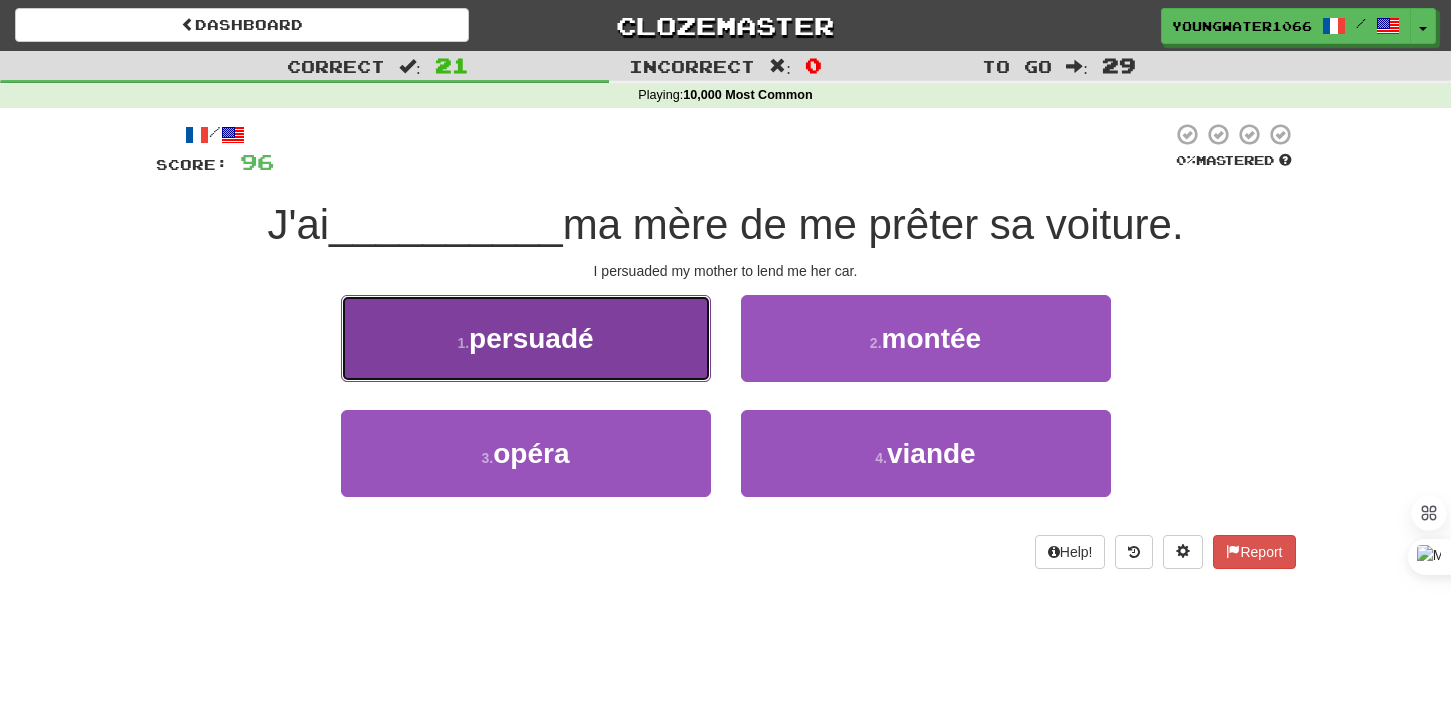 click on "1 .  persuadé" at bounding box center (526, 338) 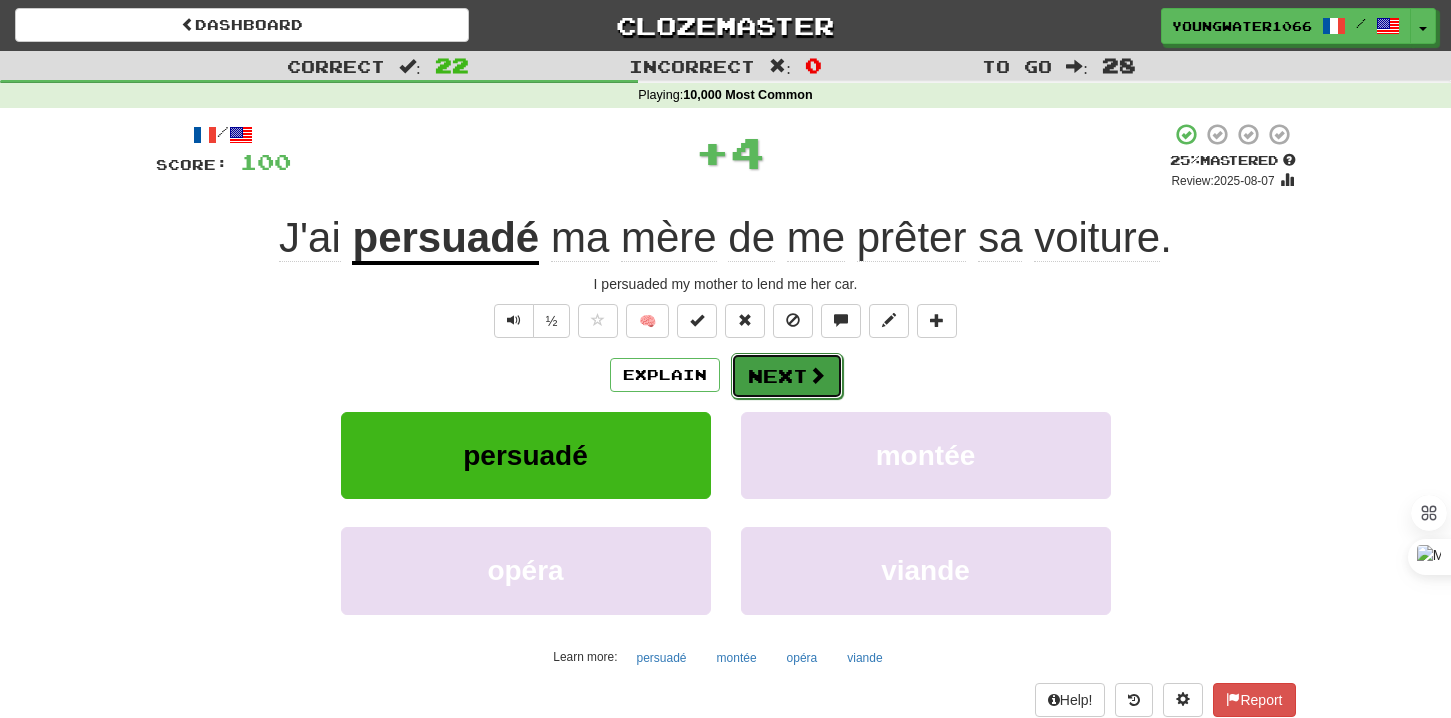 click on "Next" at bounding box center (787, 376) 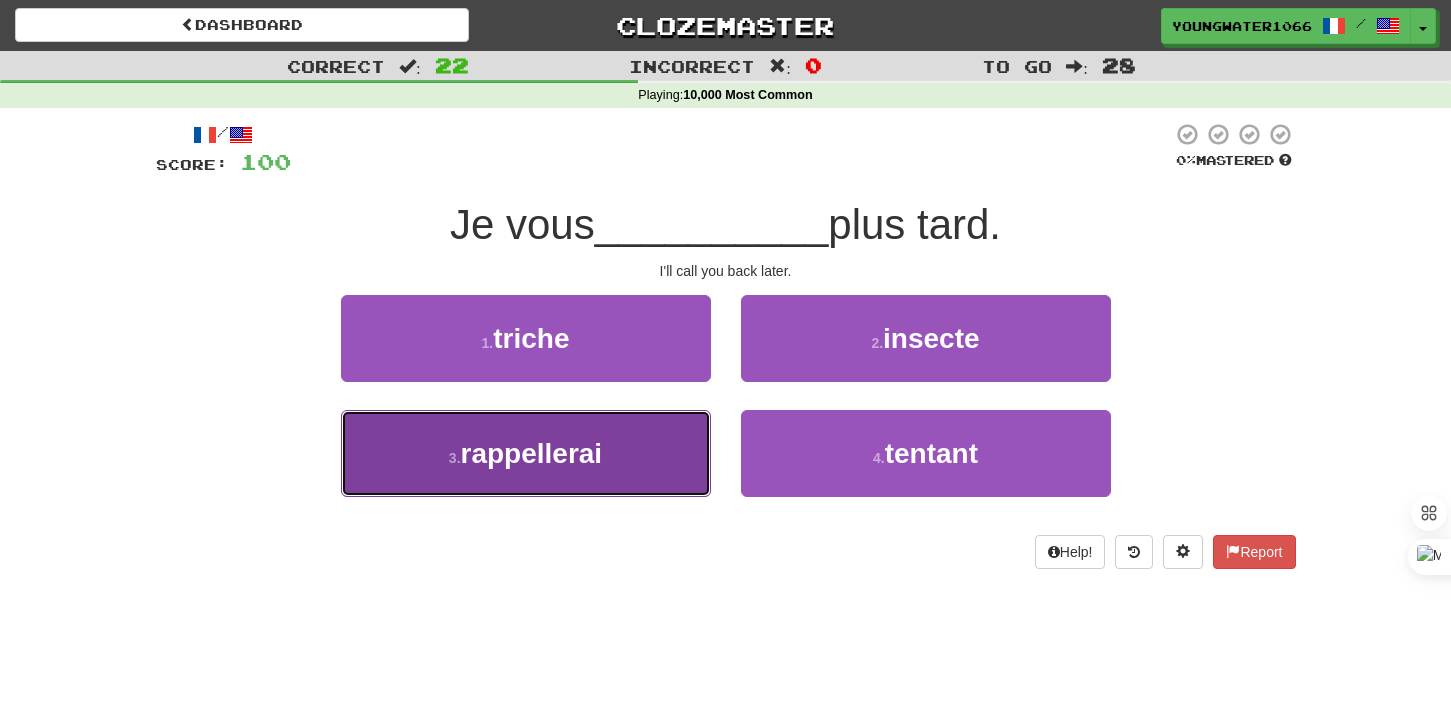 click on "3 .  rappellerai" at bounding box center [526, 453] 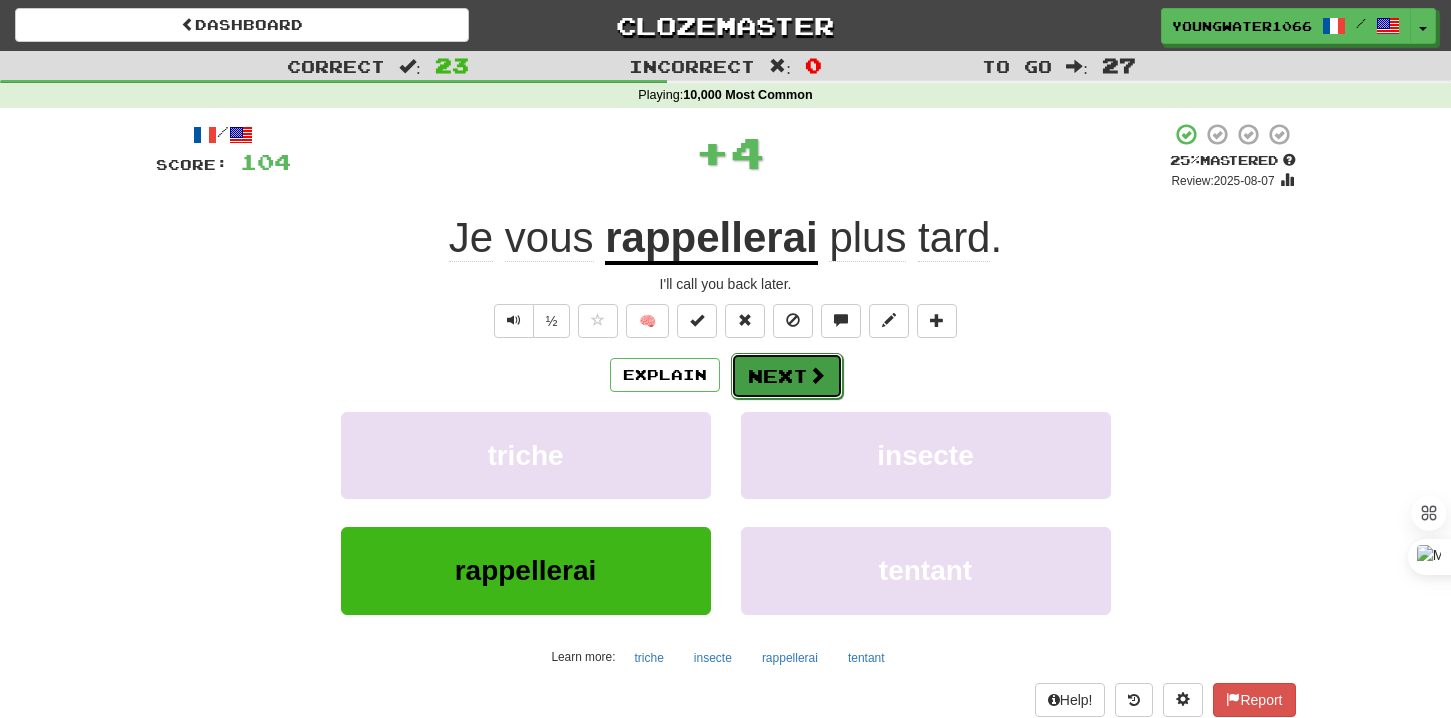 click on "Next" at bounding box center (787, 376) 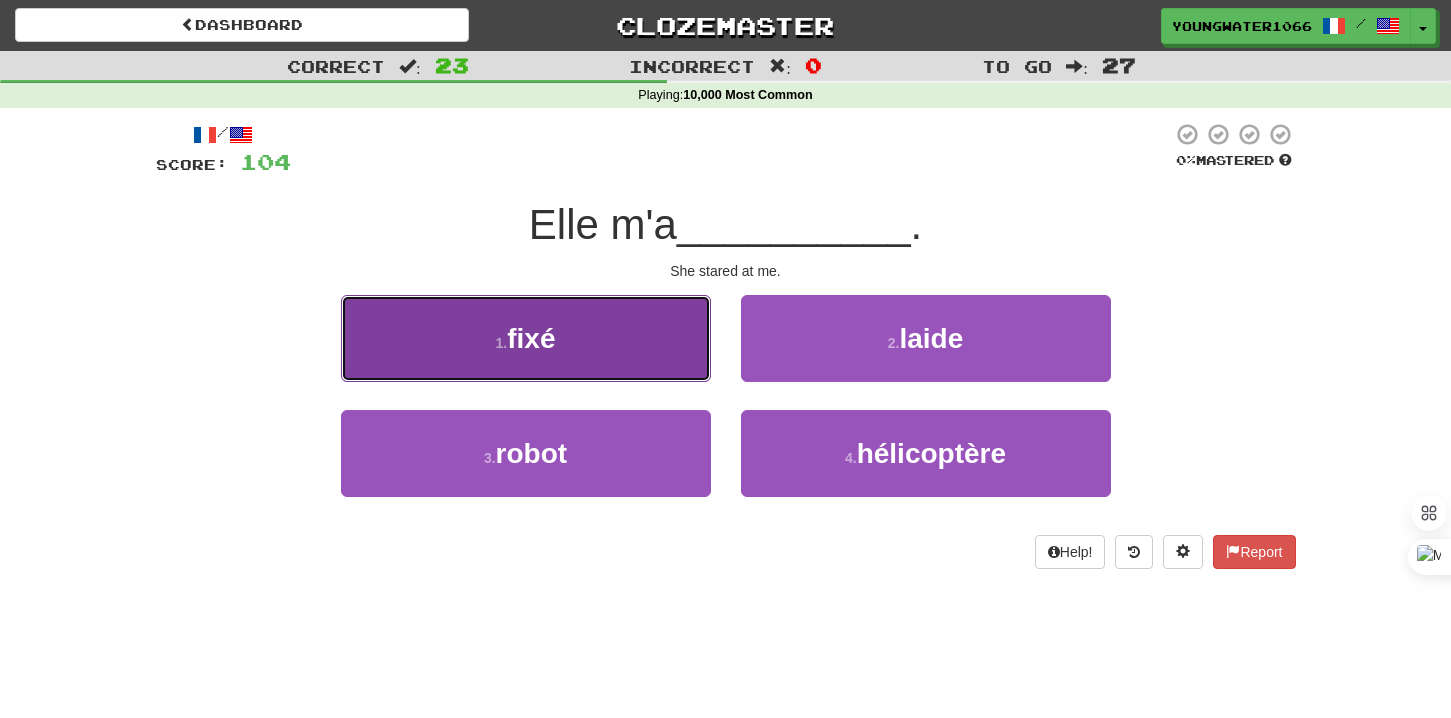 click on "1 .  fixé" at bounding box center [526, 338] 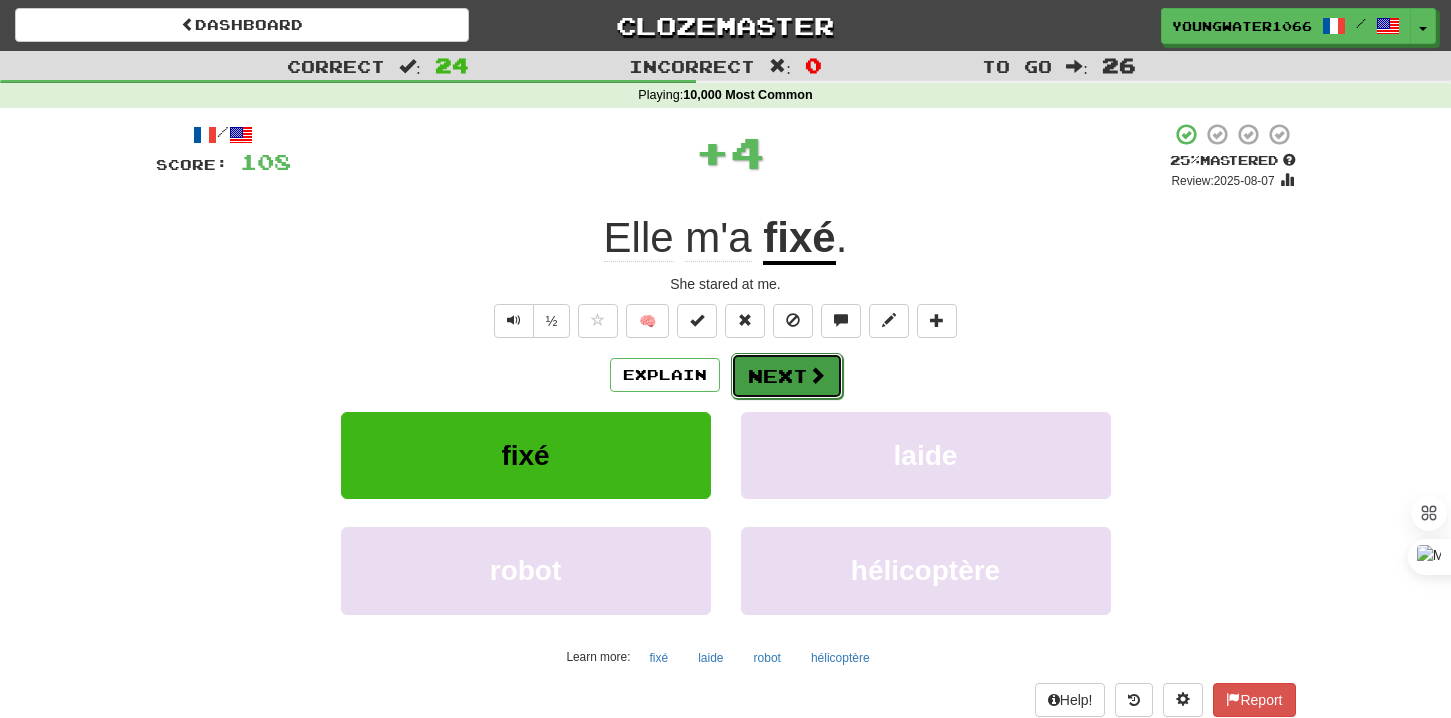 click on "Next" at bounding box center (787, 376) 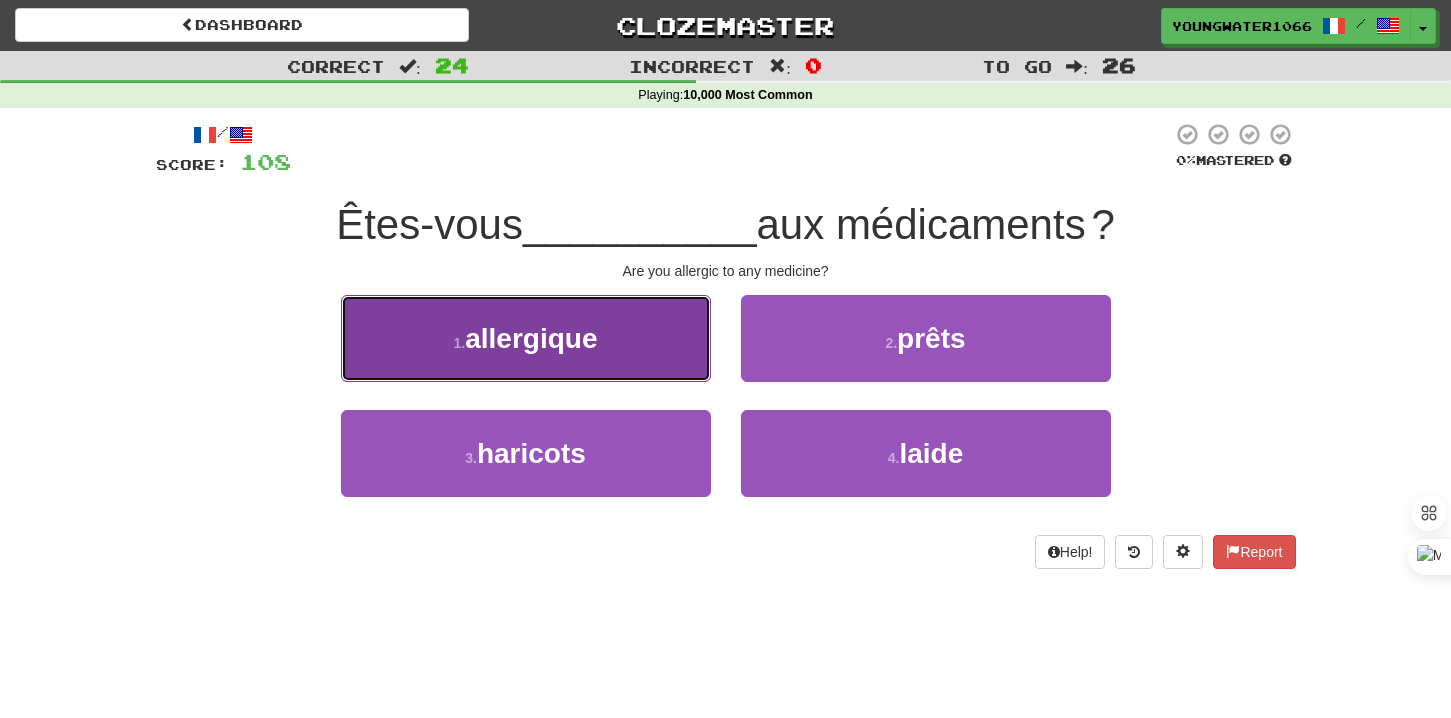 click on "1 .  allergique" at bounding box center [526, 338] 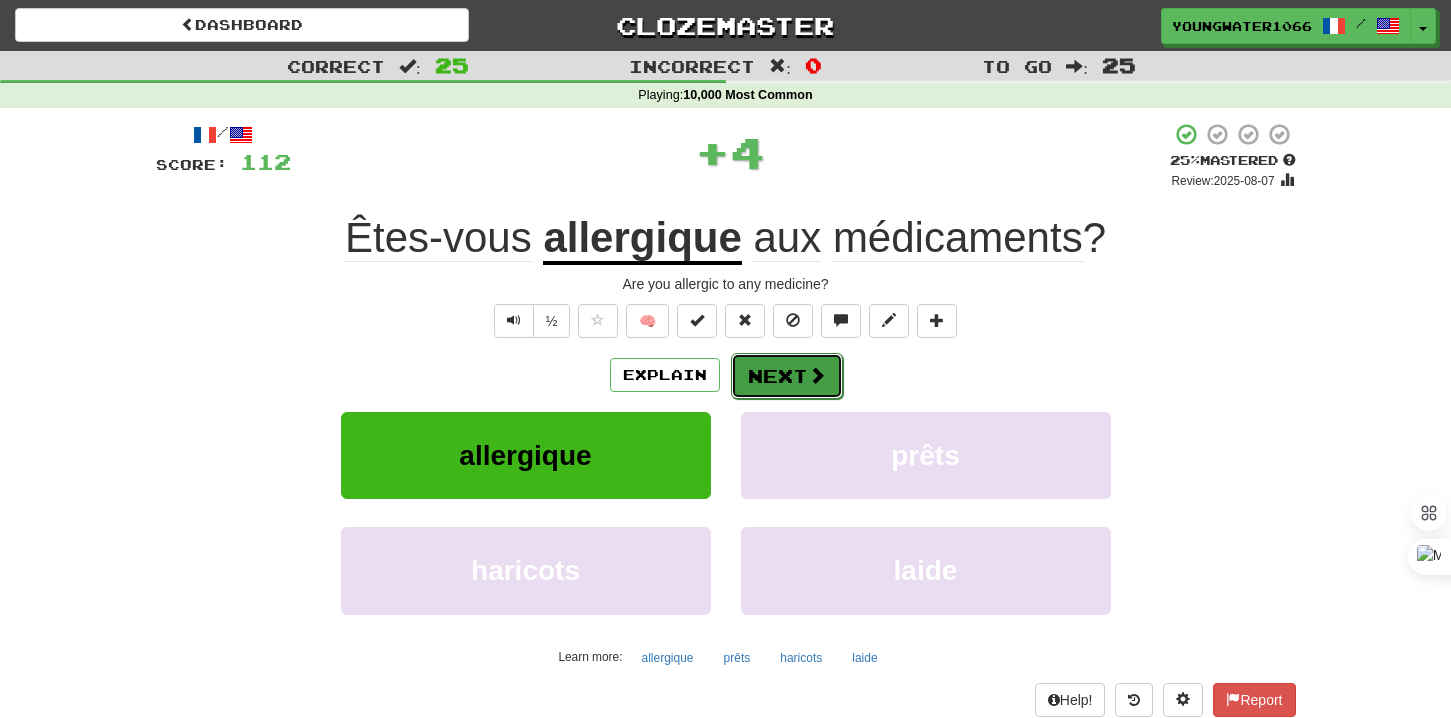 click on "Next" at bounding box center [787, 376] 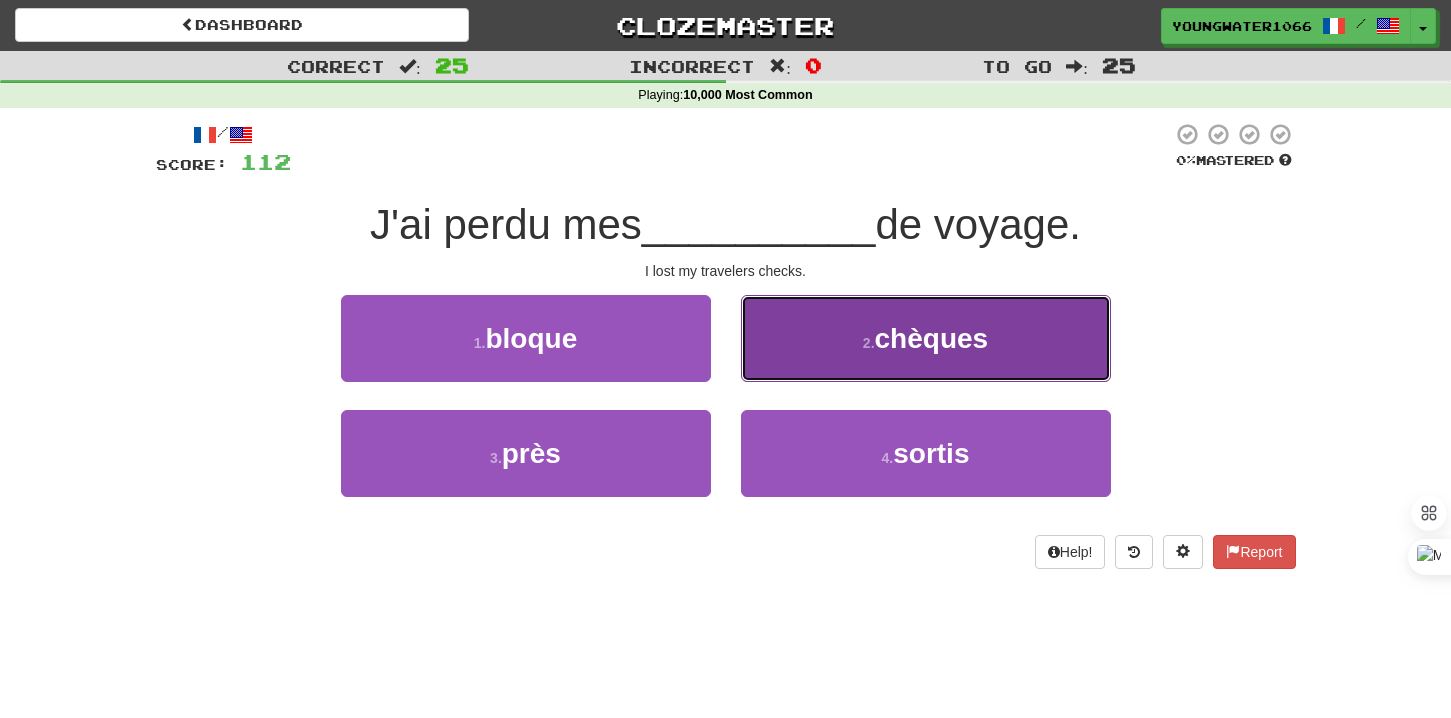 click on "2 .  chèques" at bounding box center [926, 338] 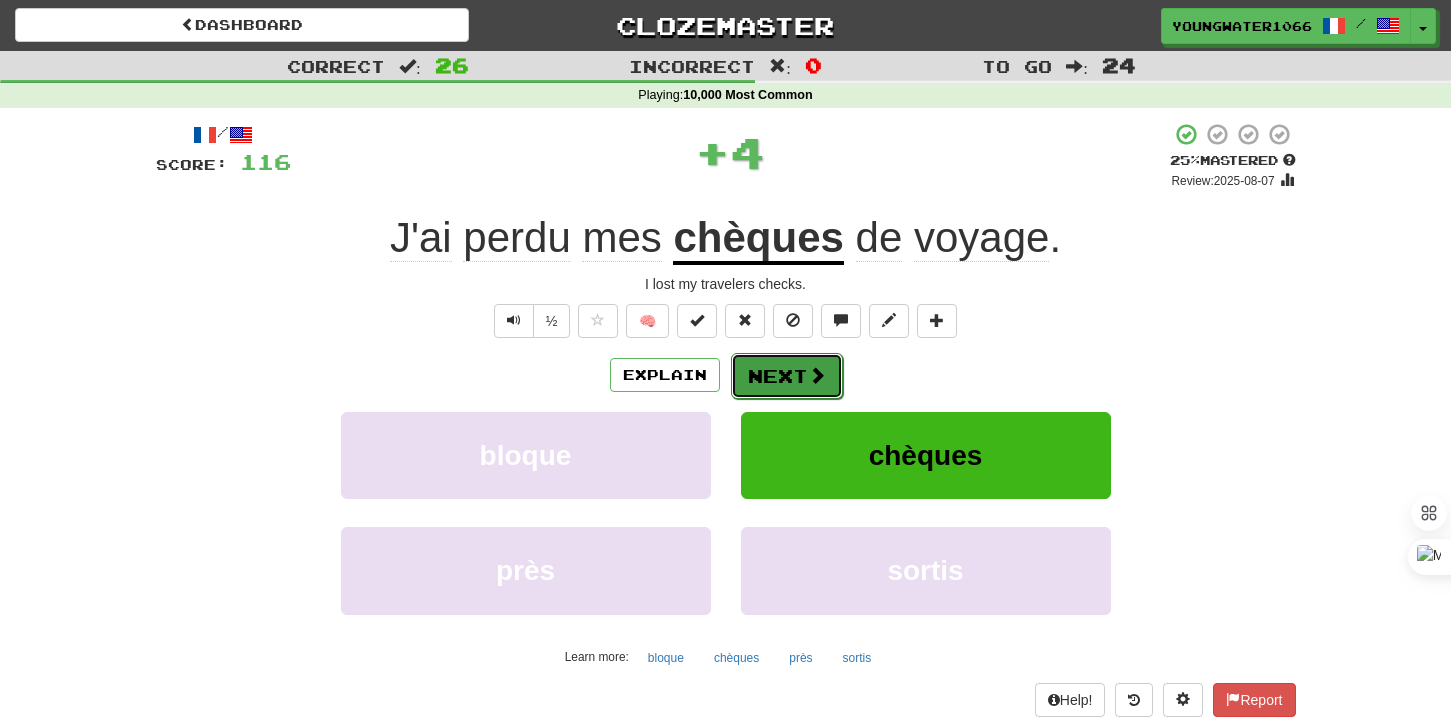 click on "Next" at bounding box center [787, 376] 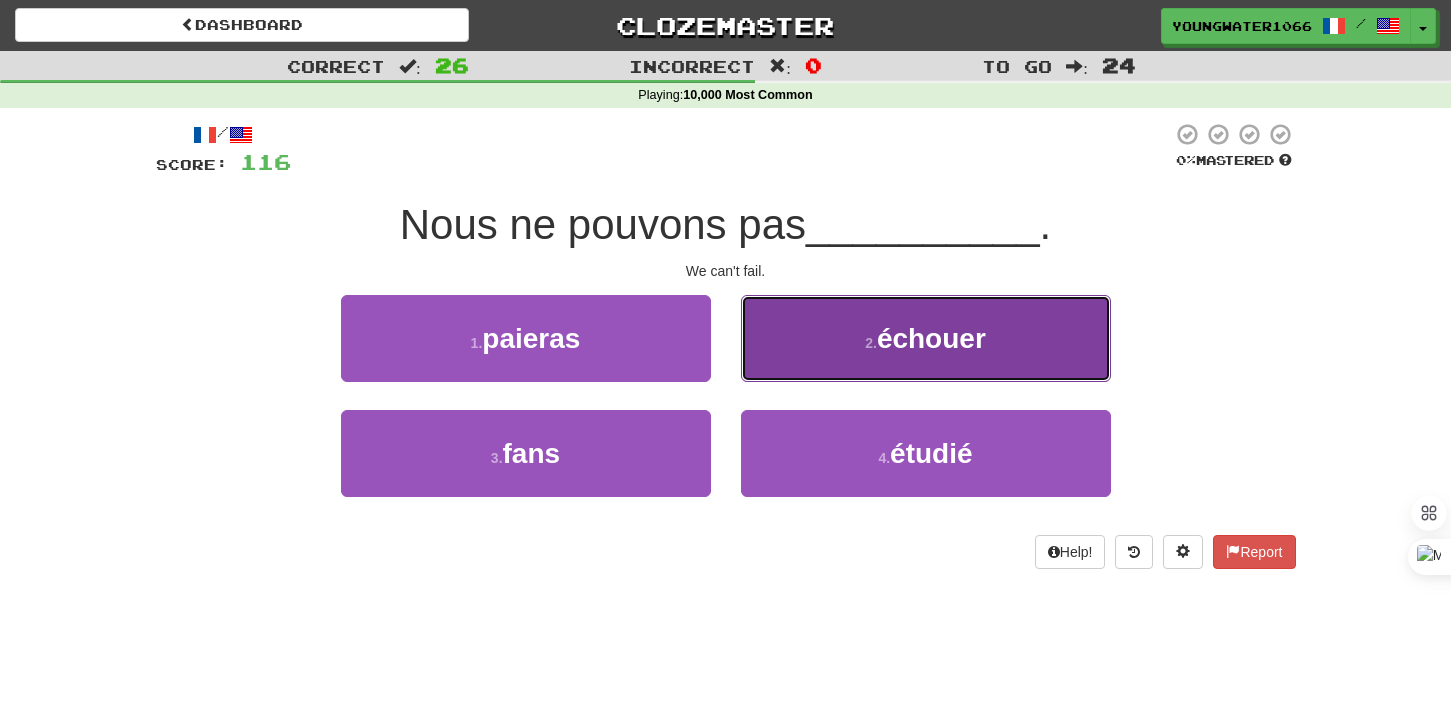 click on "2 .  échouer" at bounding box center (926, 338) 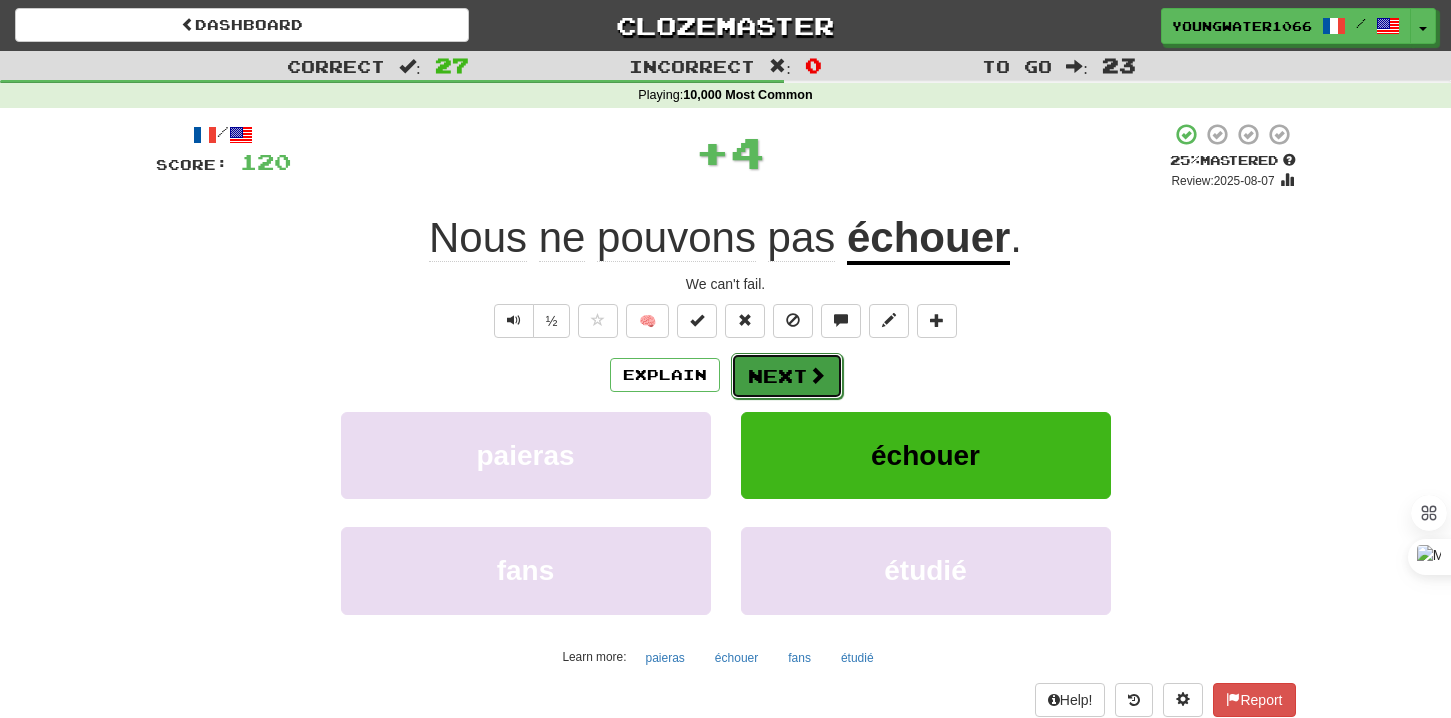 click on "Next" at bounding box center [787, 376] 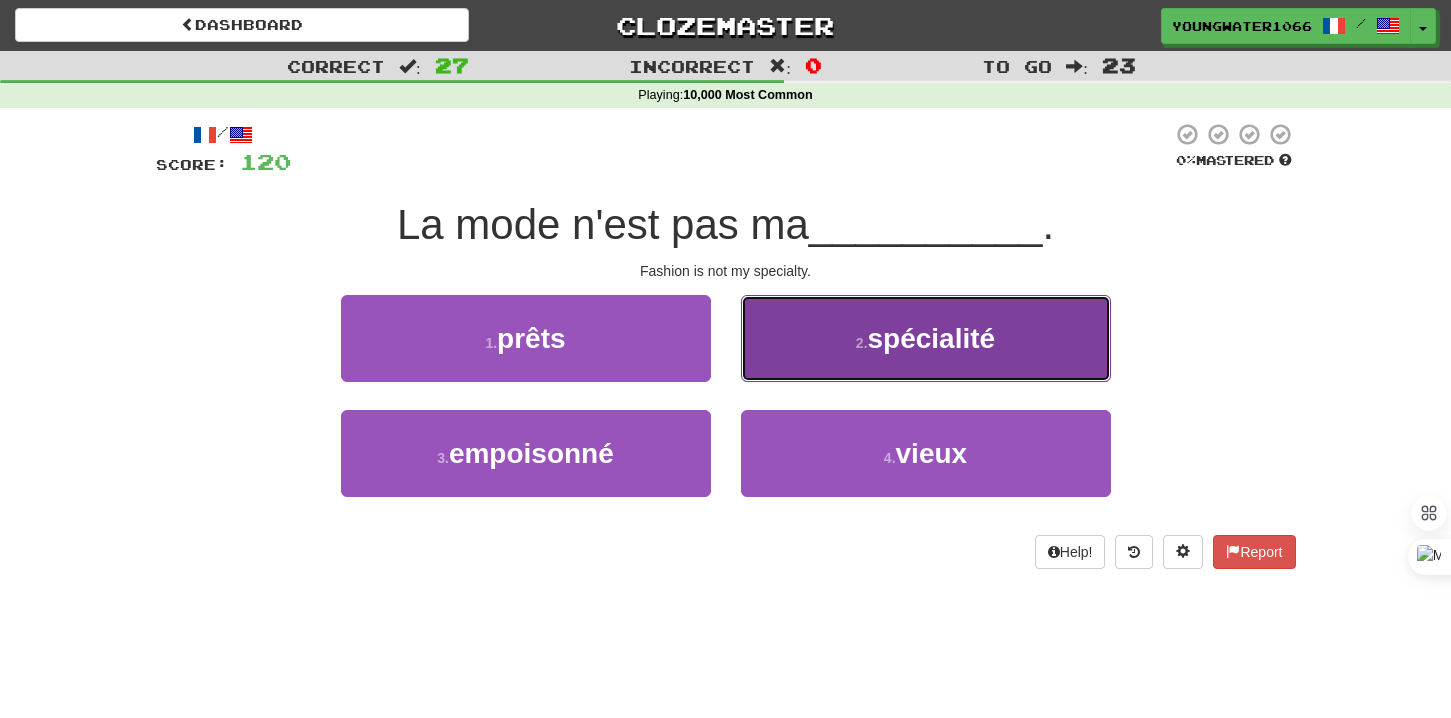 click on "2 .  spécialité" at bounding box center [926, 338] 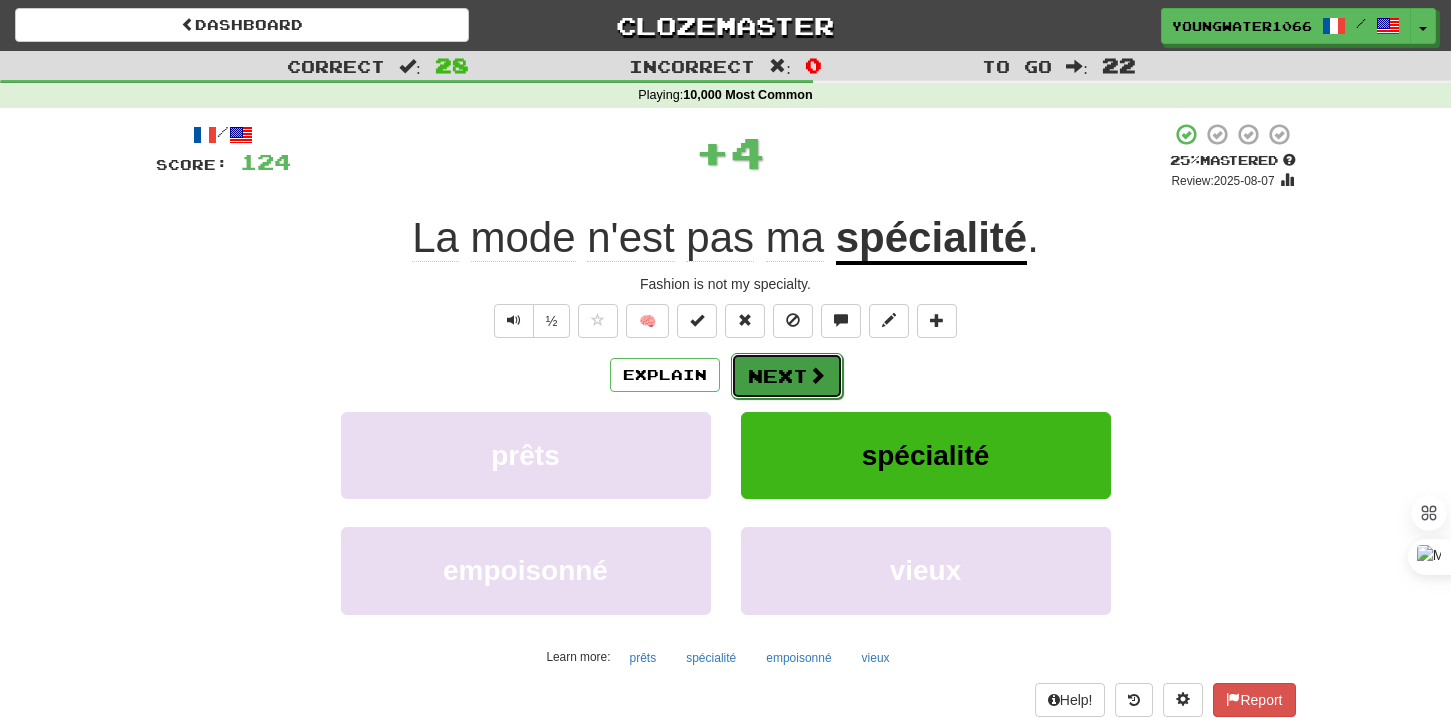click on "Next" at bounding box center [787, 376] 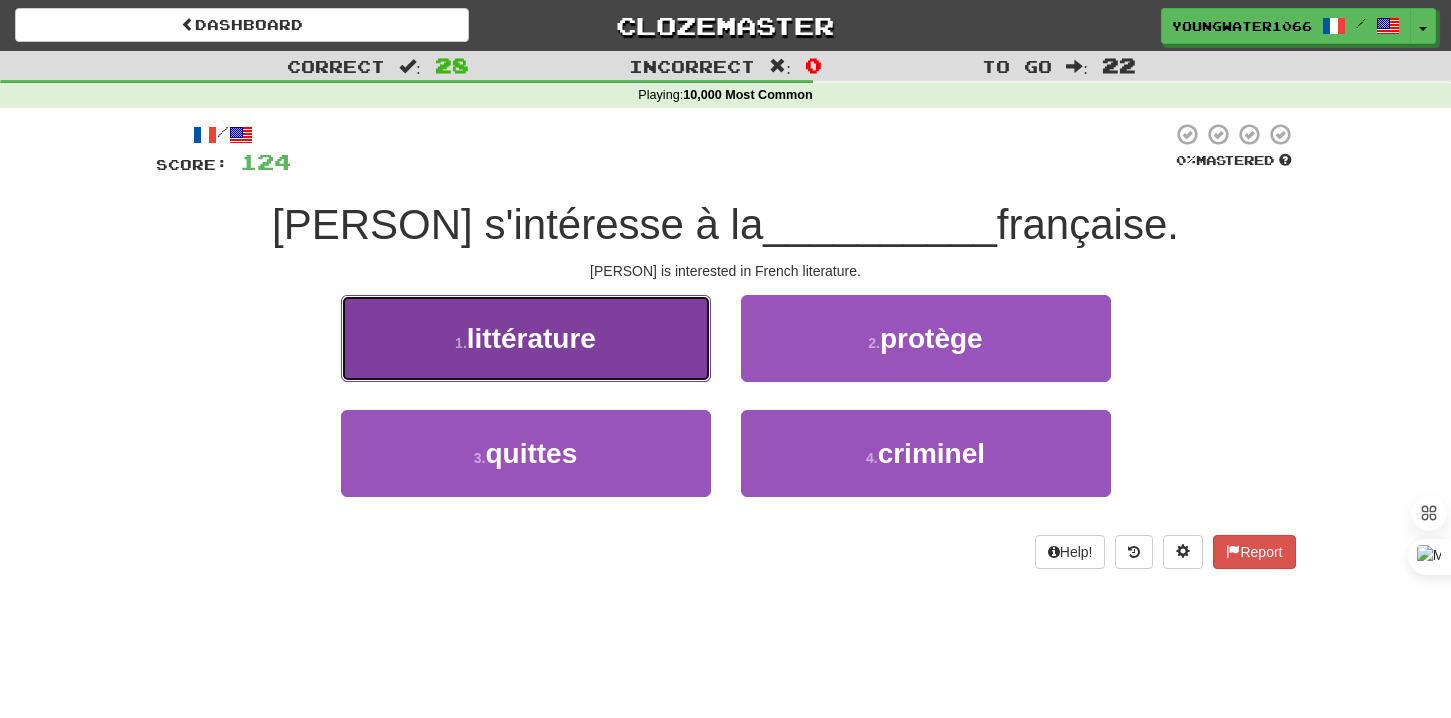 click on "1 .  littérature" at bounding box center [526, 338] 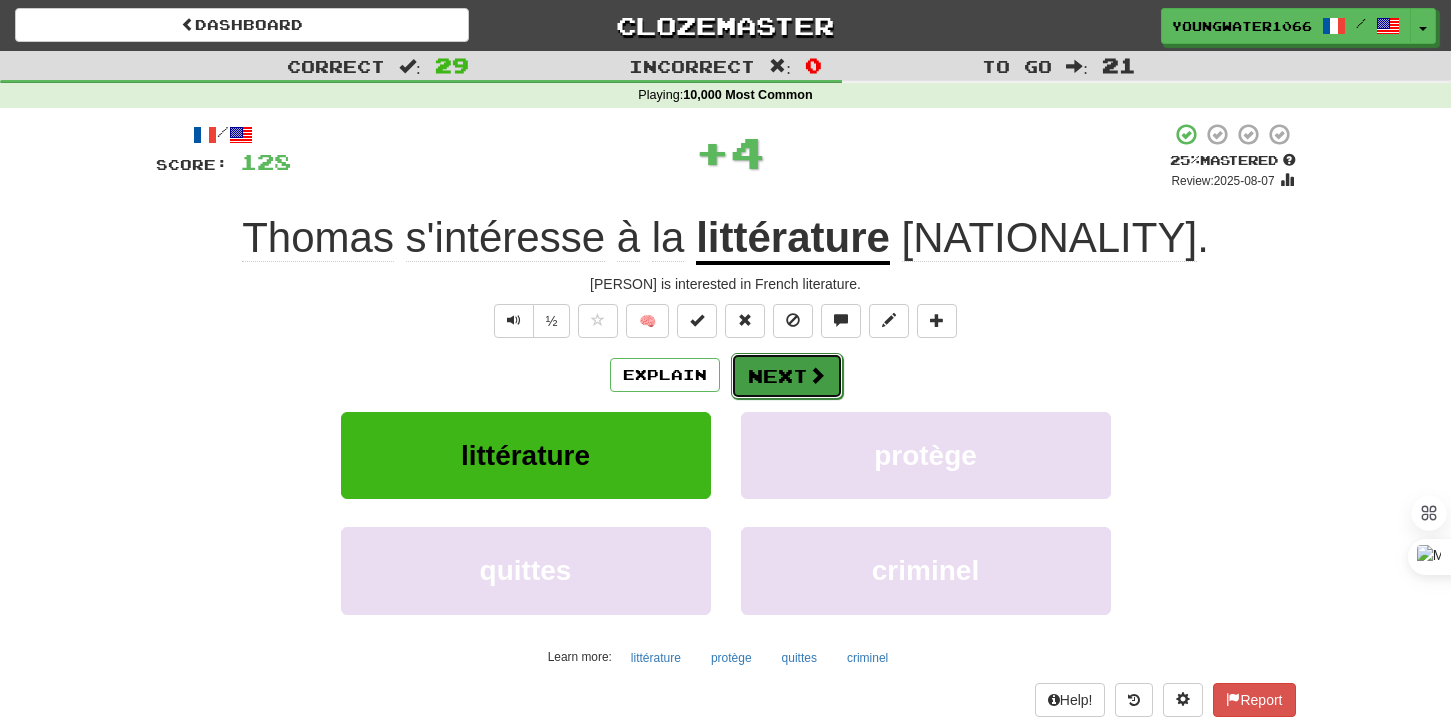click on "Next" at bounding box center [787, 376] 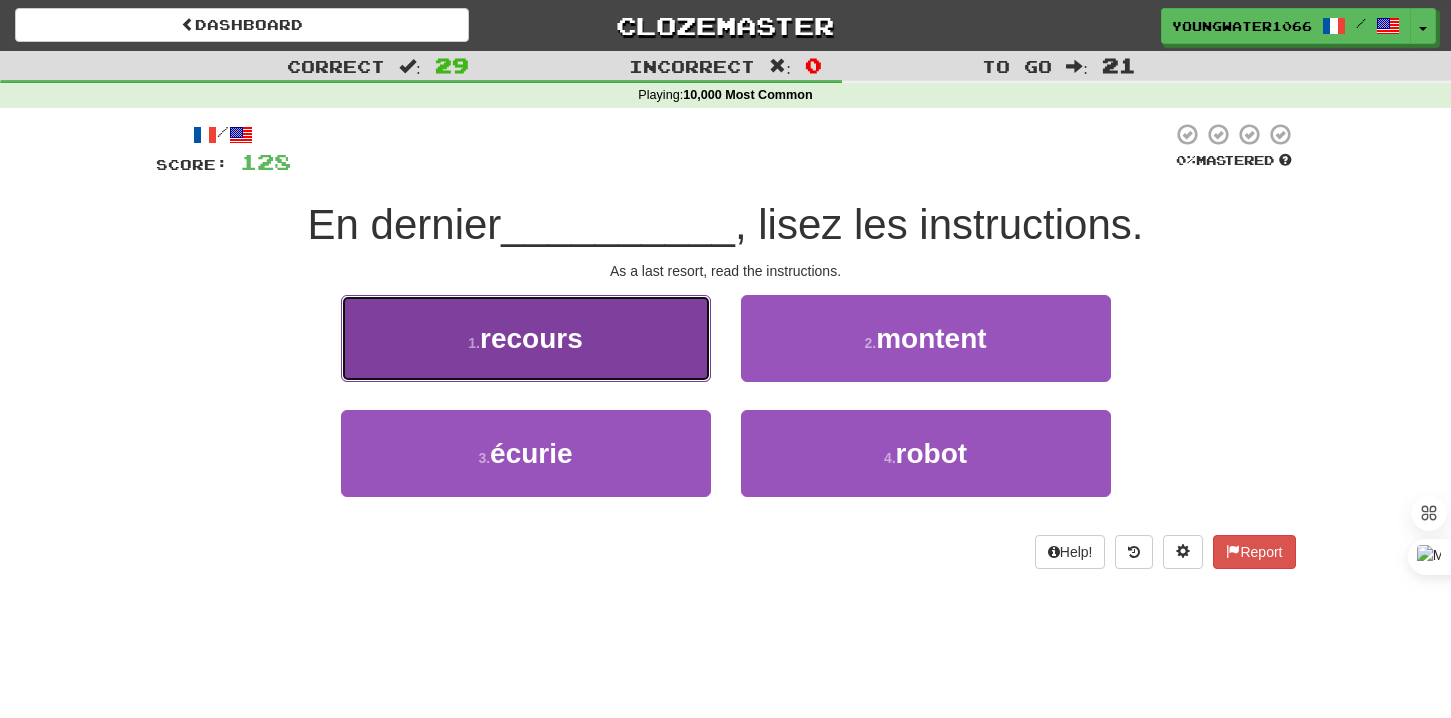 click on "1 .  recours" at bounding box center (526, 338) 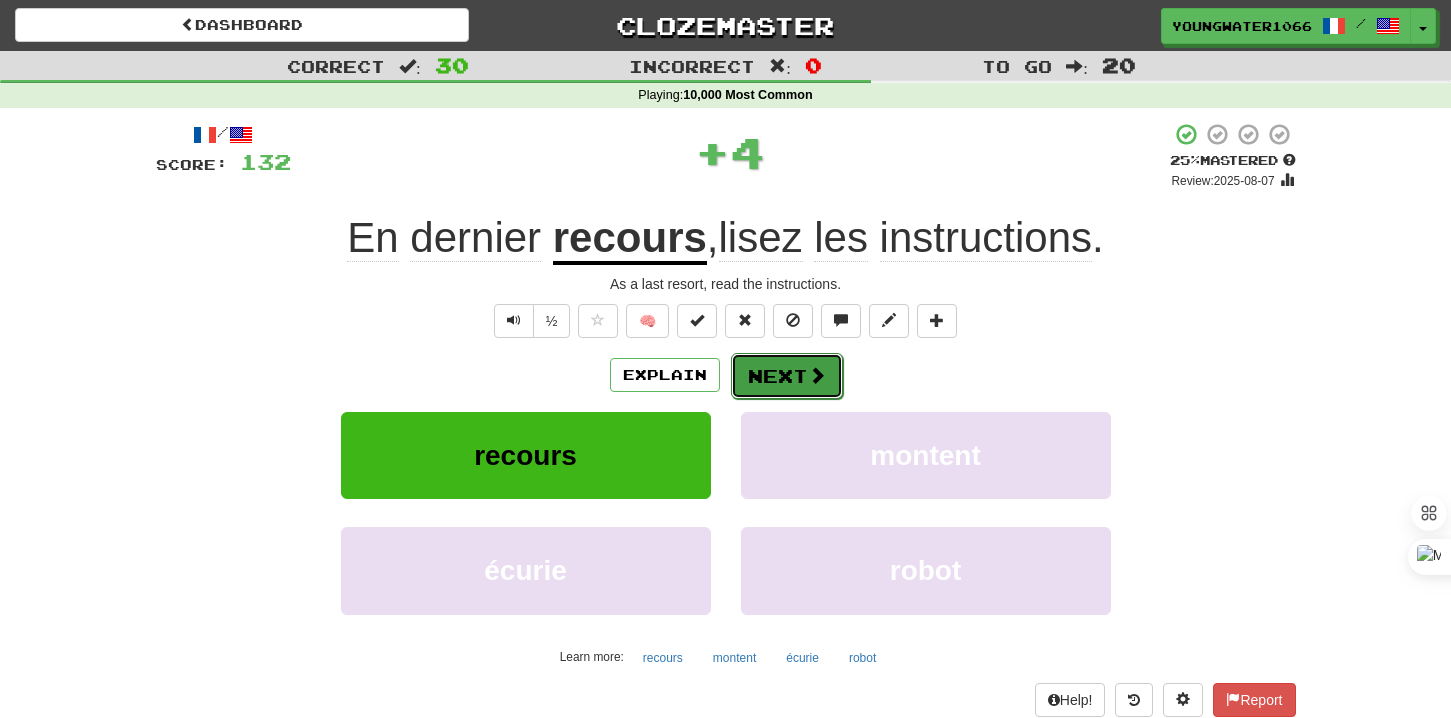 click on "Next" at bounding box center (787, 376) 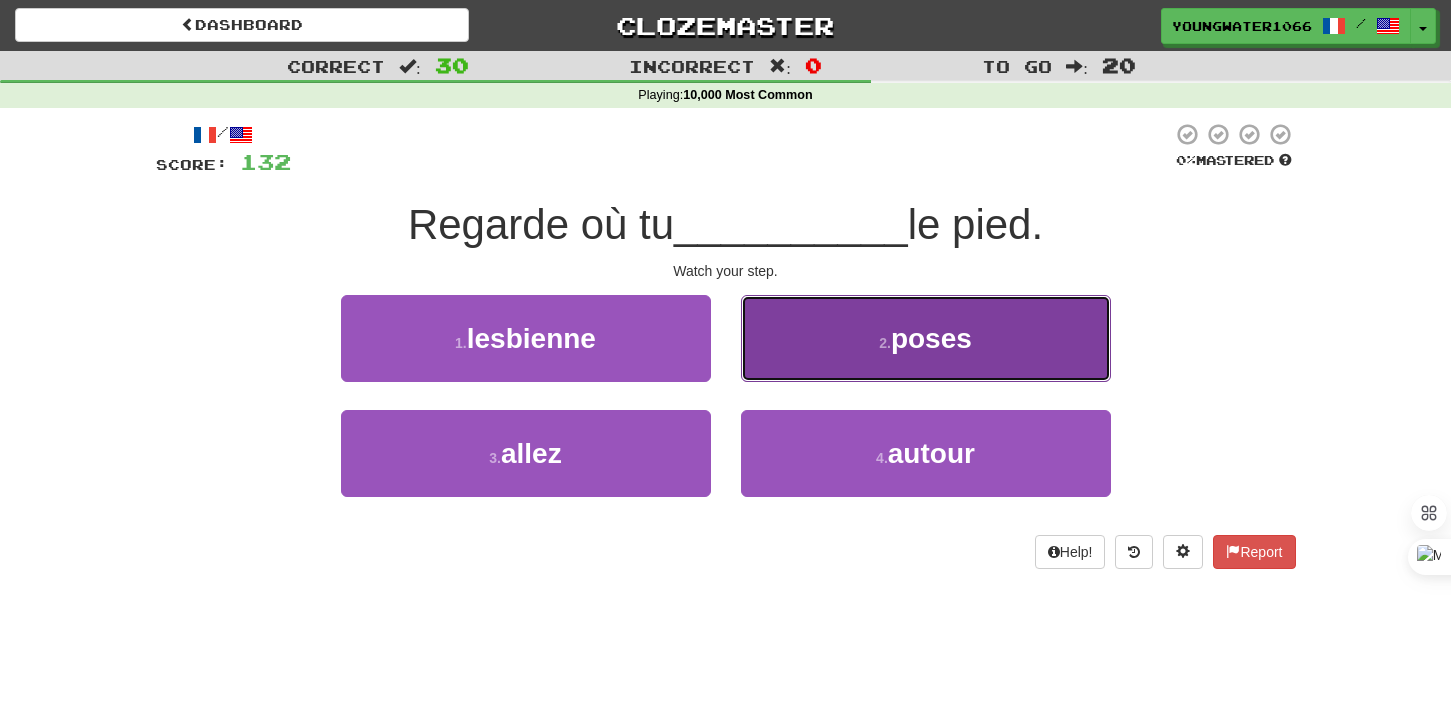 click on "2 .  poses" at bounding box center [926, 338] 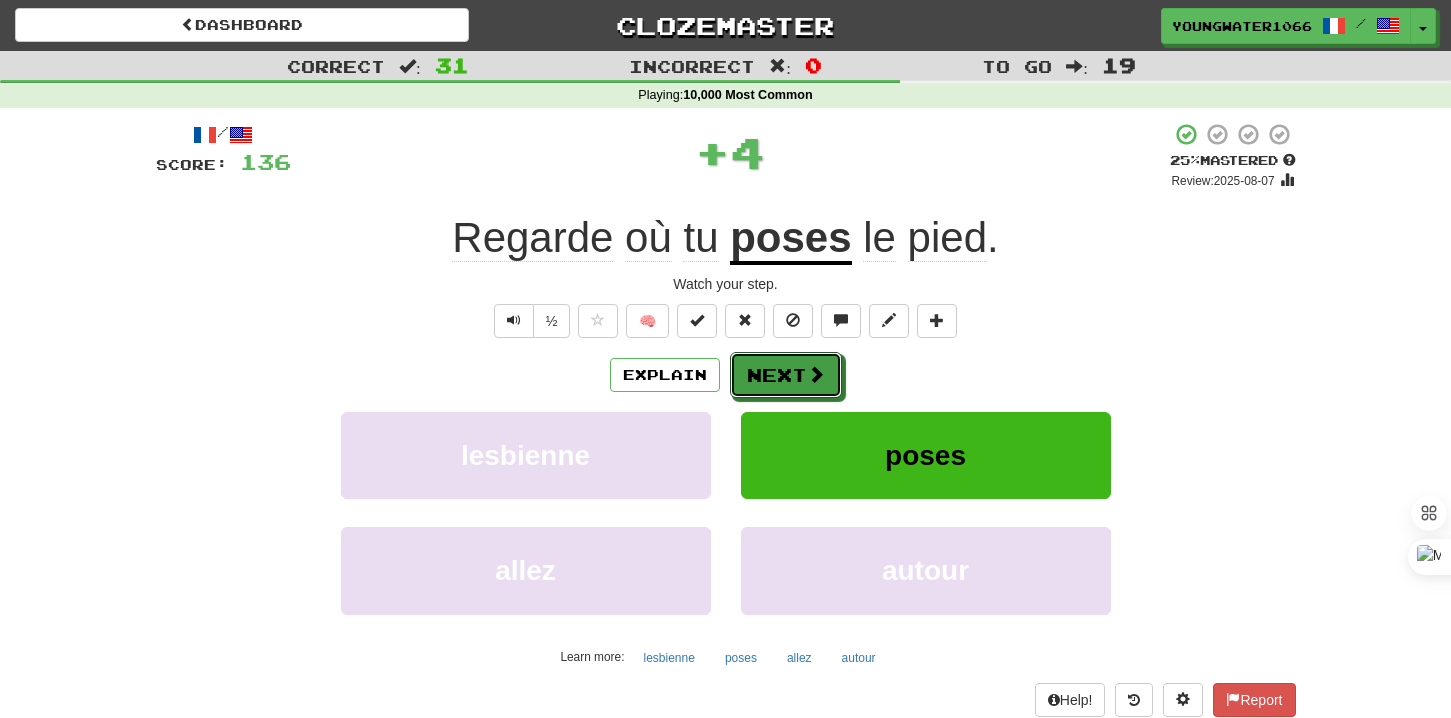 click on "Next" at bounding box center (786, 375) 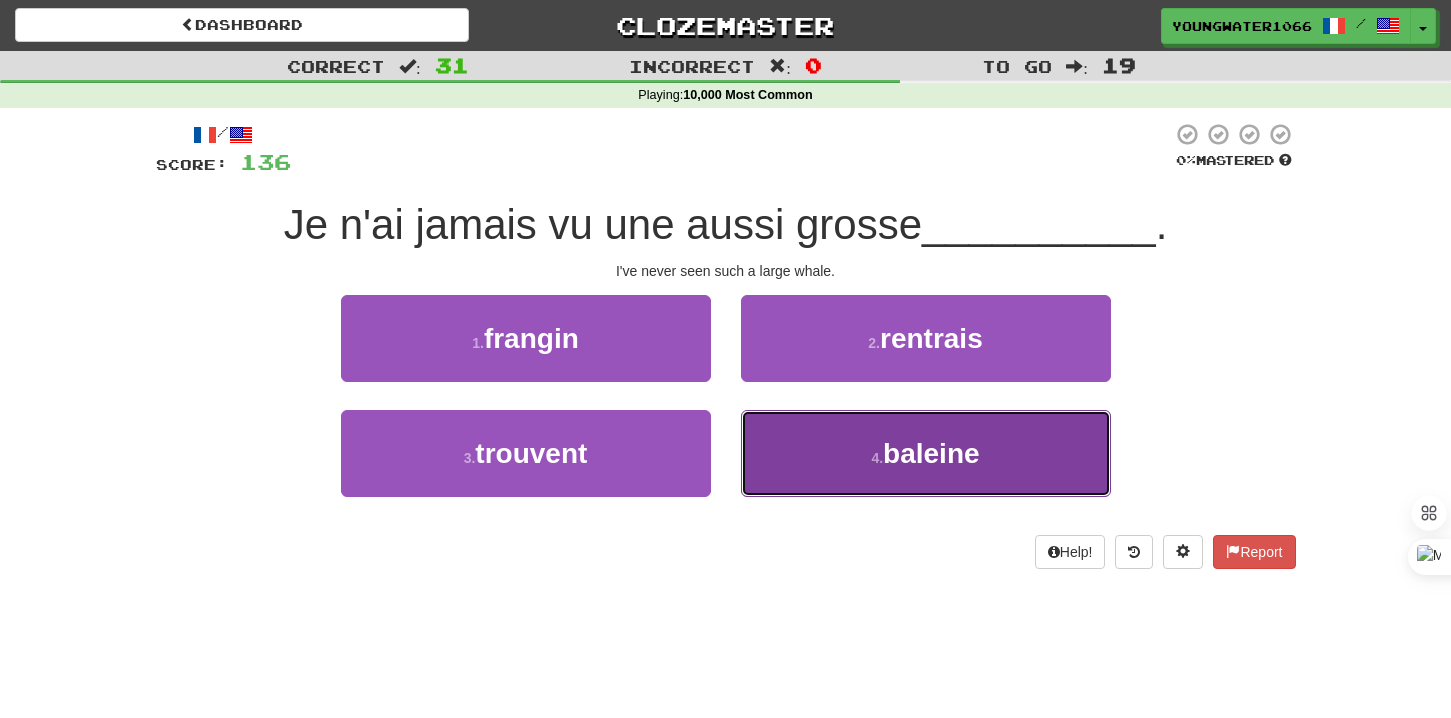 click on "4 .  baleine" at bounding box center [926, 453] 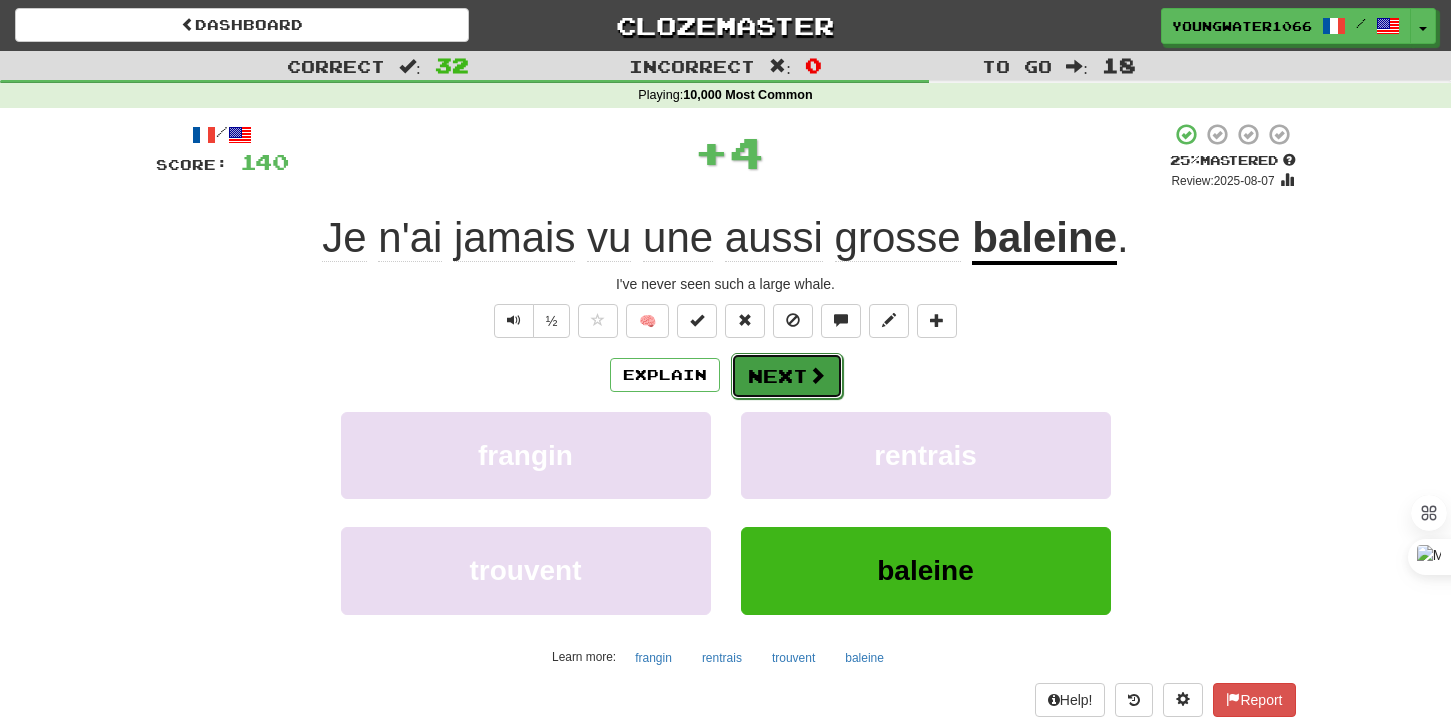 click on "Next" at bounding box center [787, 376] 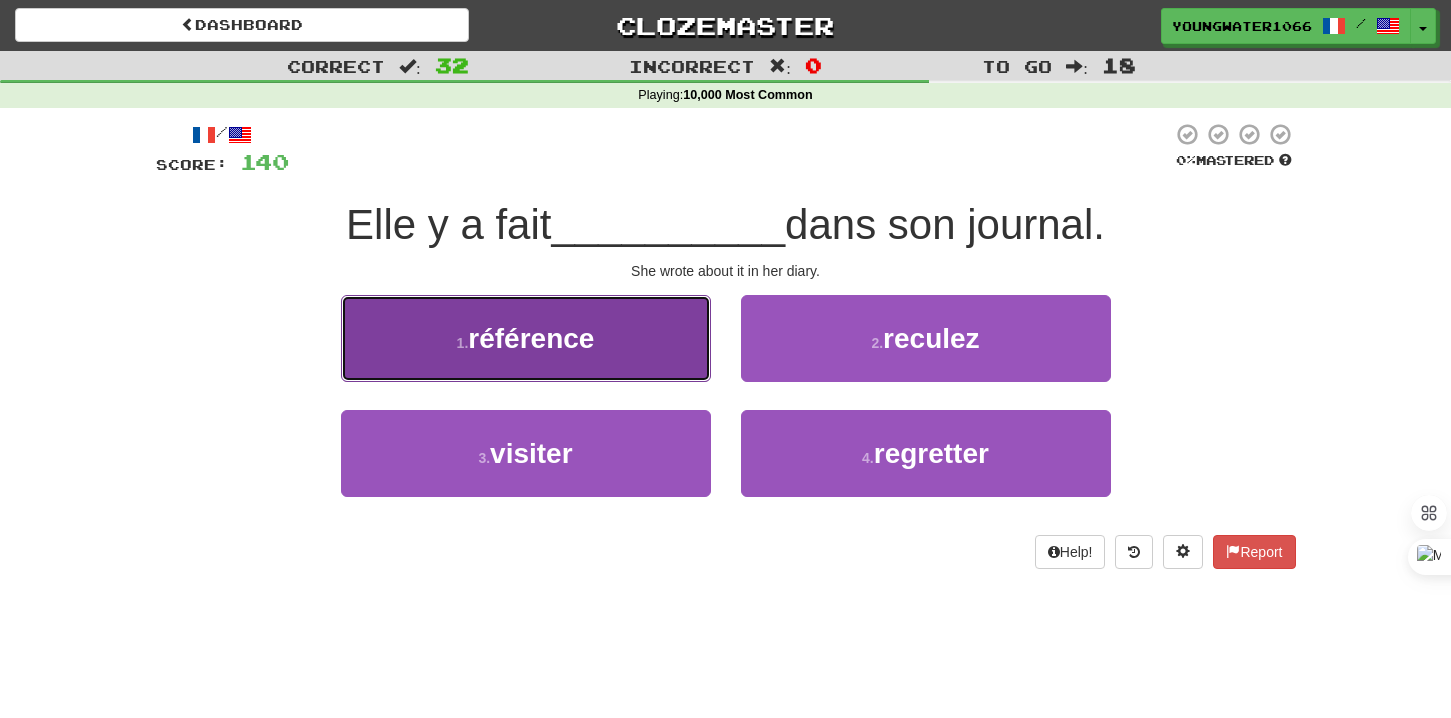 click on "1 .  référence" at bounding box center (526, 338) 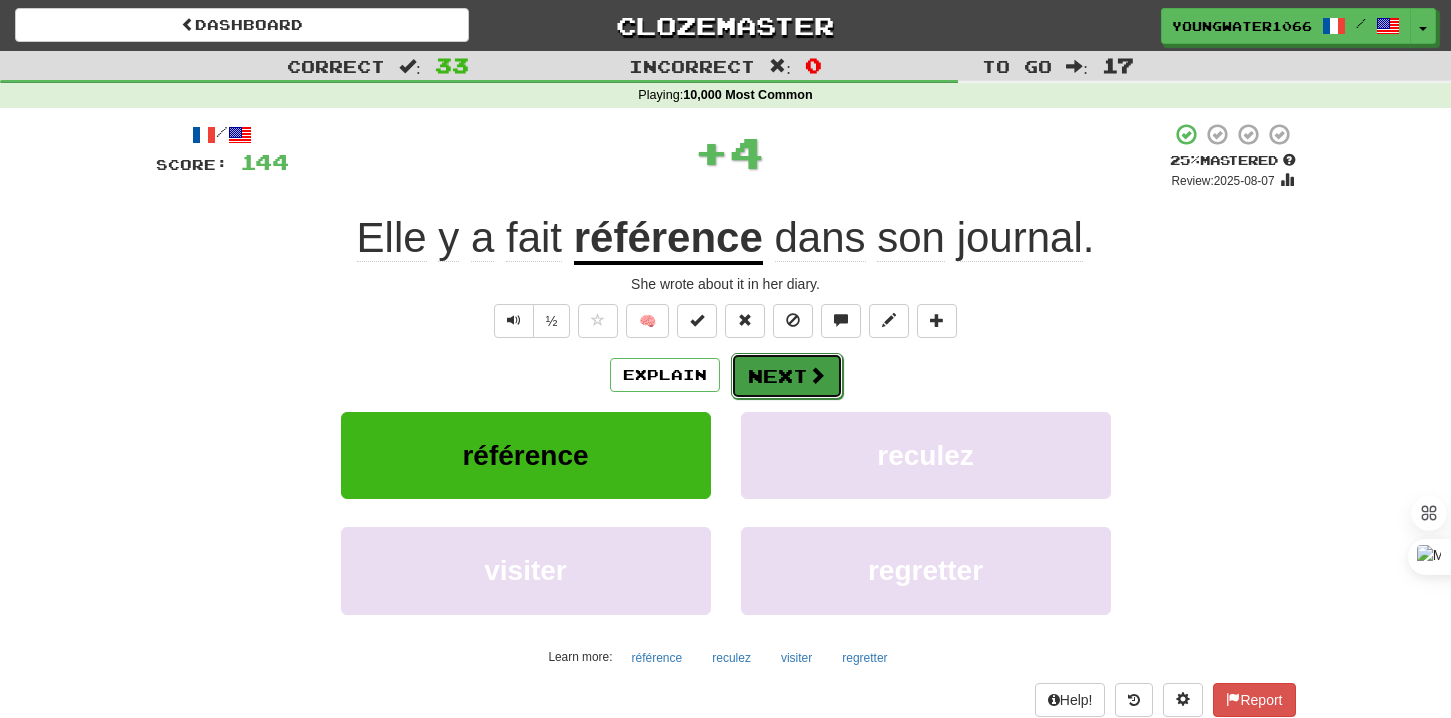 click on "Next" at bounding box center [787, 376] 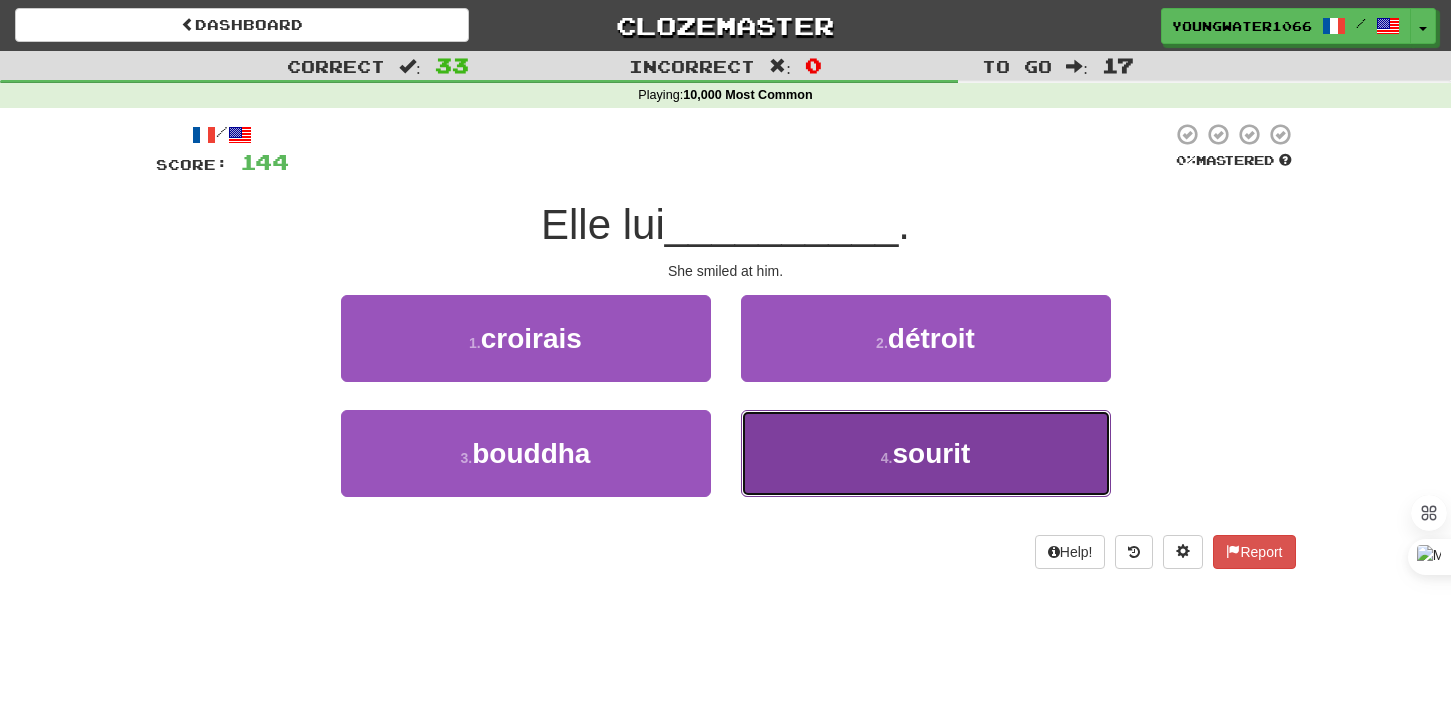 click on "4 .  sourit" at bounding box center (926, 453) 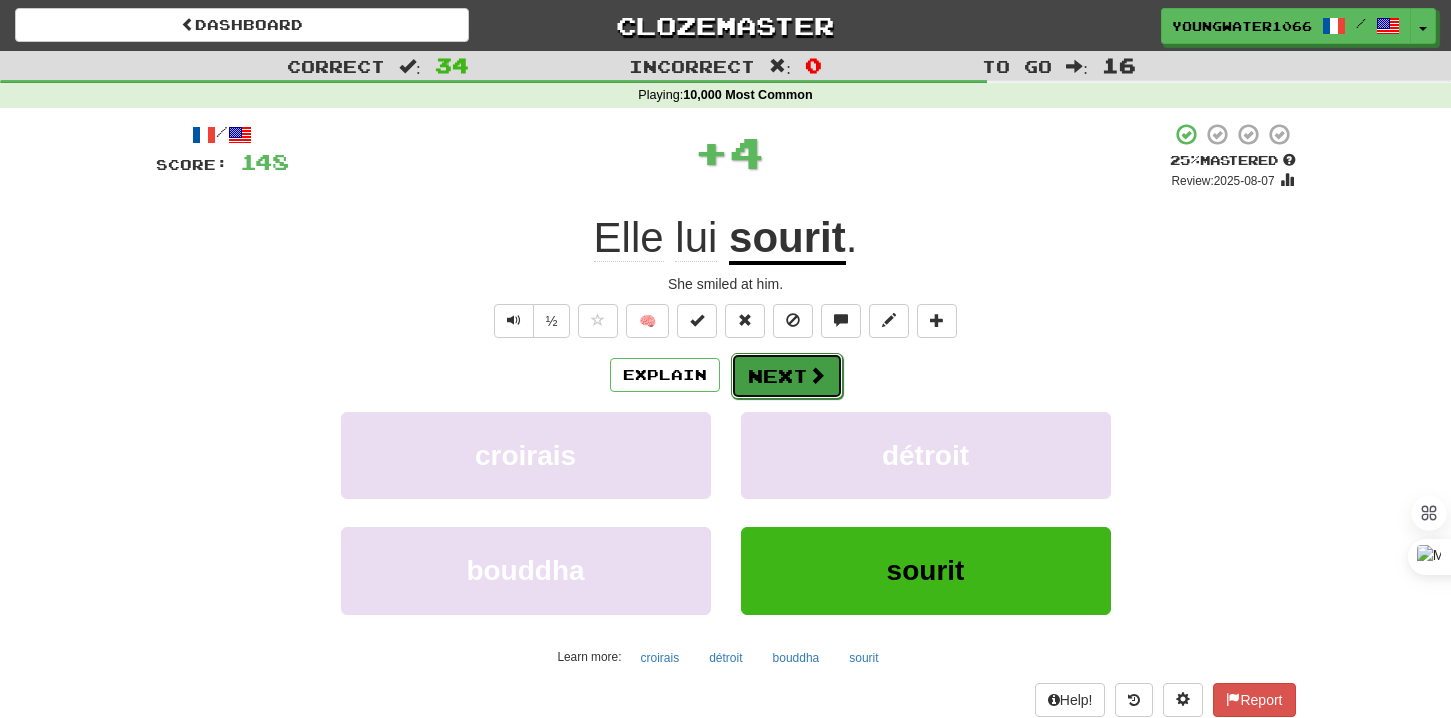 click on "Next" at bounding box center (787, 376) 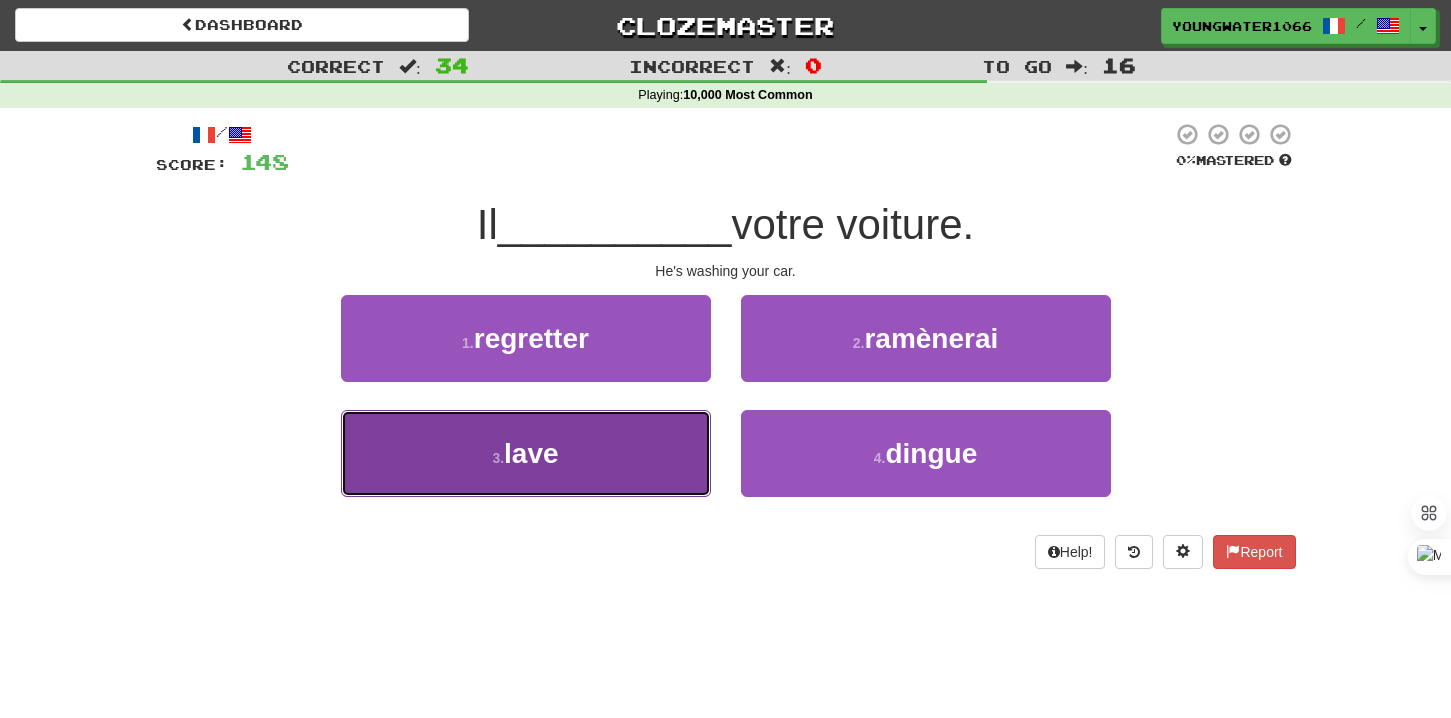 click on "3 .  lave" at bounding box center (526, 453) 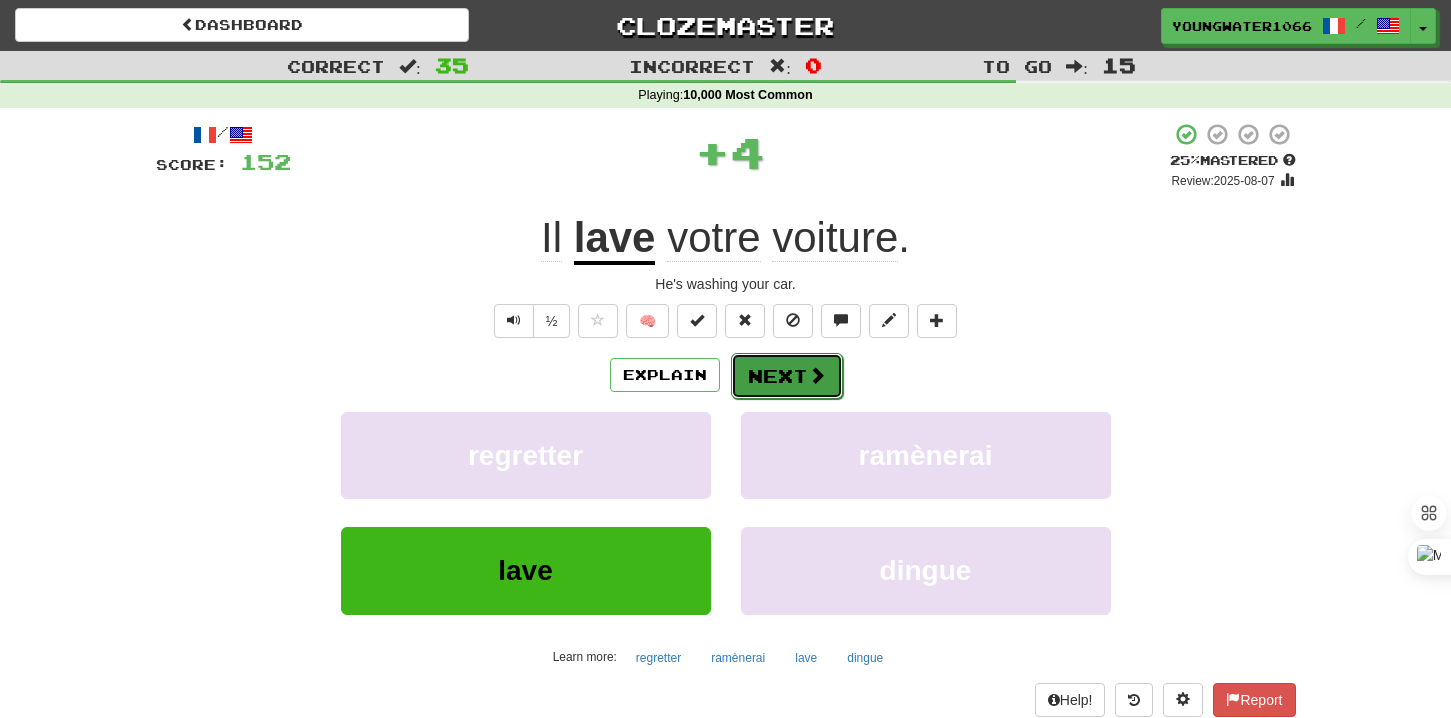 click on "Next" at bounding box center [787, 376] 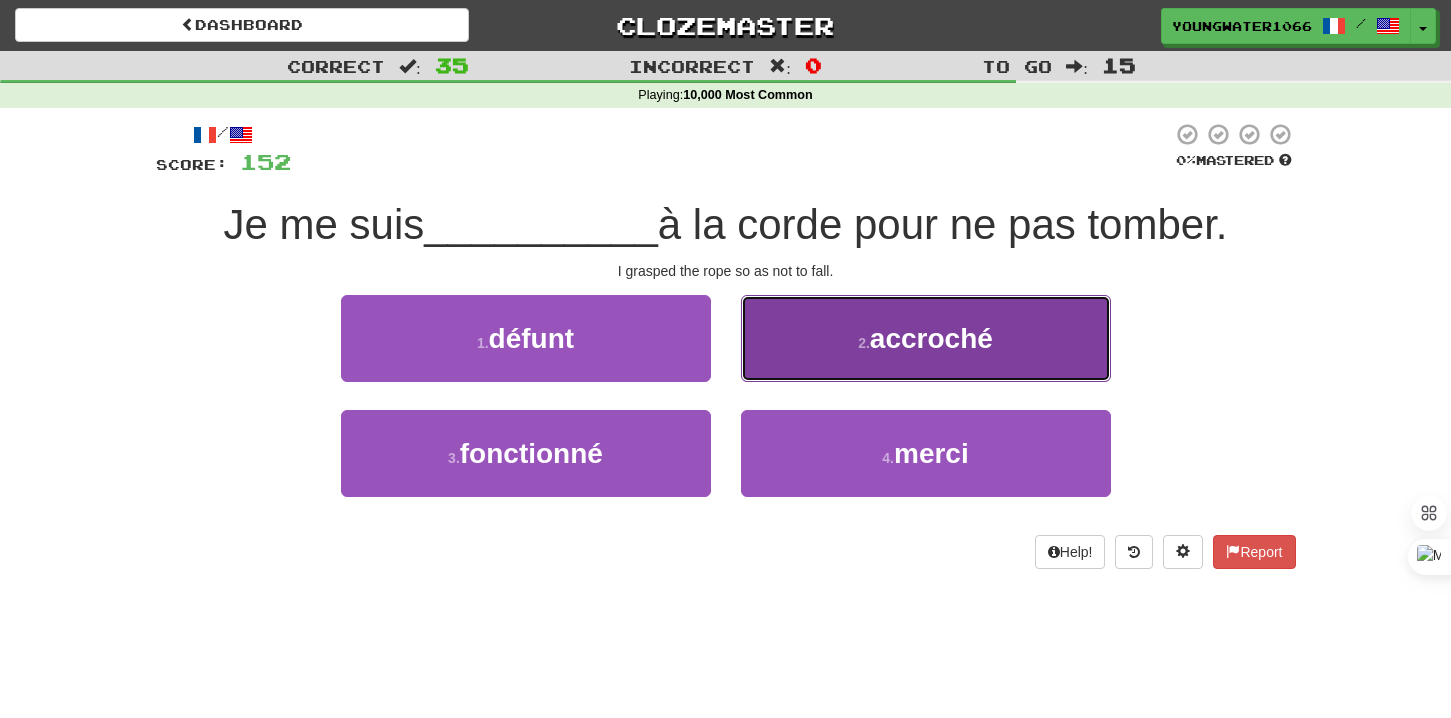 click on "2 .  accroché" at bounding box center (926, 338) 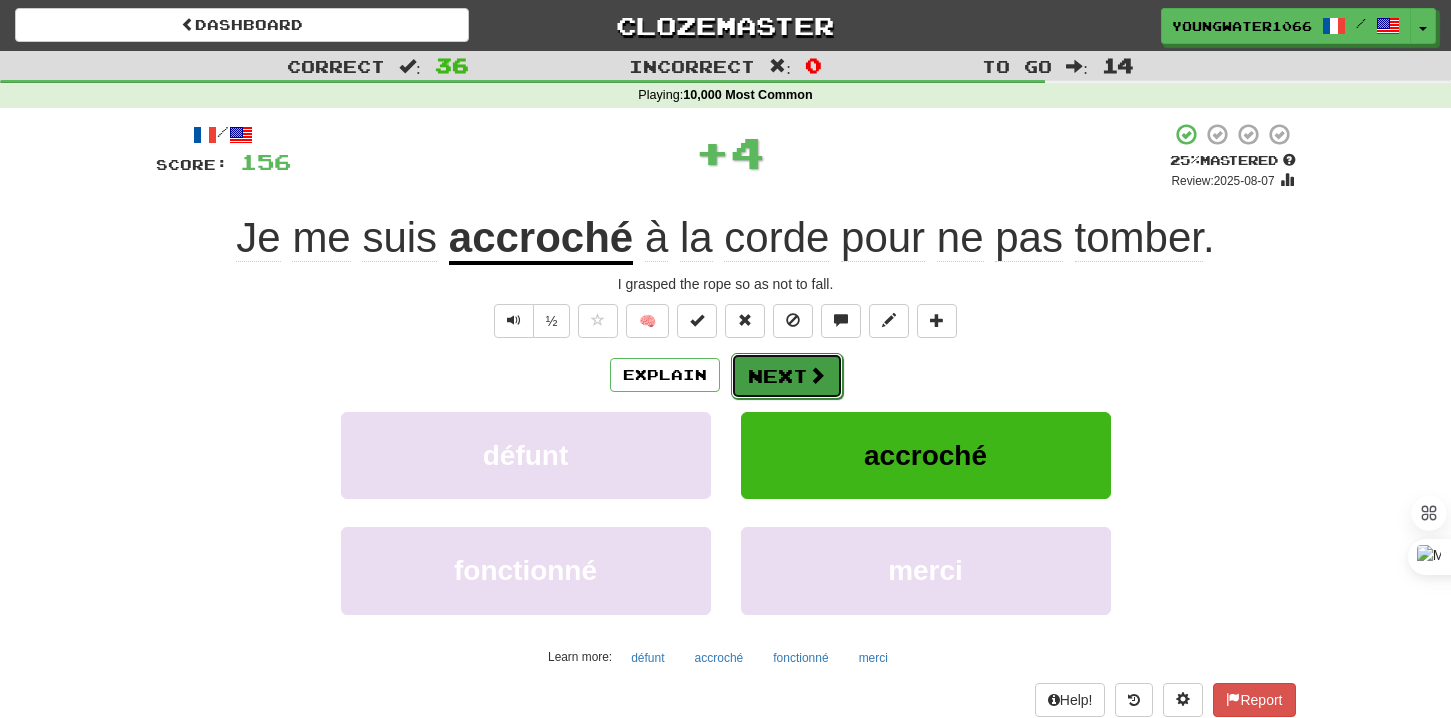 click on "Next" at bounding box center (787, 376) 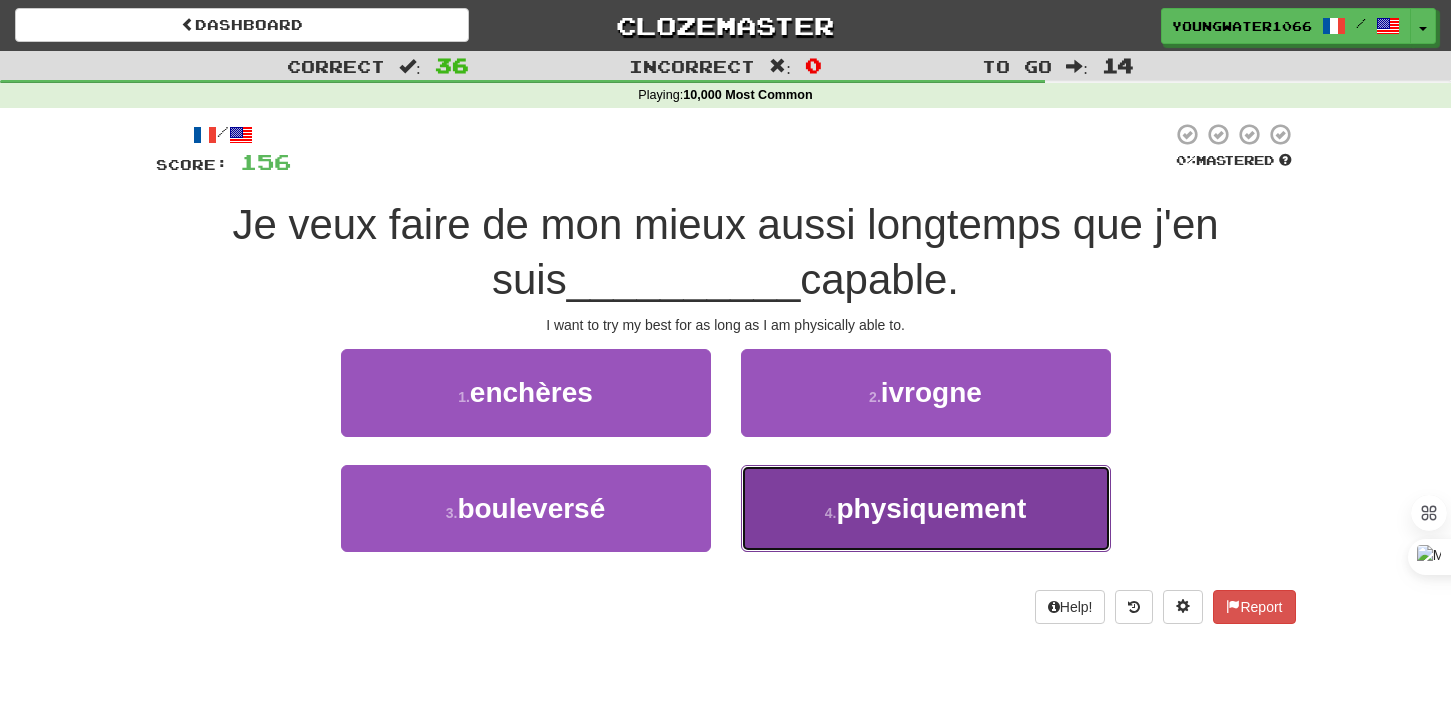 click on "physiquement" at bounding box center (931, 508) 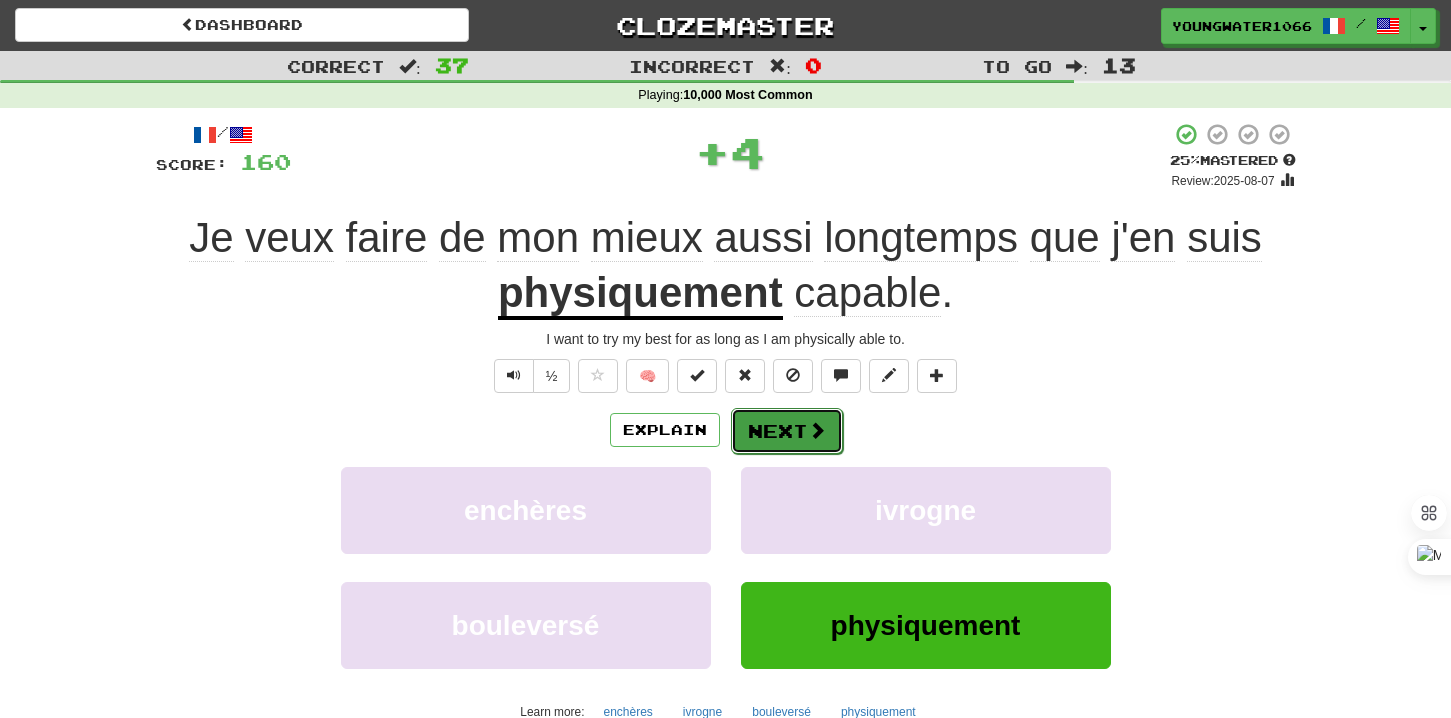 click on "Next" at bounding box center [787, 431] 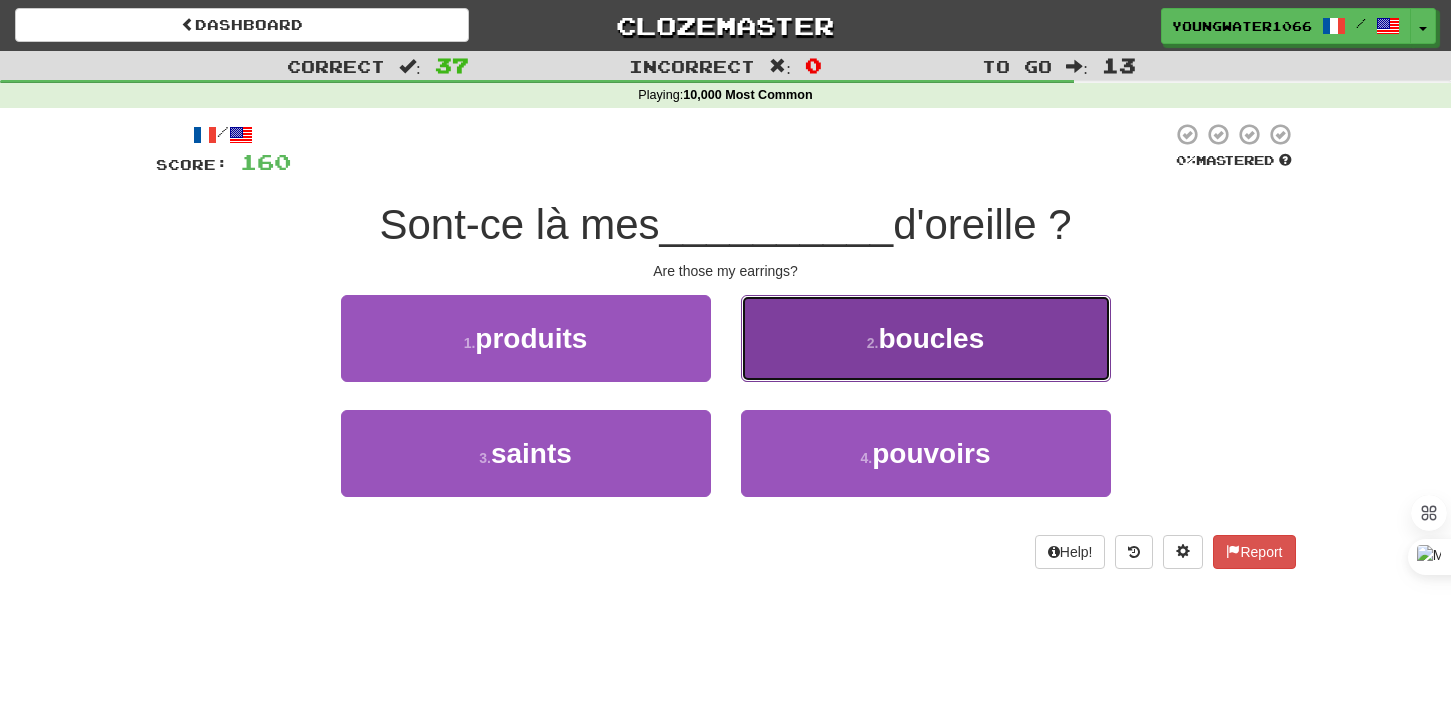 click on "2 .  boucles" at bounding box center (926, 338) 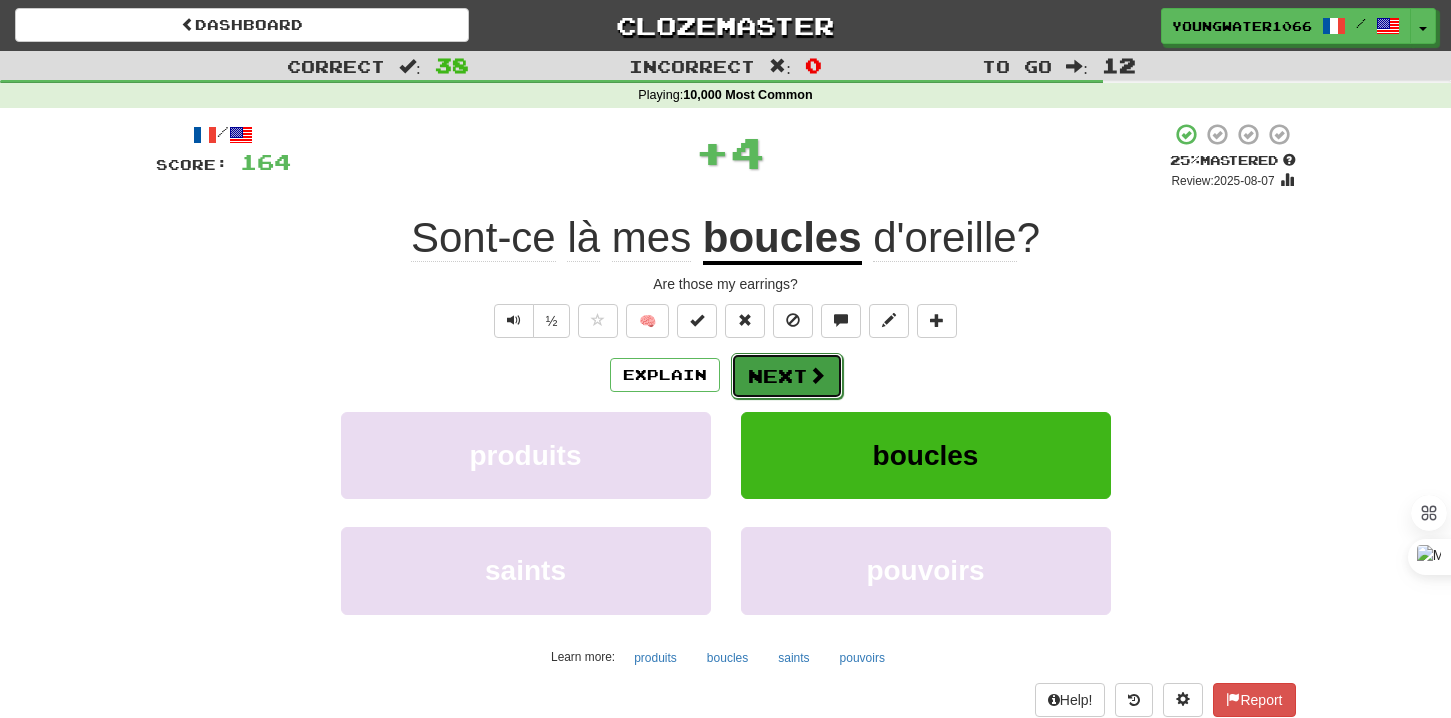 click on "Next" at bounding box center (787, 376) 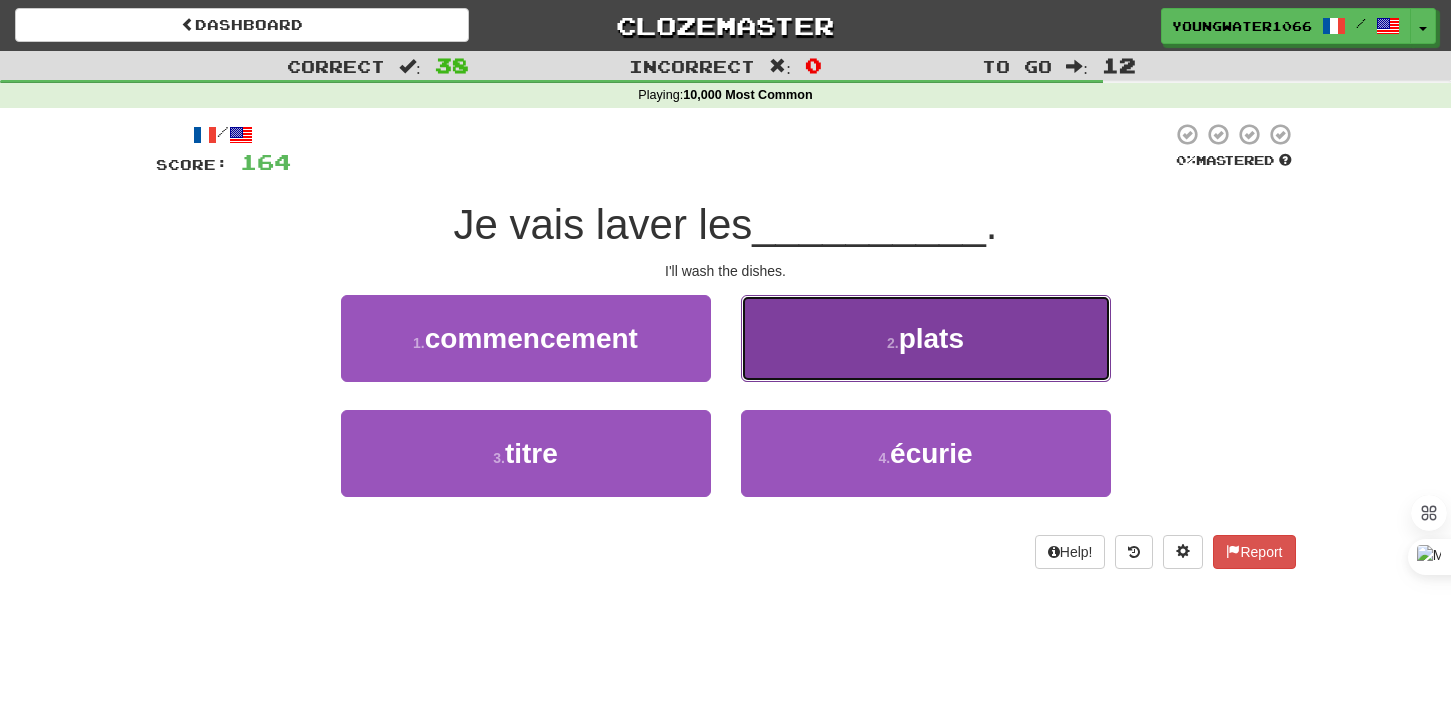 click on "2 .  plats" at bounding box center (926, 338) 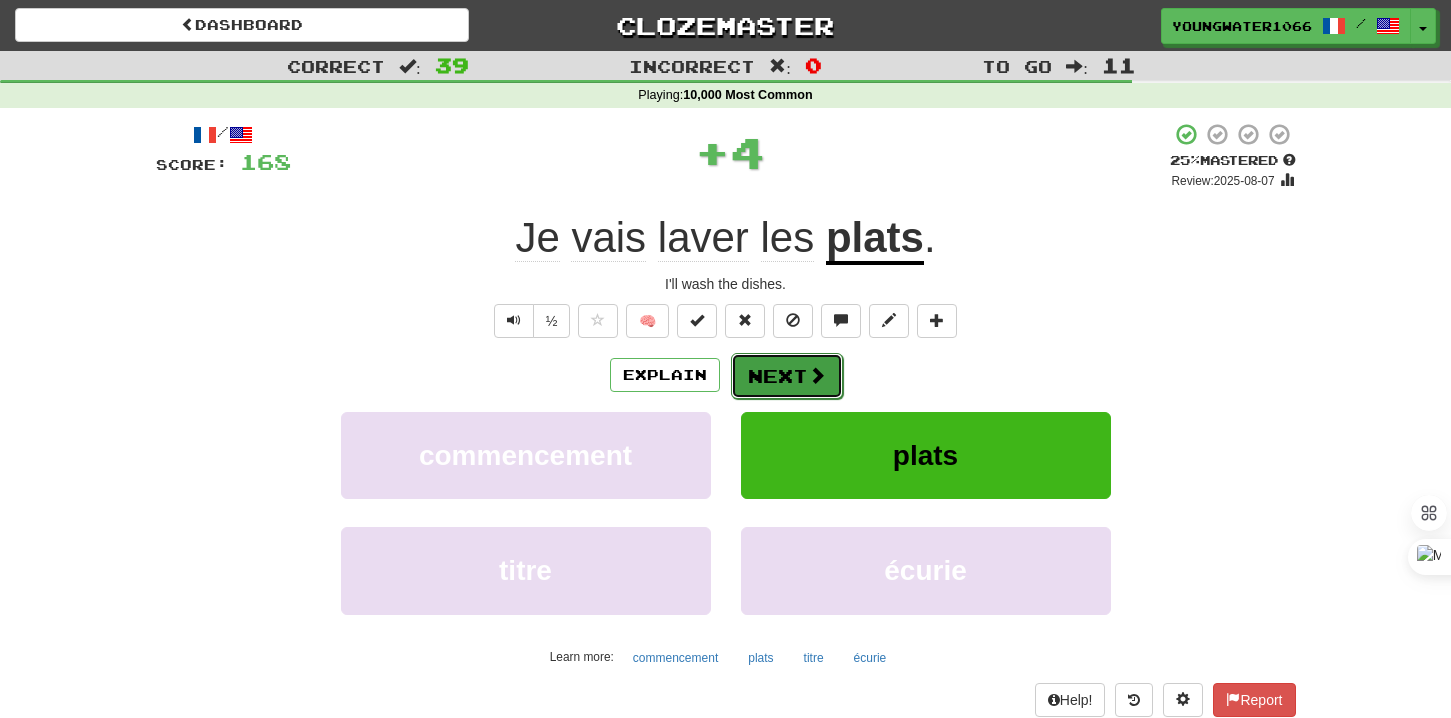 click on "Next" at bounding box center [787, 376] 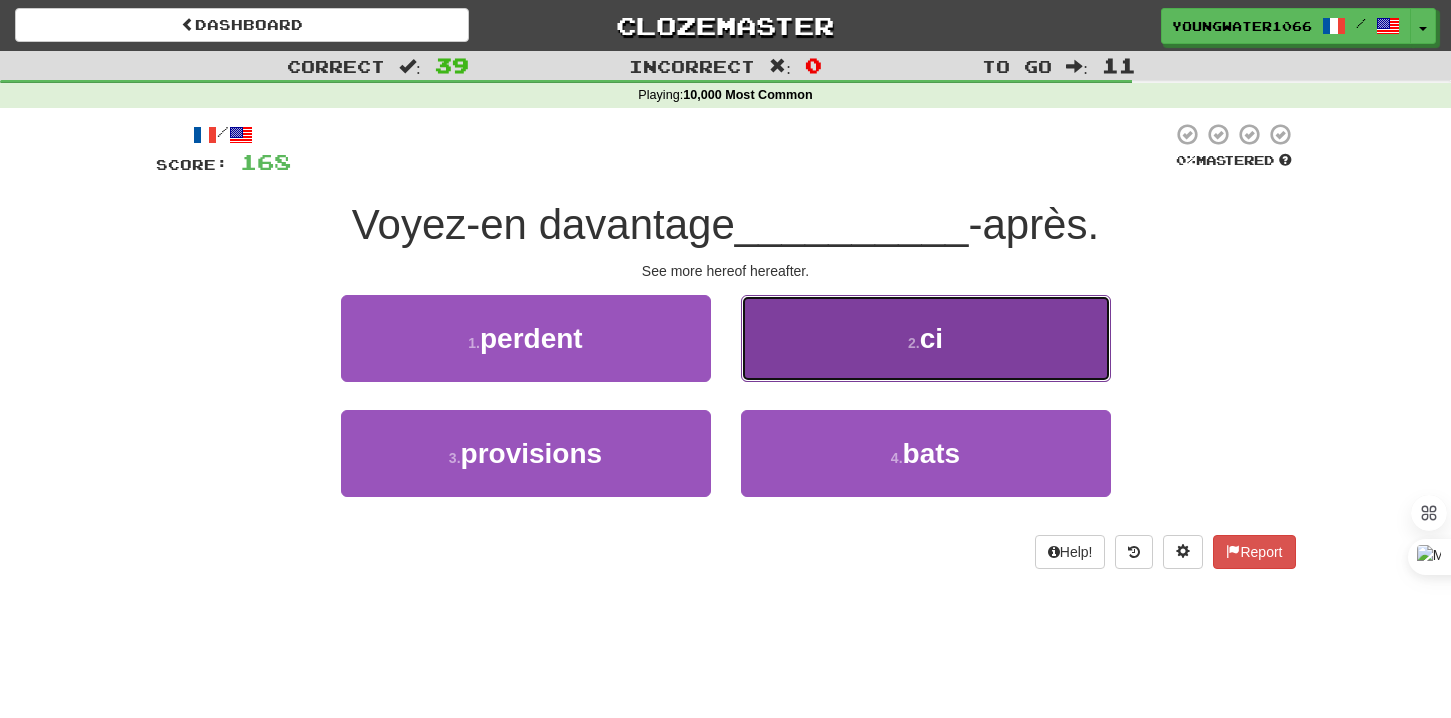 click on "2 .  ci" at bounding box center (926, 338) 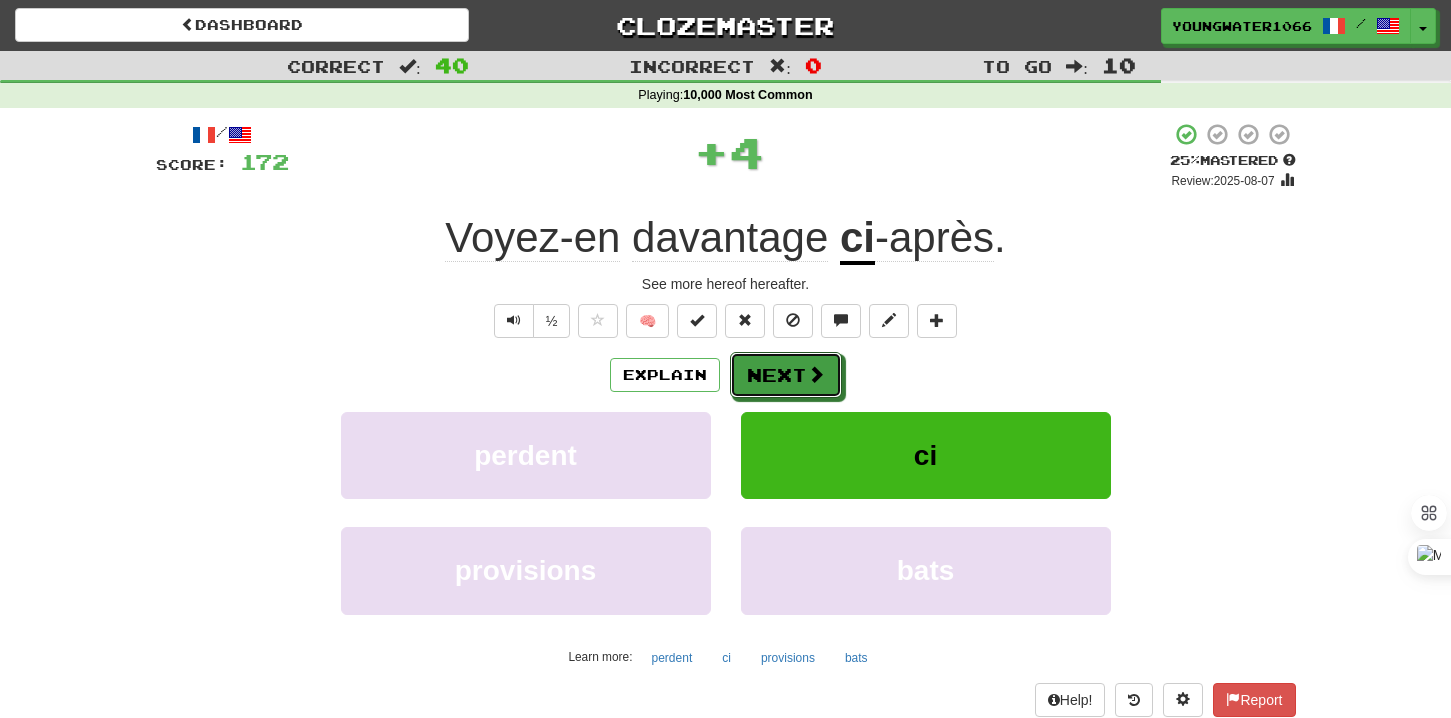 click on "Next" at bounding box center (786, 375) 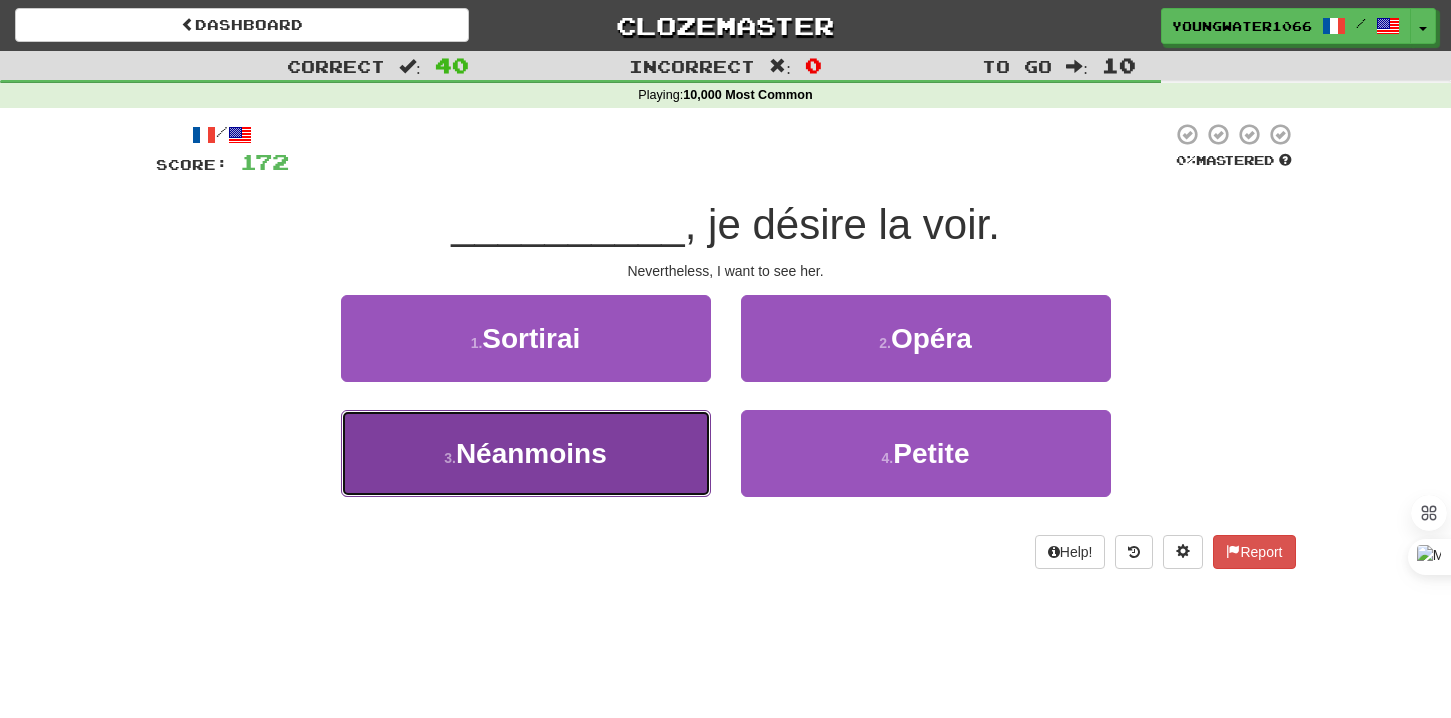 click on "3 .  Néanmoins" at bounding box center (526, 453) 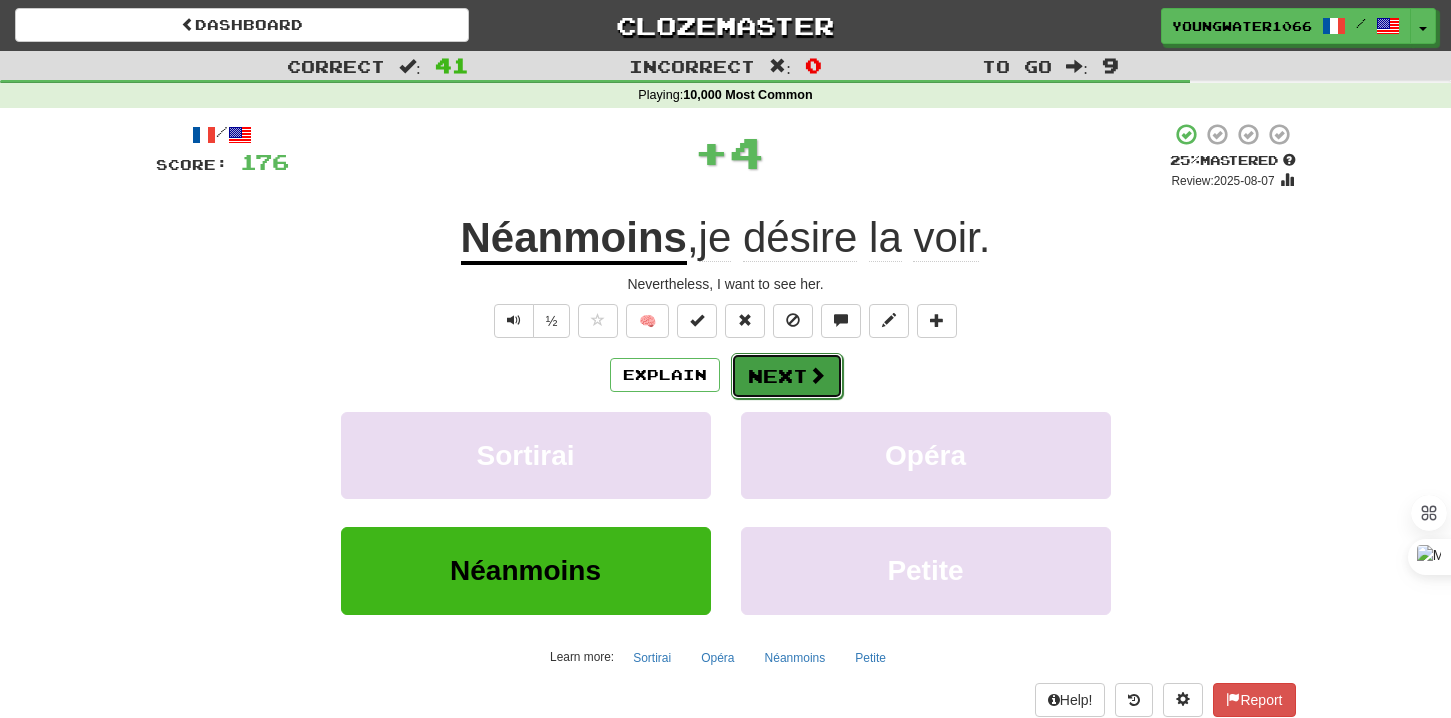 click on "Next" at bounding box center [787, 376] 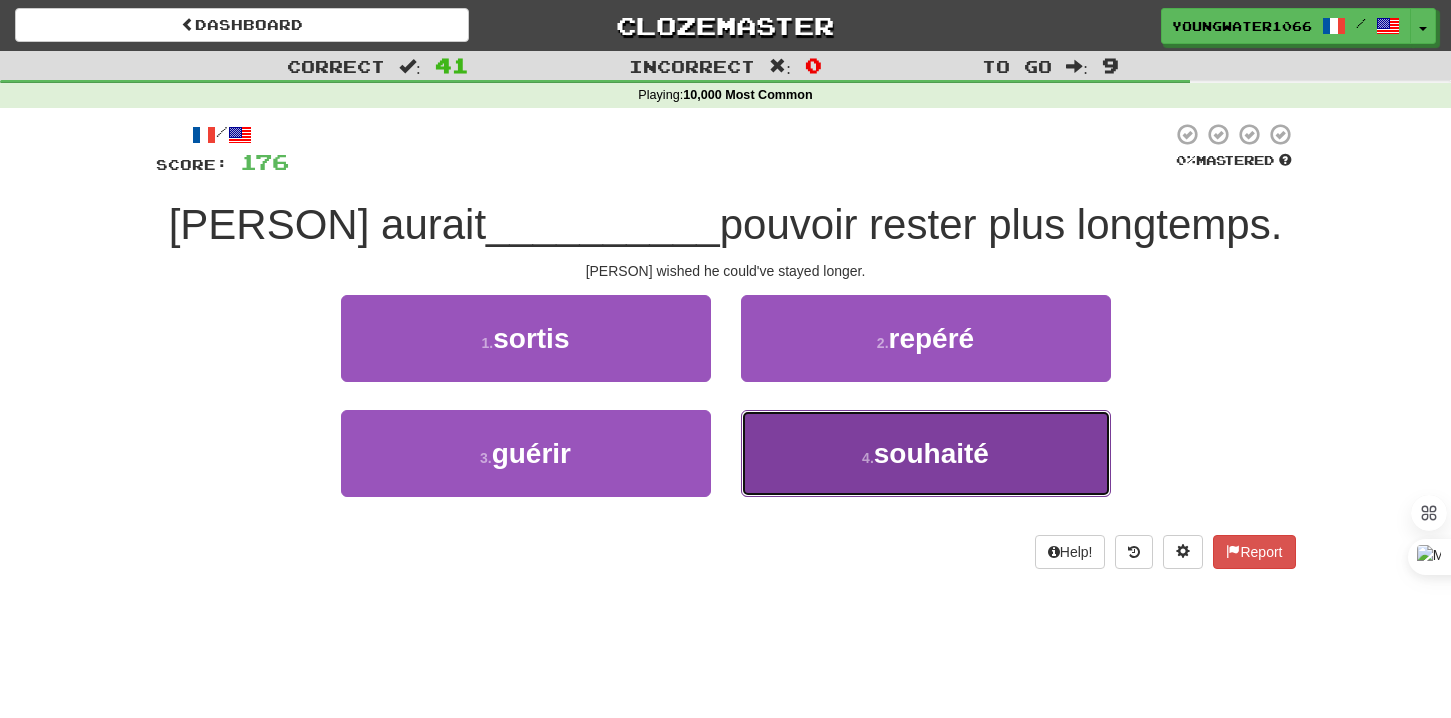 click on "4 .  souhaité" at bounding box center [926, 453] 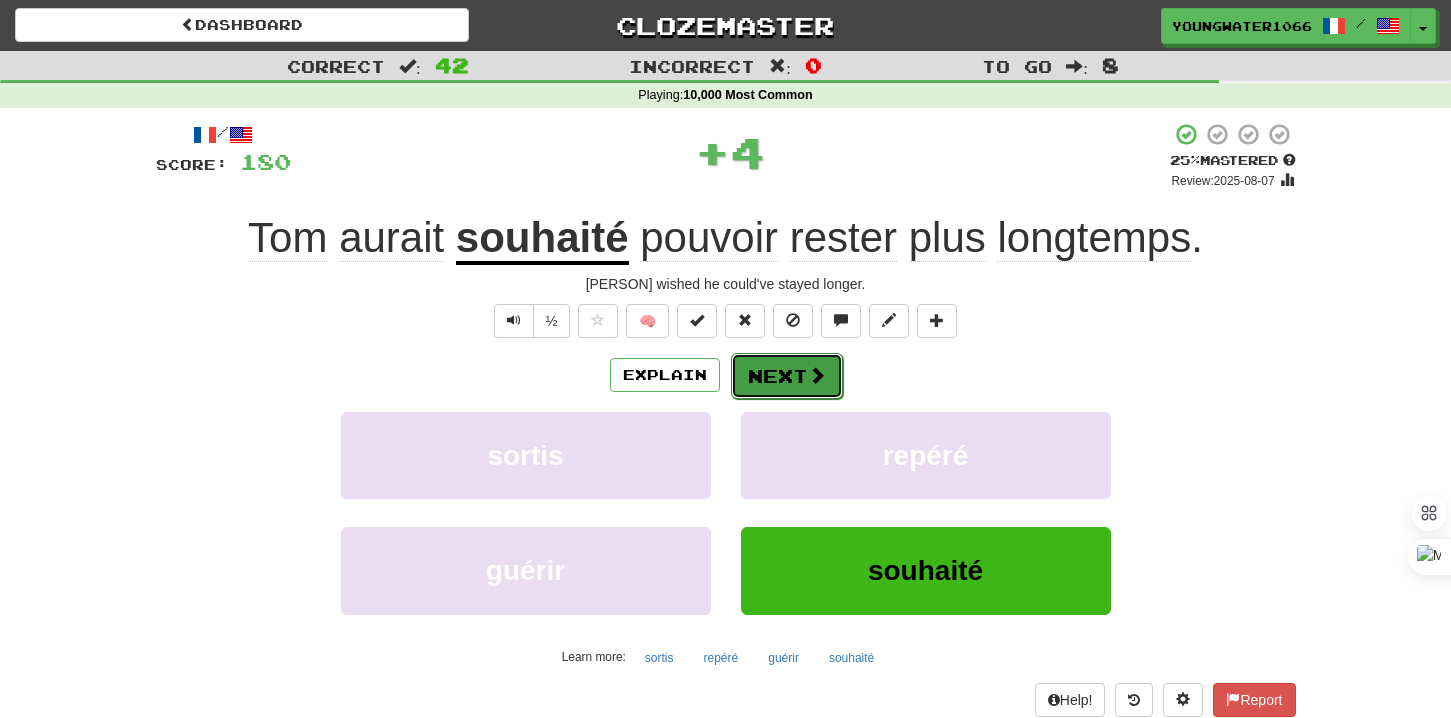 click on "Next" at bounding box center (787, 376) 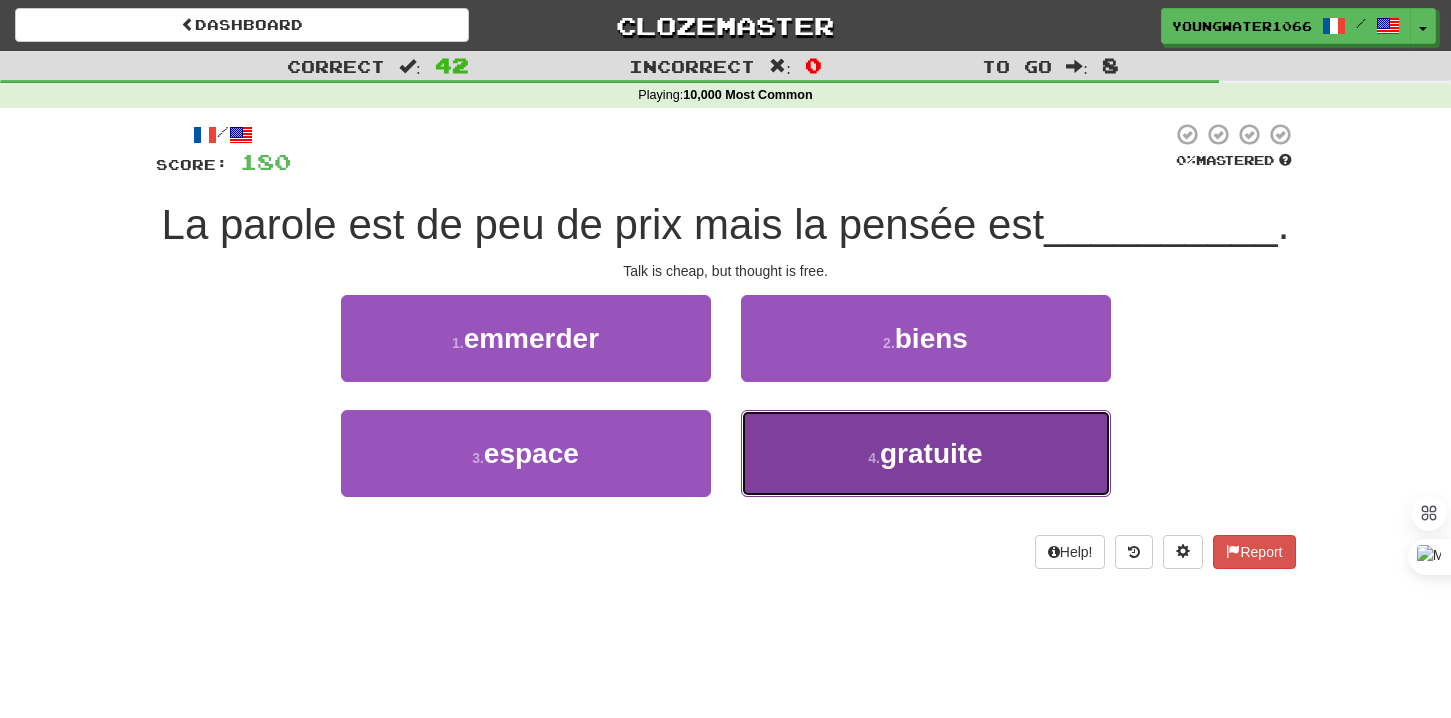 click on "4 .  gratuite" at bounding box center (926, 453) 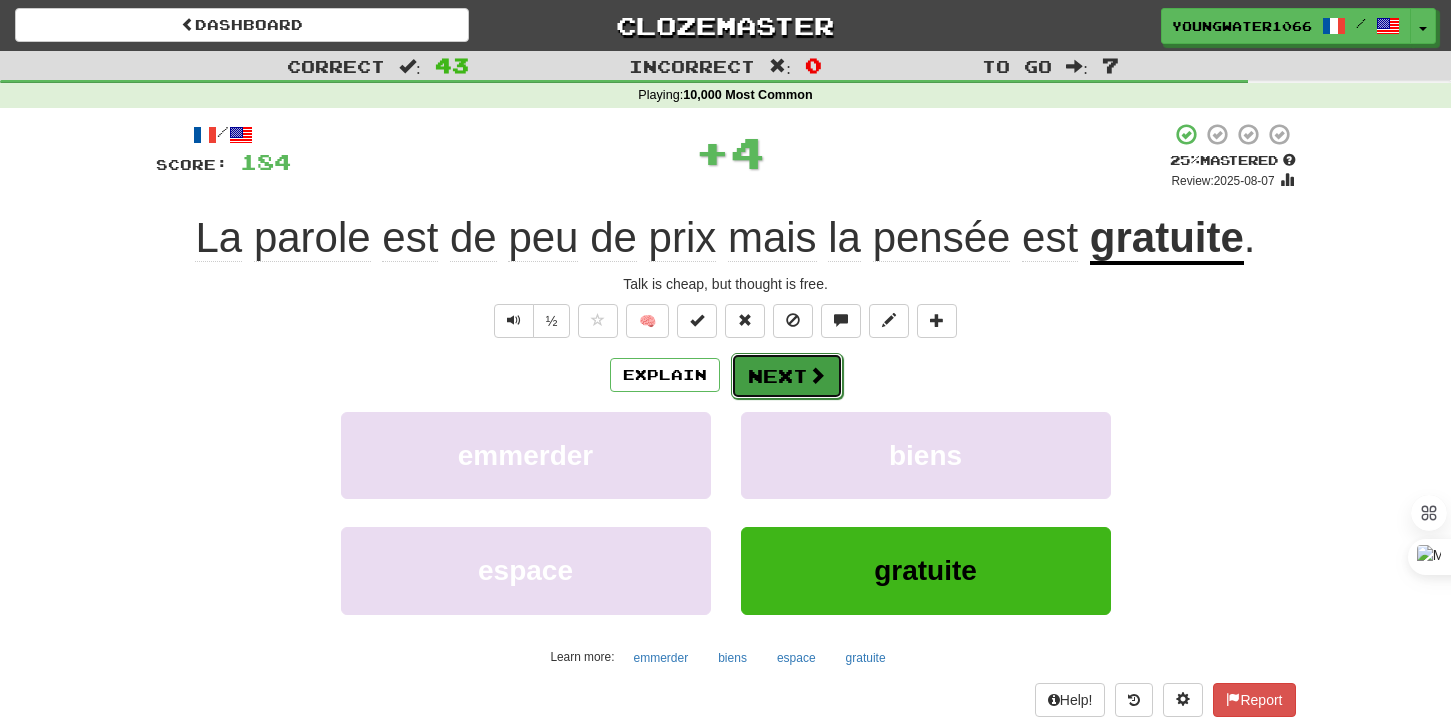 click on "Next" at bounding box center (787, 376) 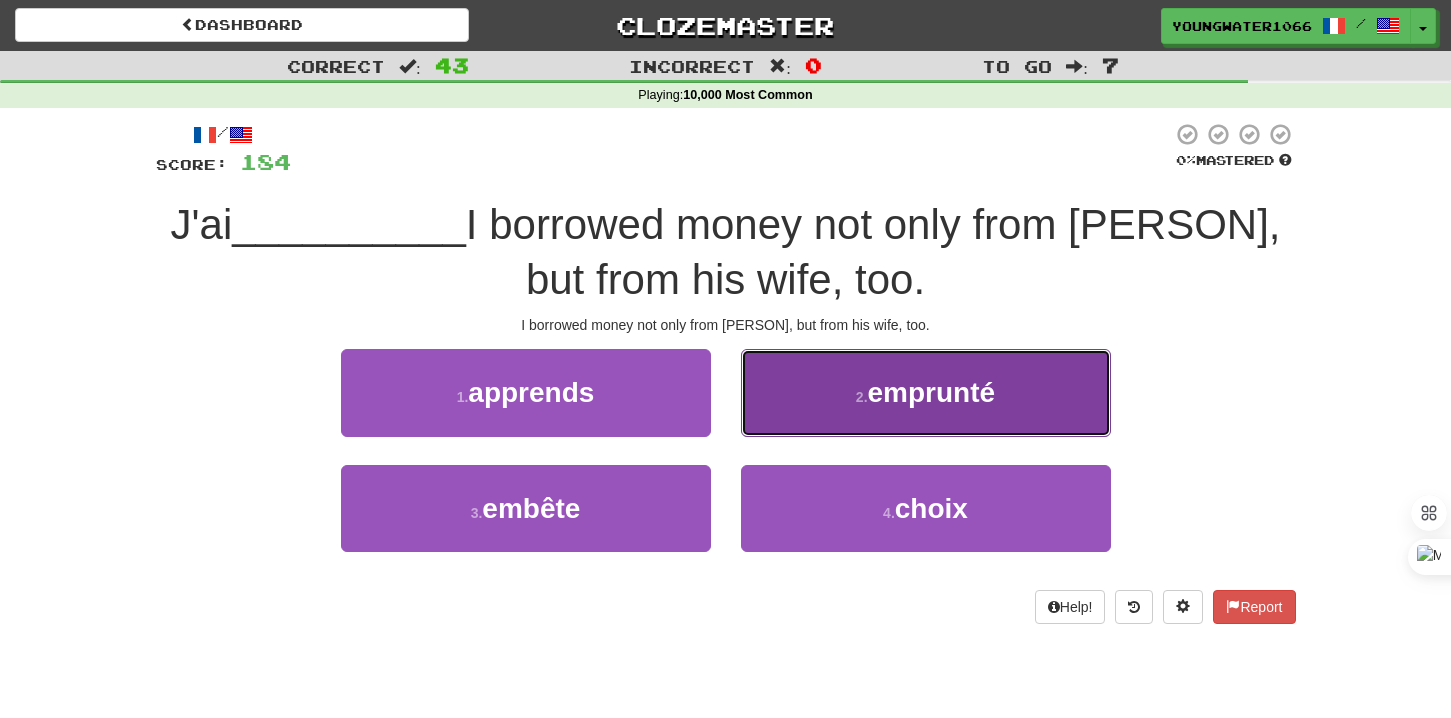 click on "2 .  emprunté" at bounding box center [926, 392] 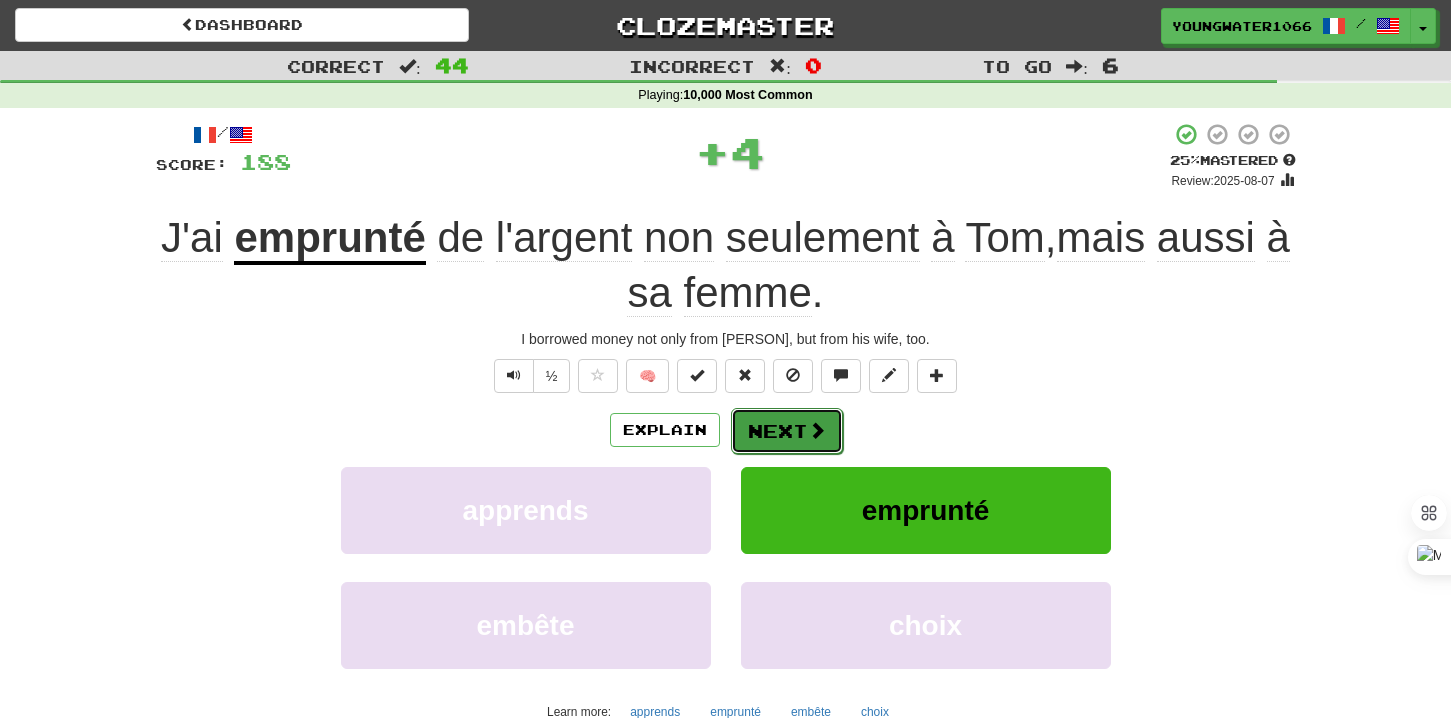 click on "Next" at bounding box center [787, 431] 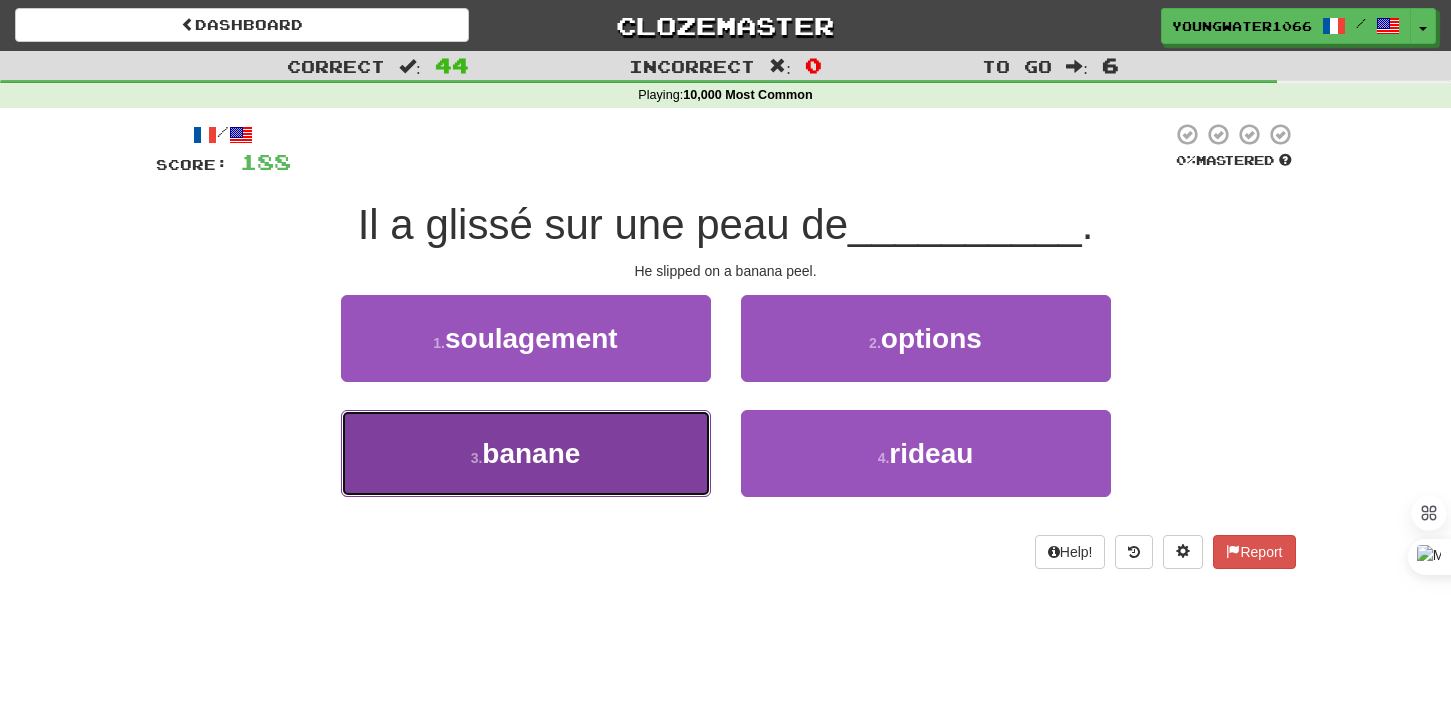 click on "3 .  banane" at bounding box center [526, 453] 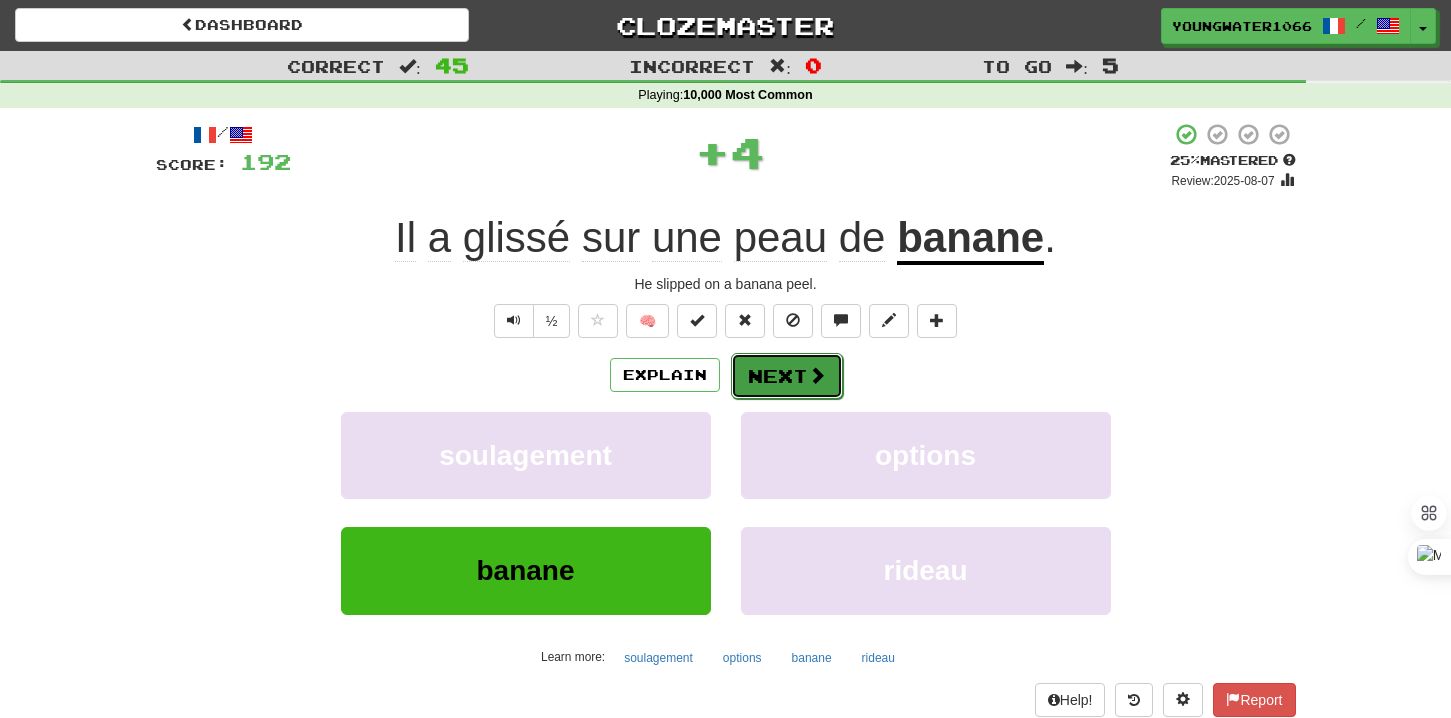 click on "Next" at bounding box center [787, 376] 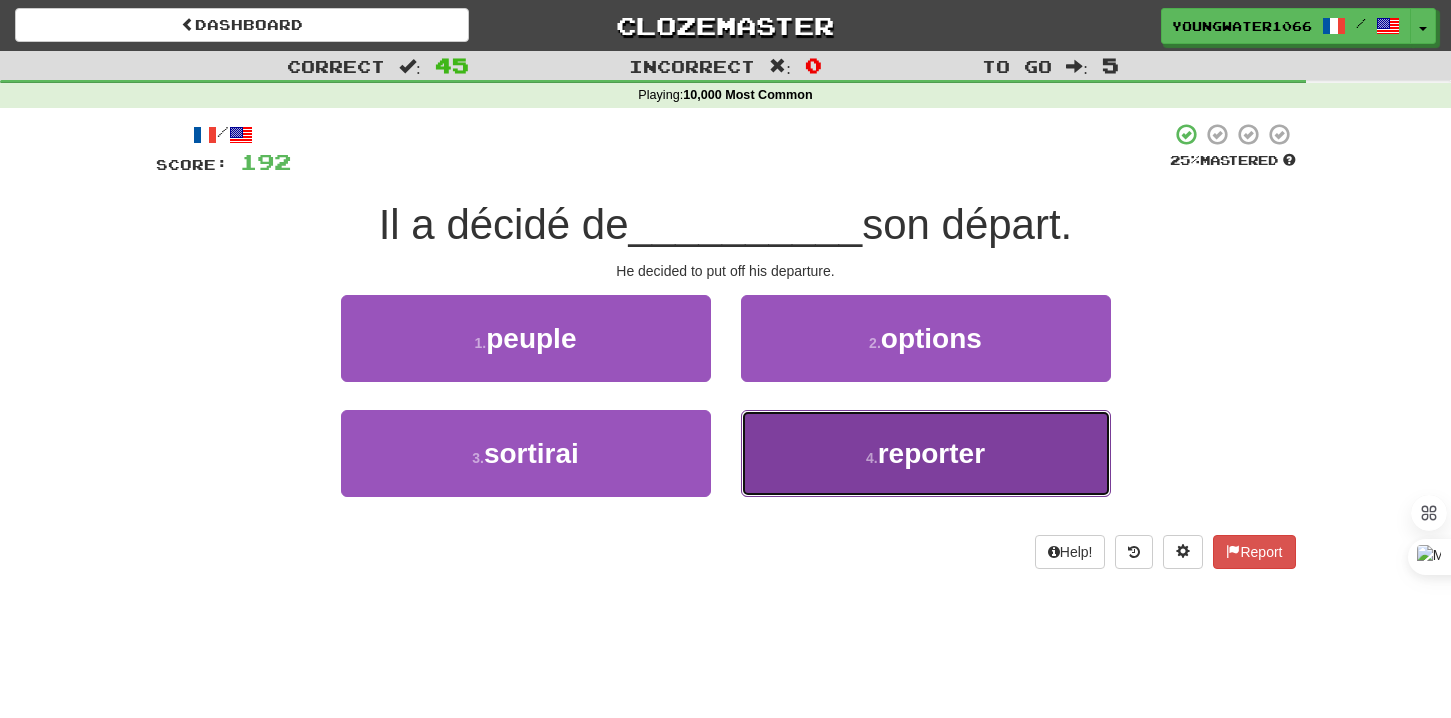 click on "4 .  reporter" at bounding box center (926, 453) 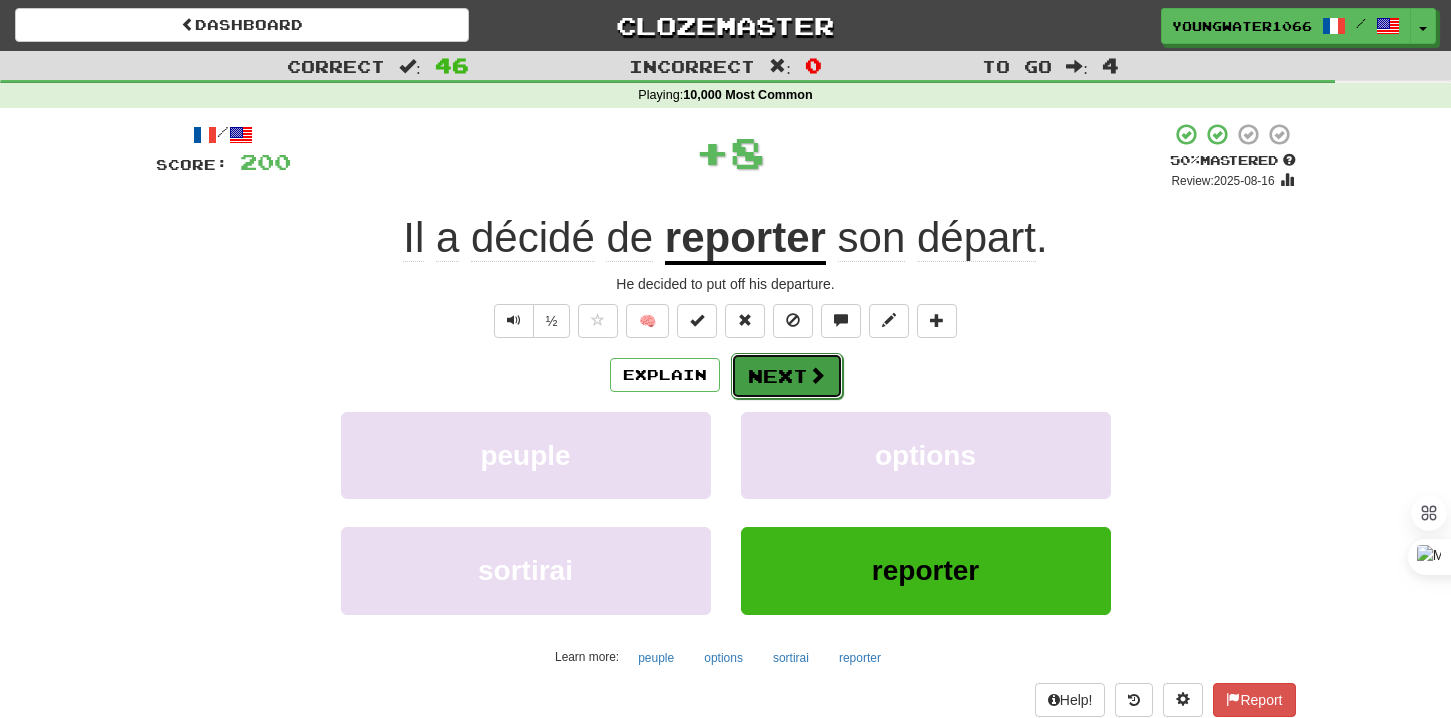 click on "Next" at bounding box center [787, 376] 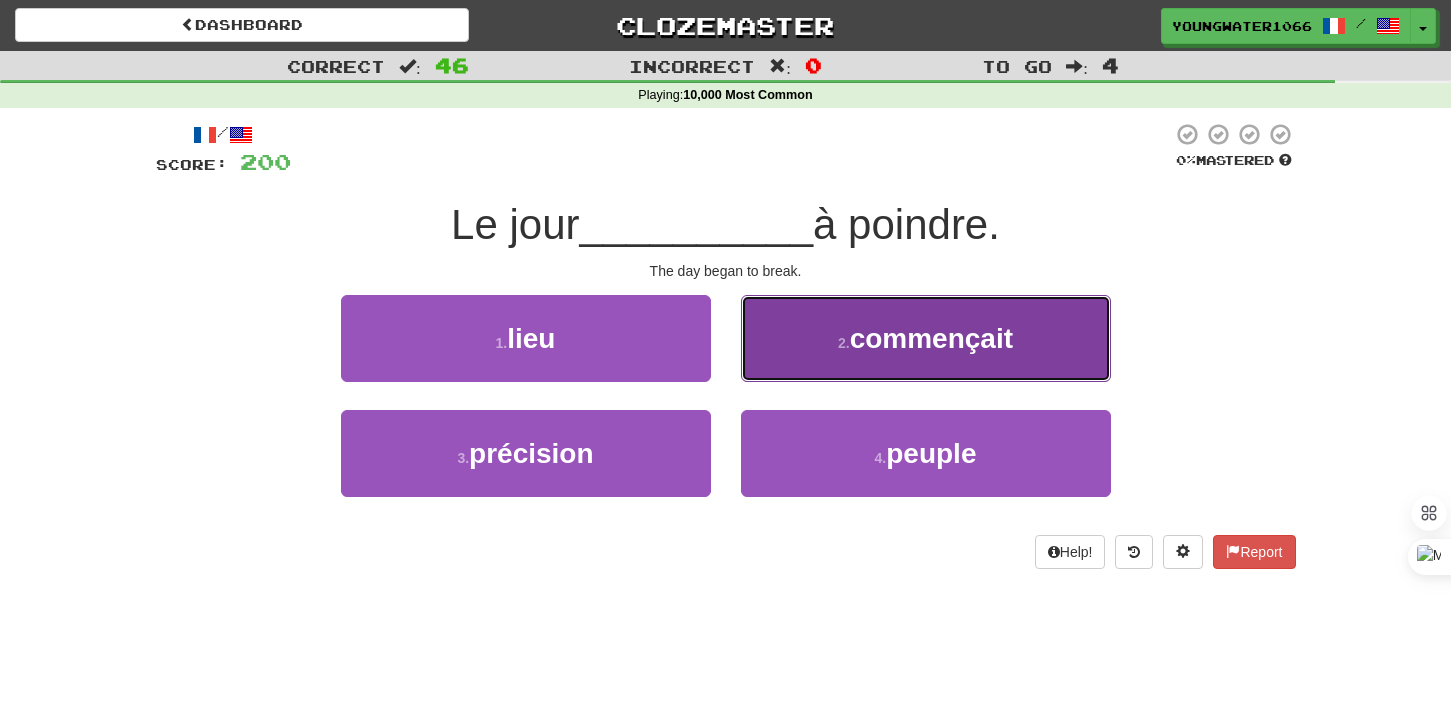 click on "2 .  commençait" at bounding box center [926, 338] 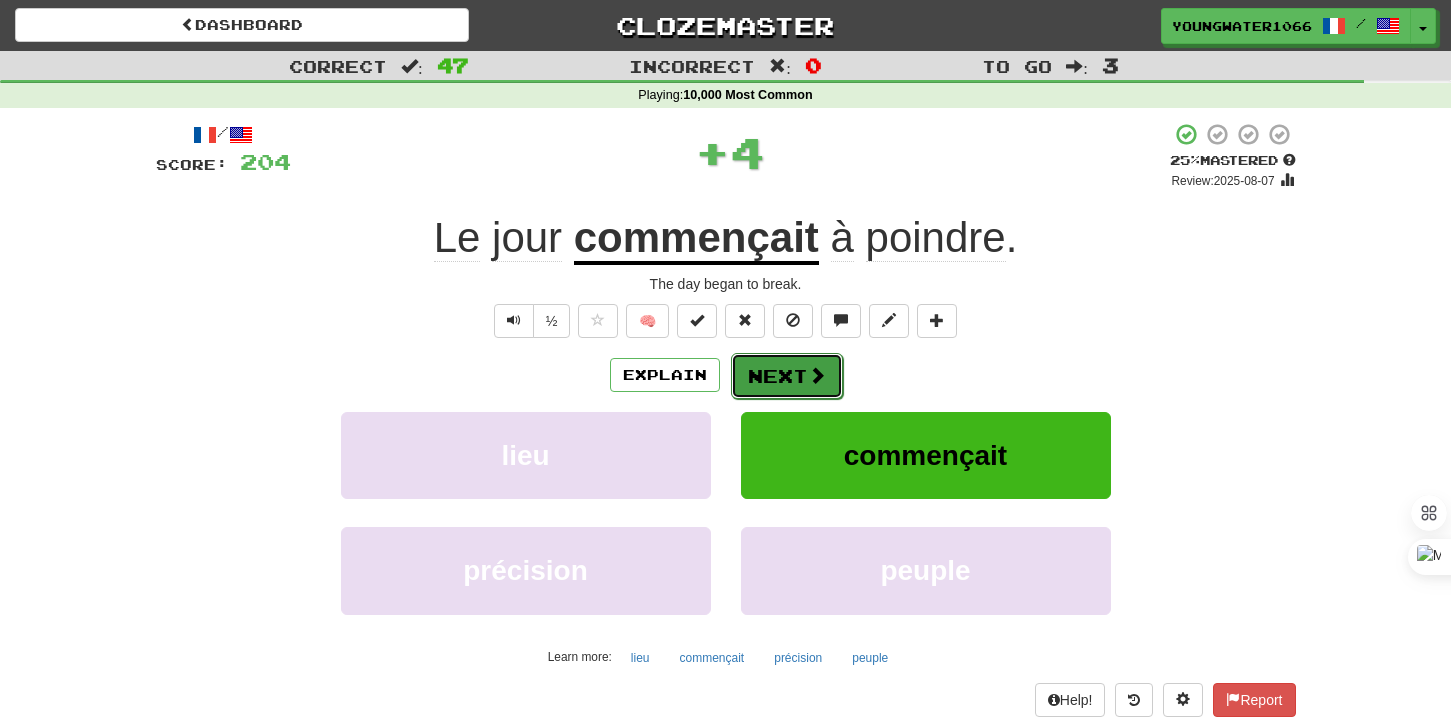 click on "Next" at bounding box center [787, 376] 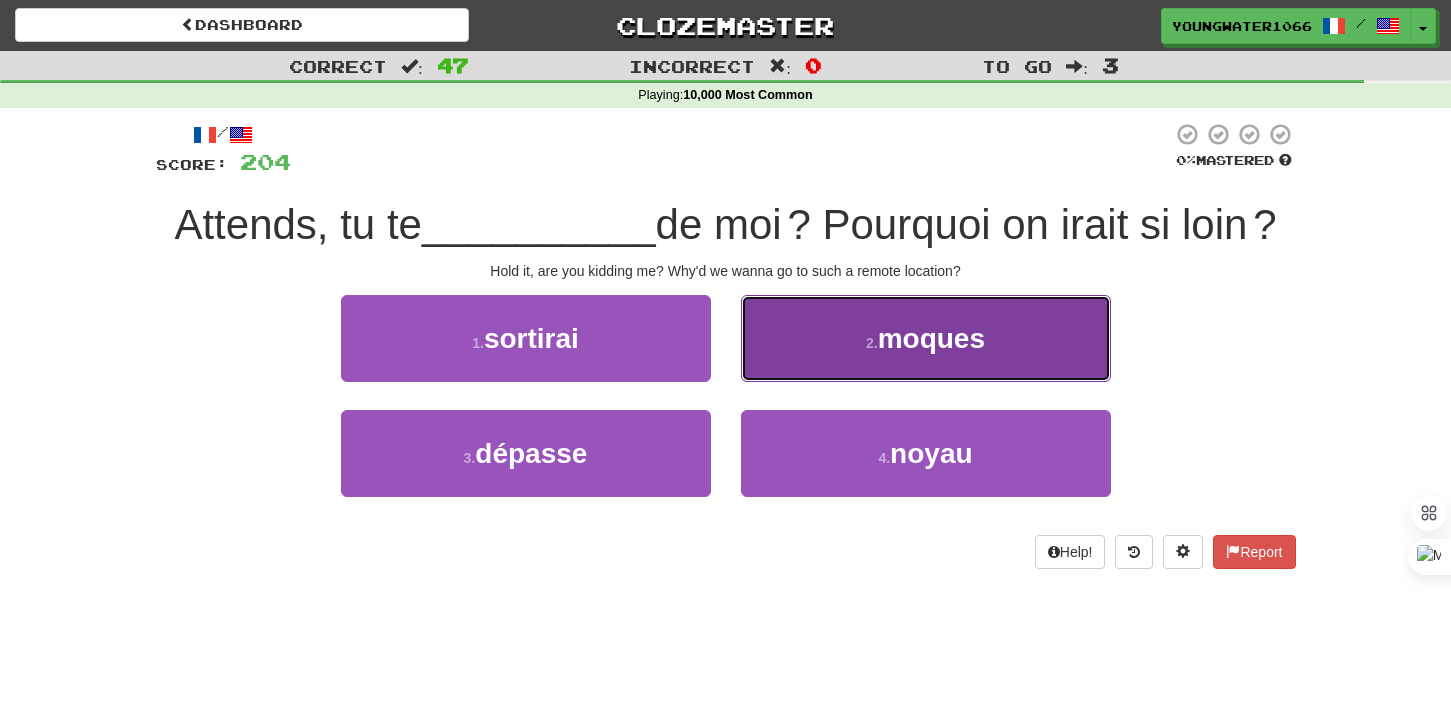 click on "2 .  moques" at bounding box center (926, 338) 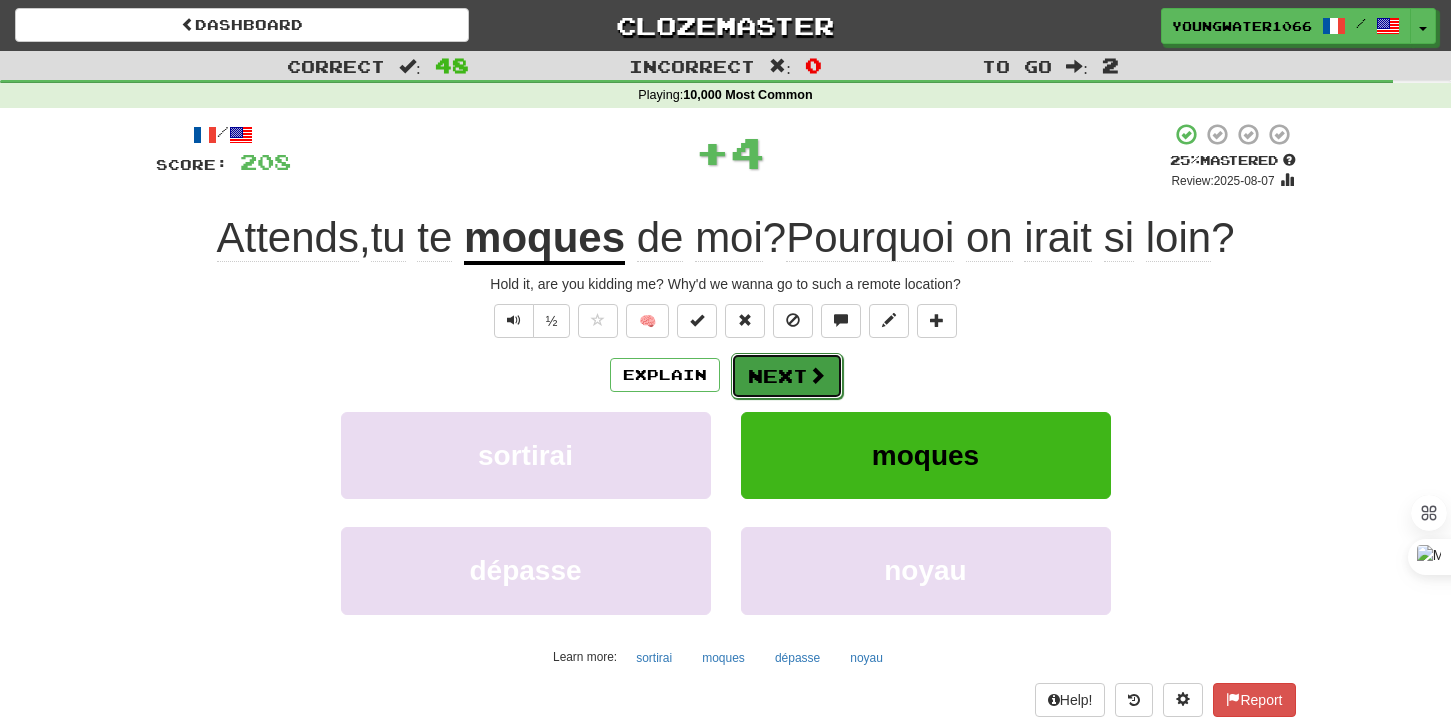 click on "Next" at bounding box center [787, 376] 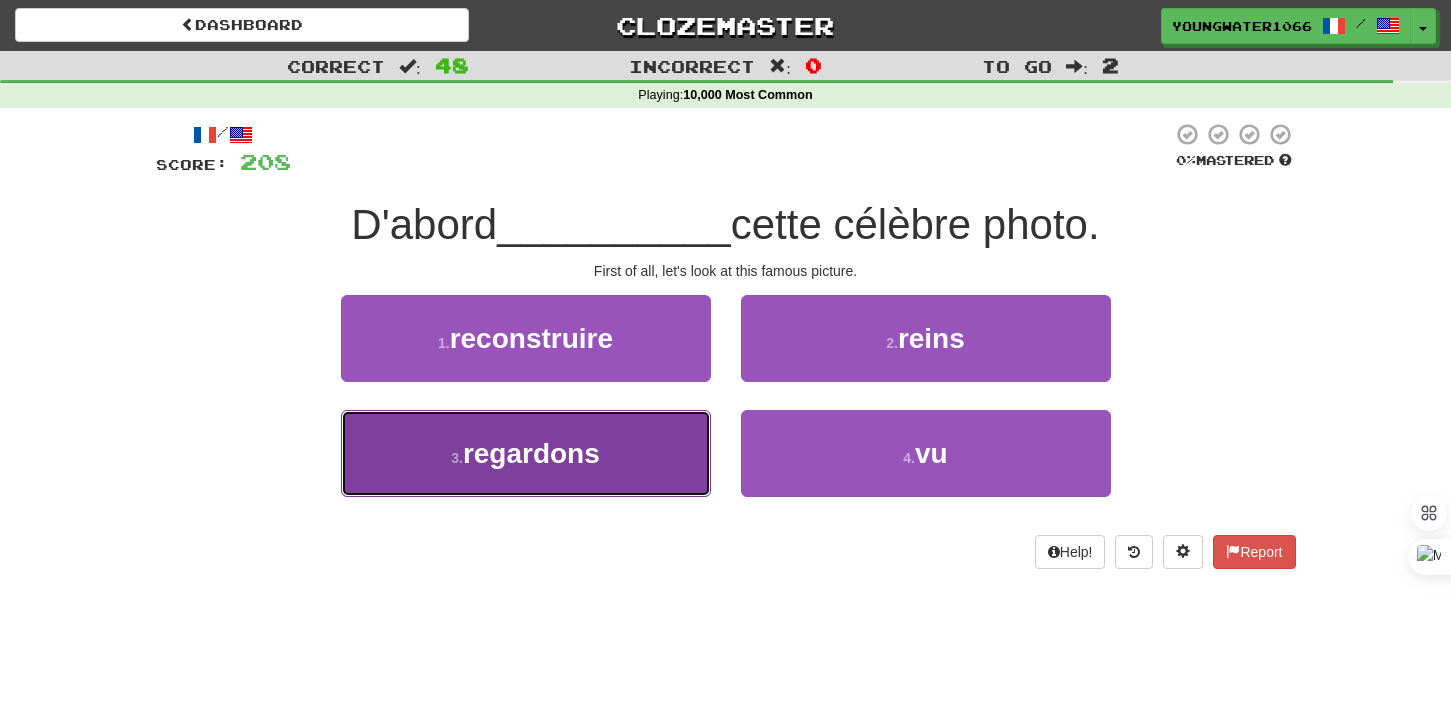 click on "3 .  regardons" at bounding box center (526, 453) 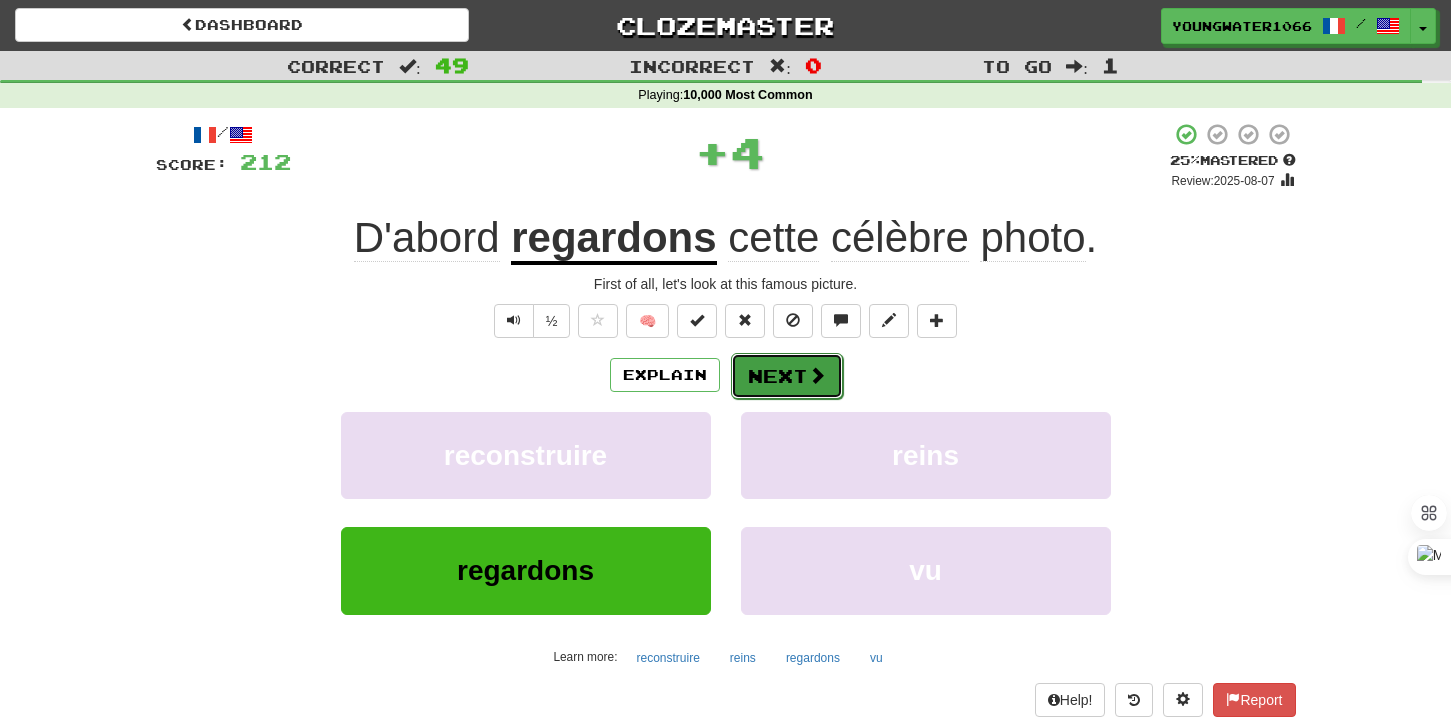 click on "Next" at bounding box center (787, 376) 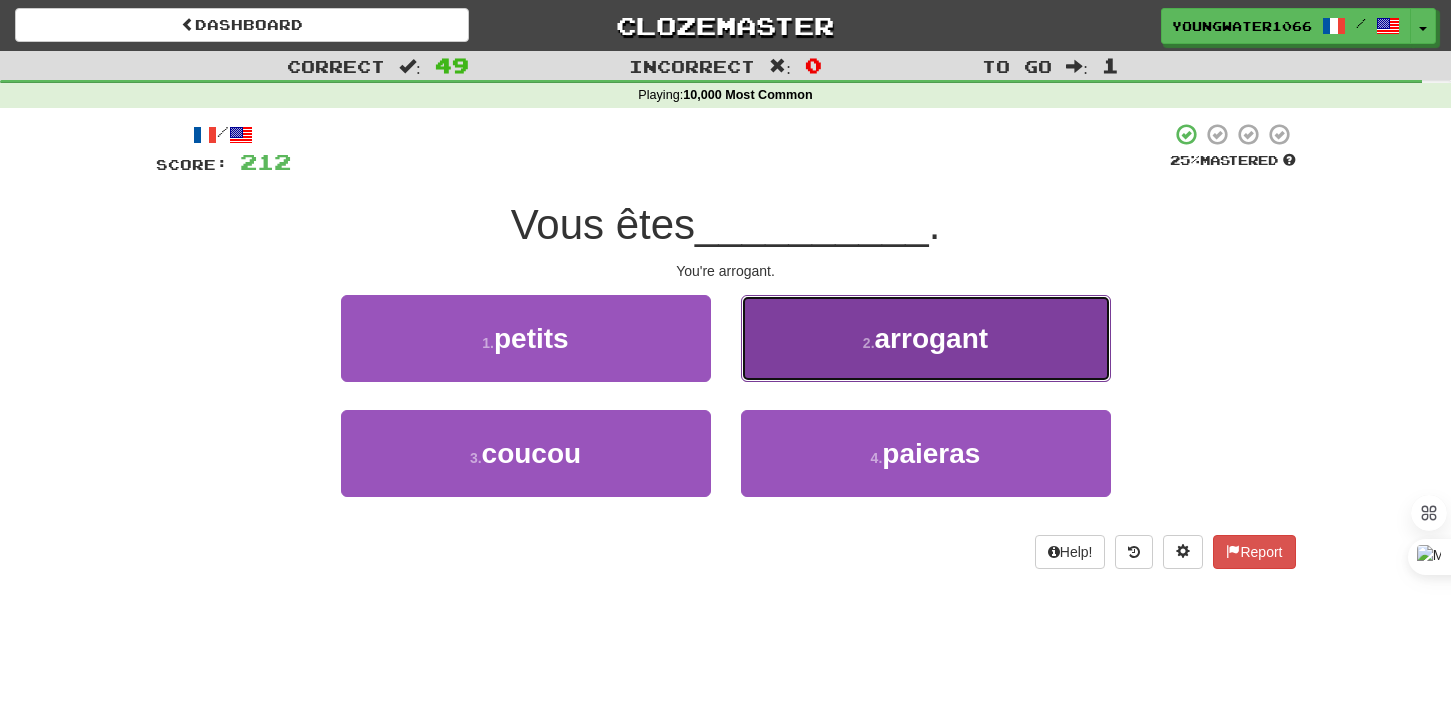 click on "2 ." at bounding box center [869, 343] 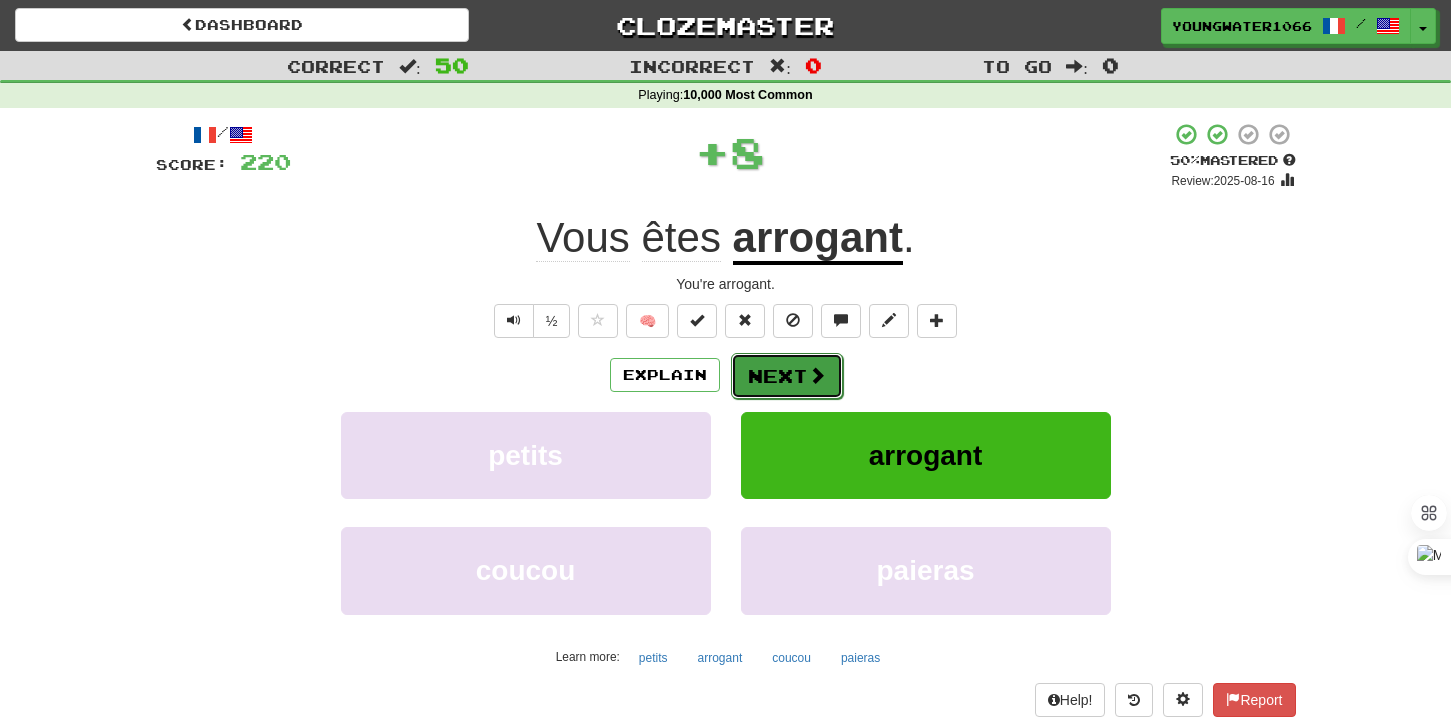 click on "Next" at bounding box center (787, 376) 